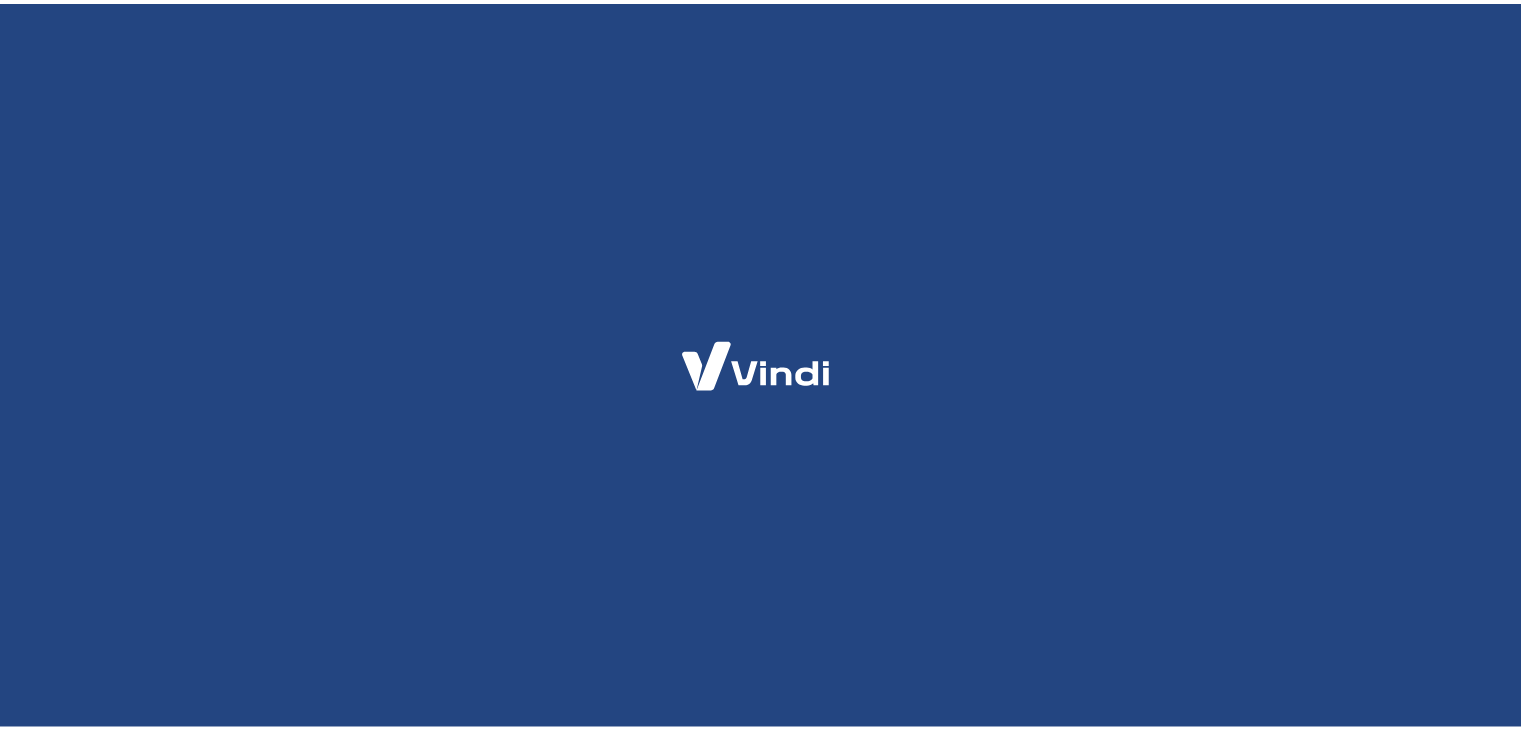 scroll, scrollTop: 0, scrollLeft: 0, axis: both 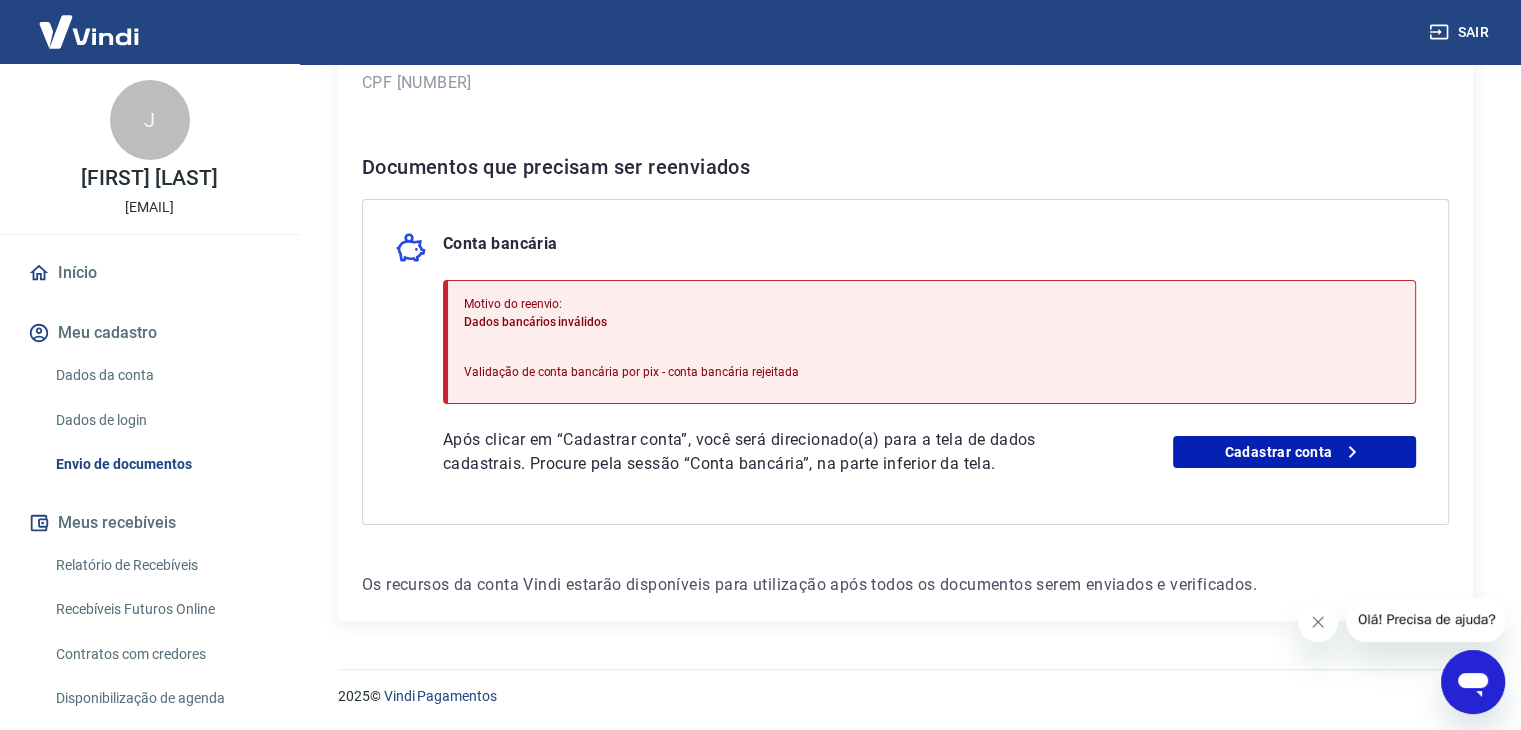 click 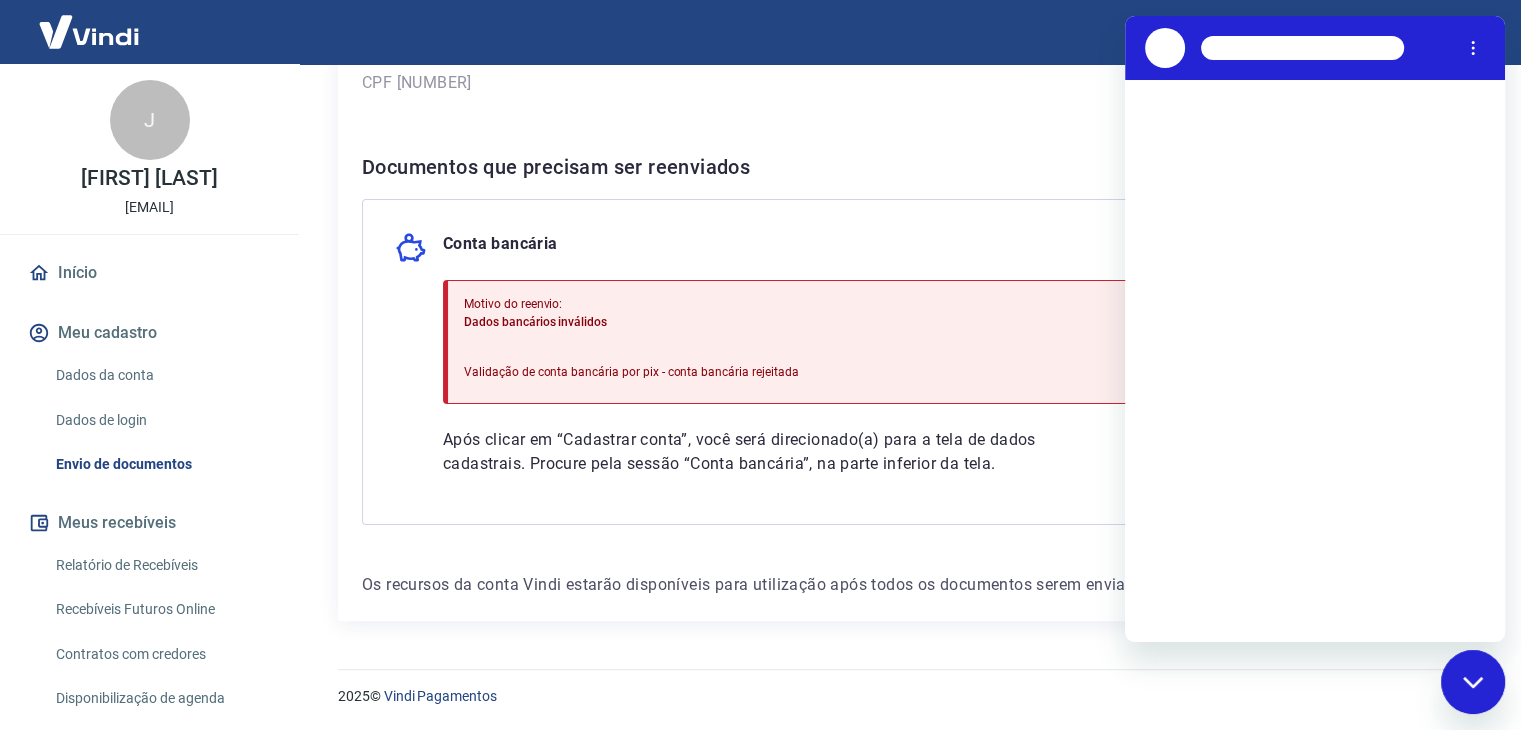 scroll, scrollTop: 0, scrollLeft: 0, axis: both 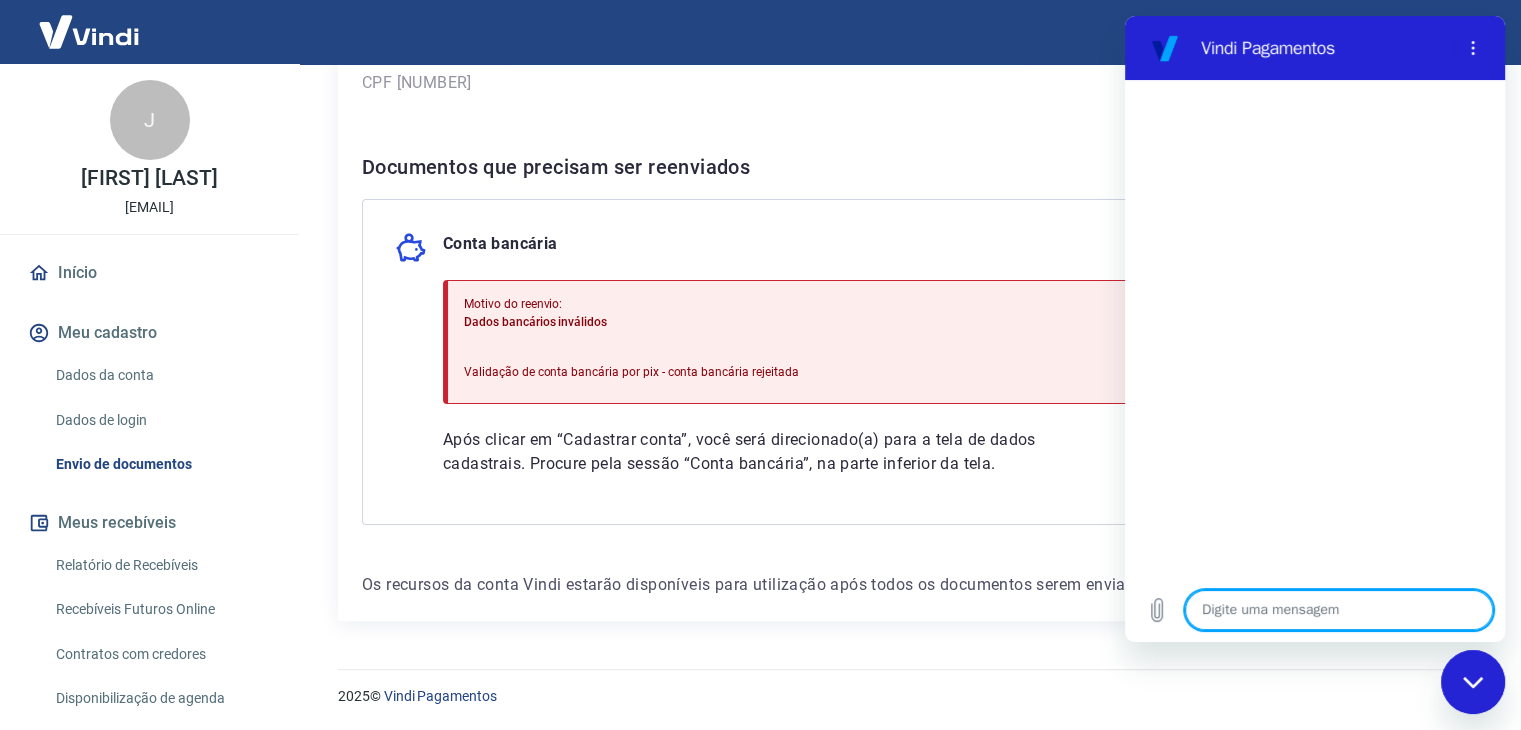 type on "C" 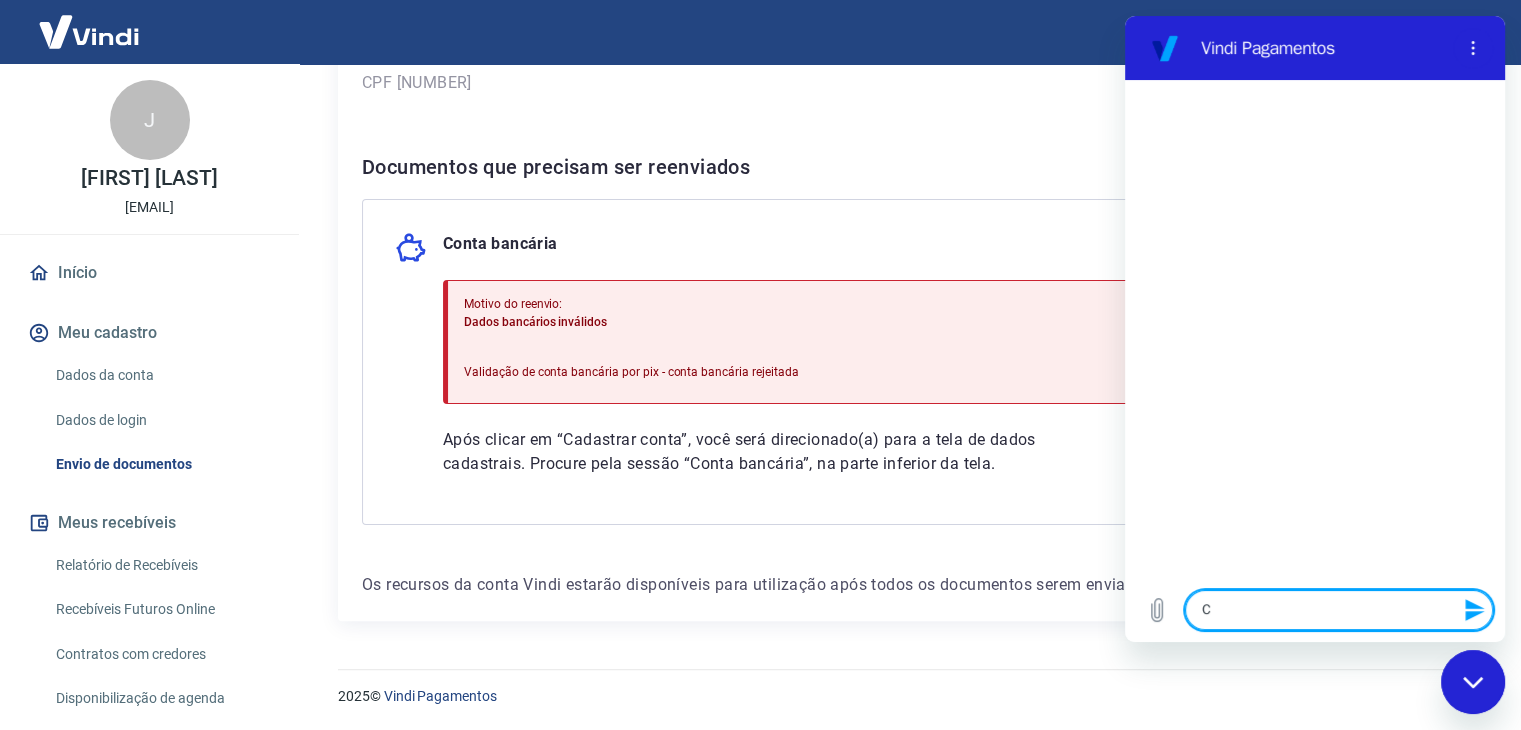 type on "CH" 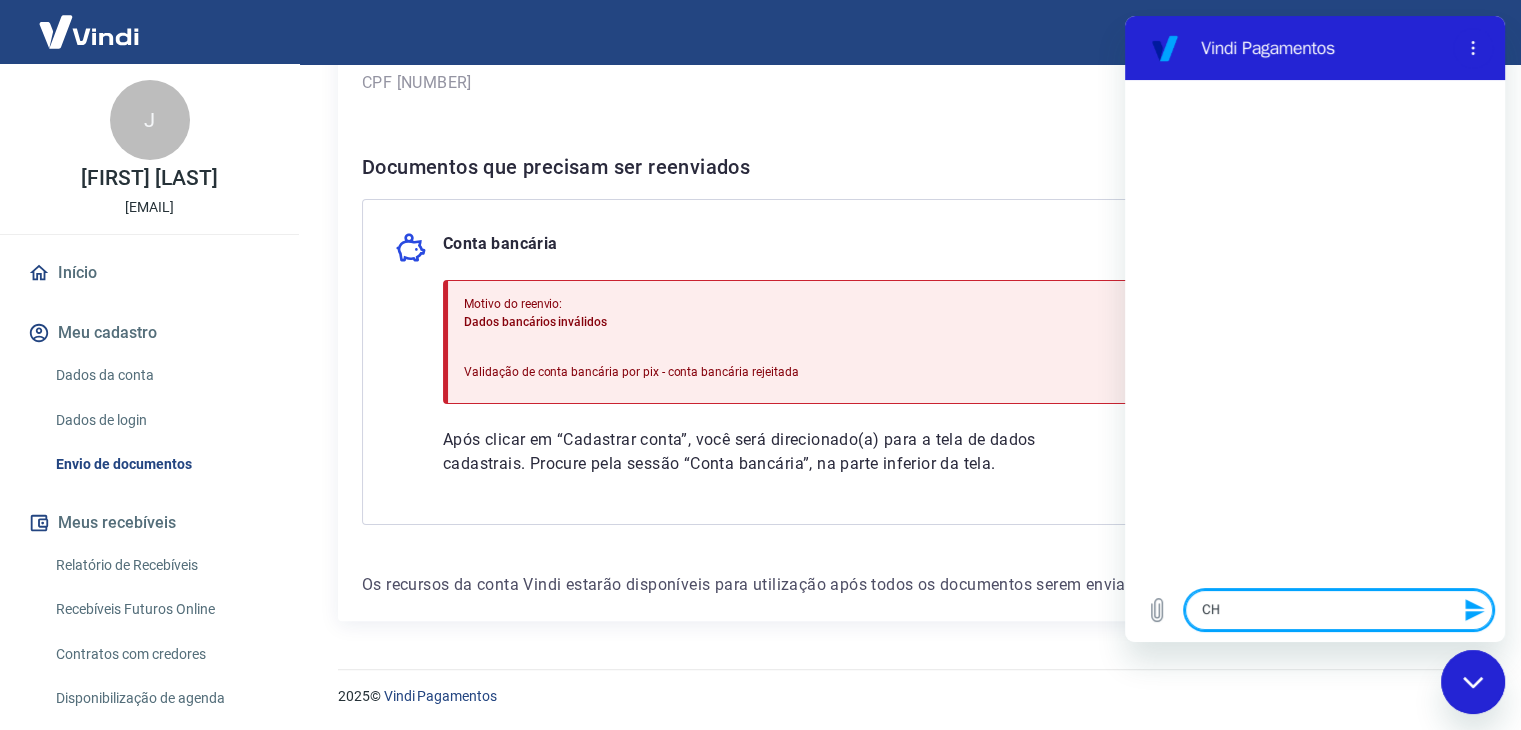 type on "CHA" 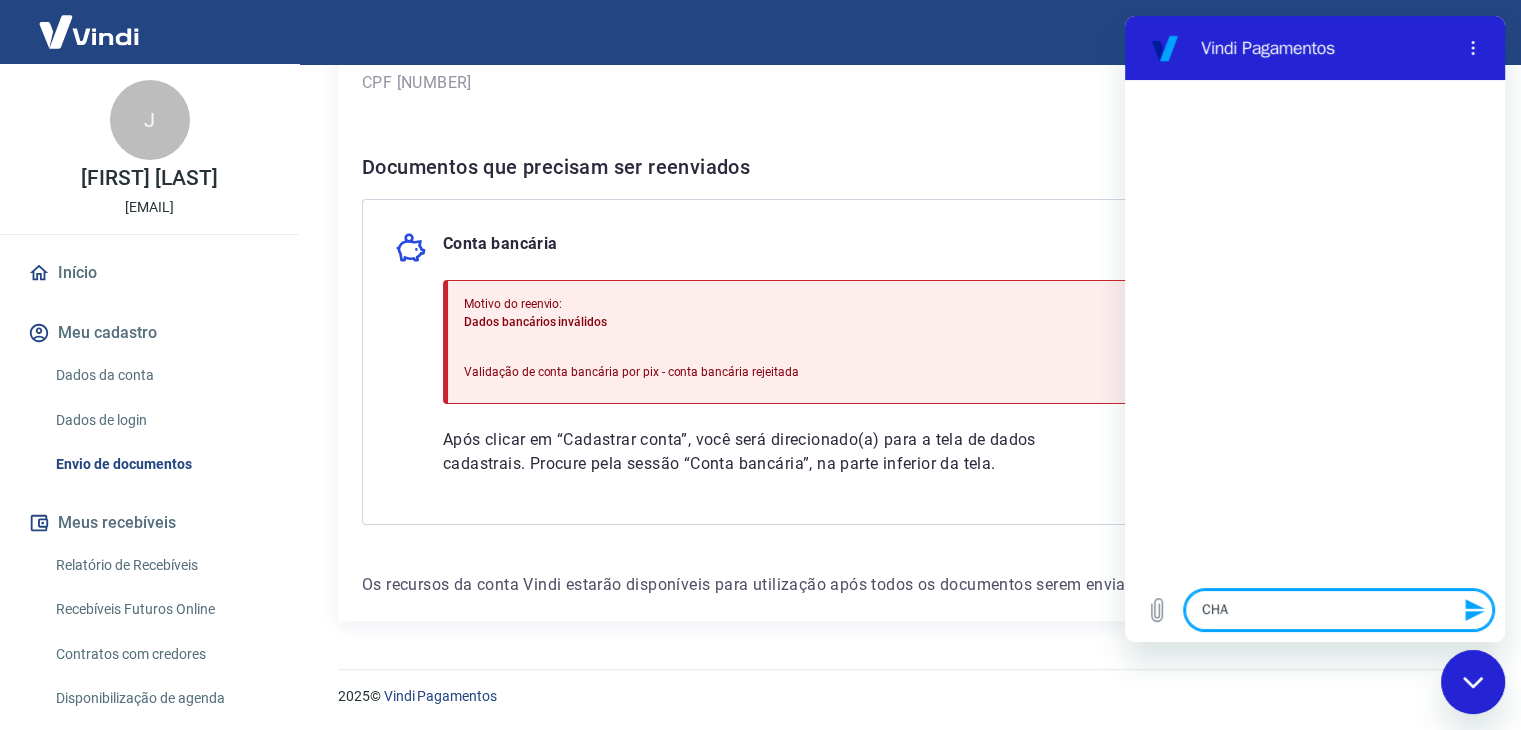 type on "CHAM" 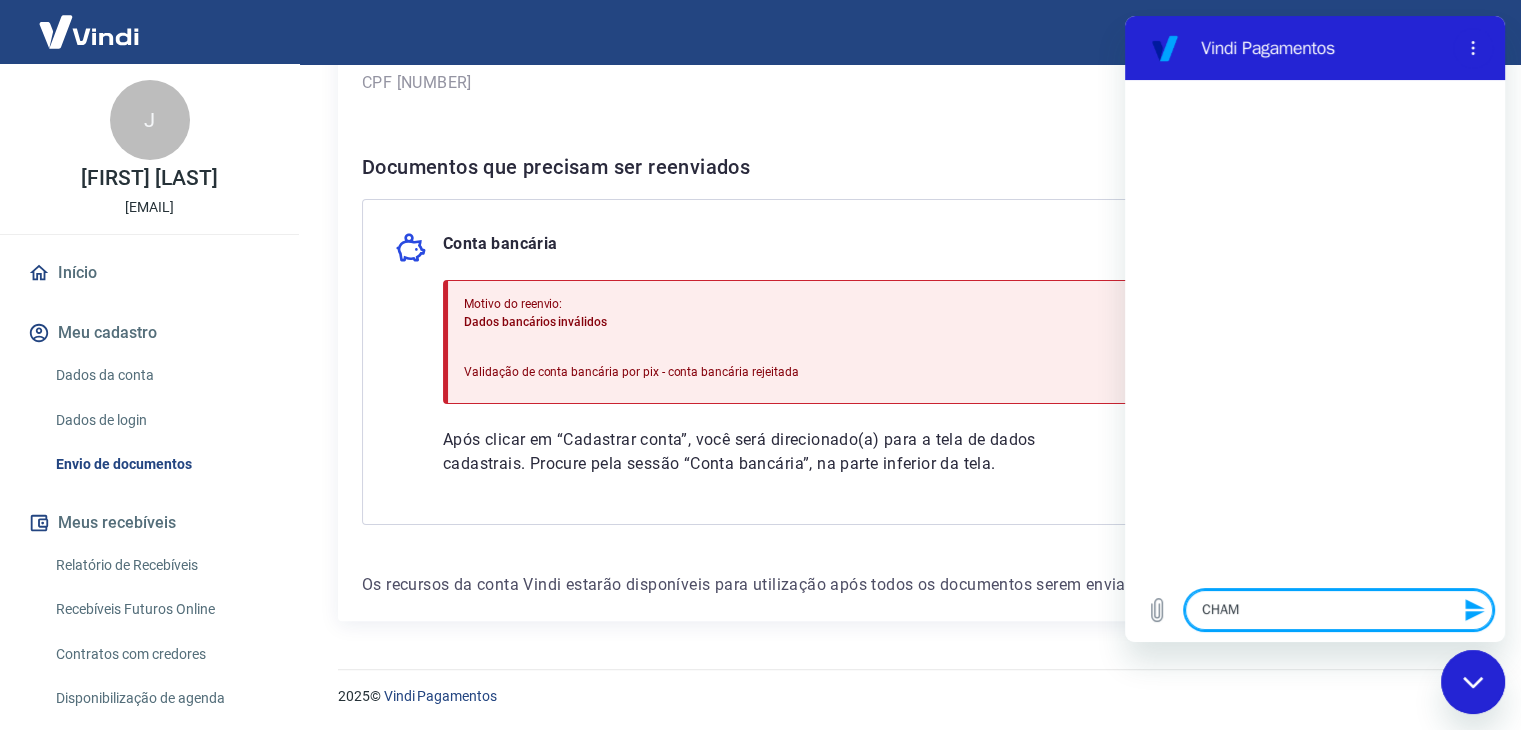 type on "CHAMA" 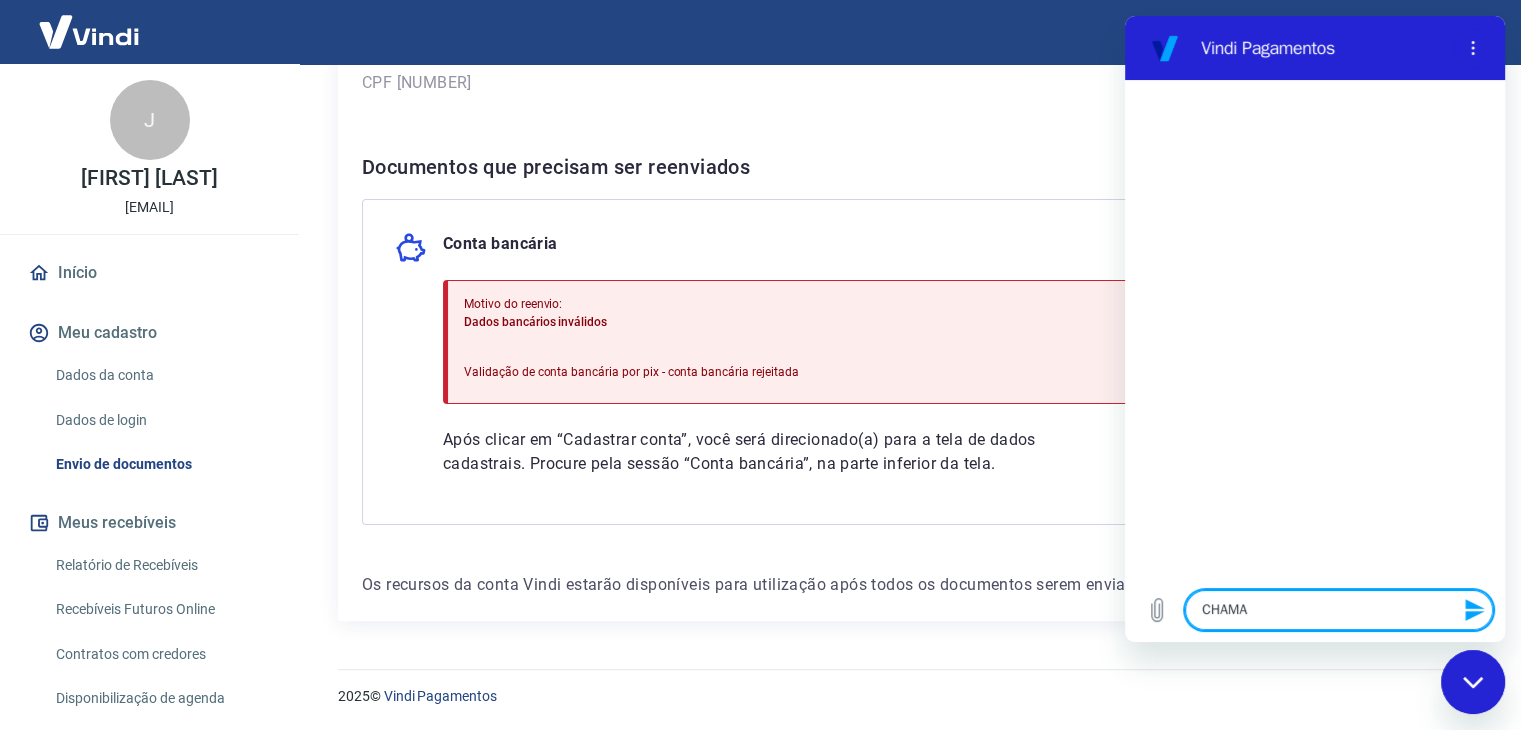 type on "CHAMAD" 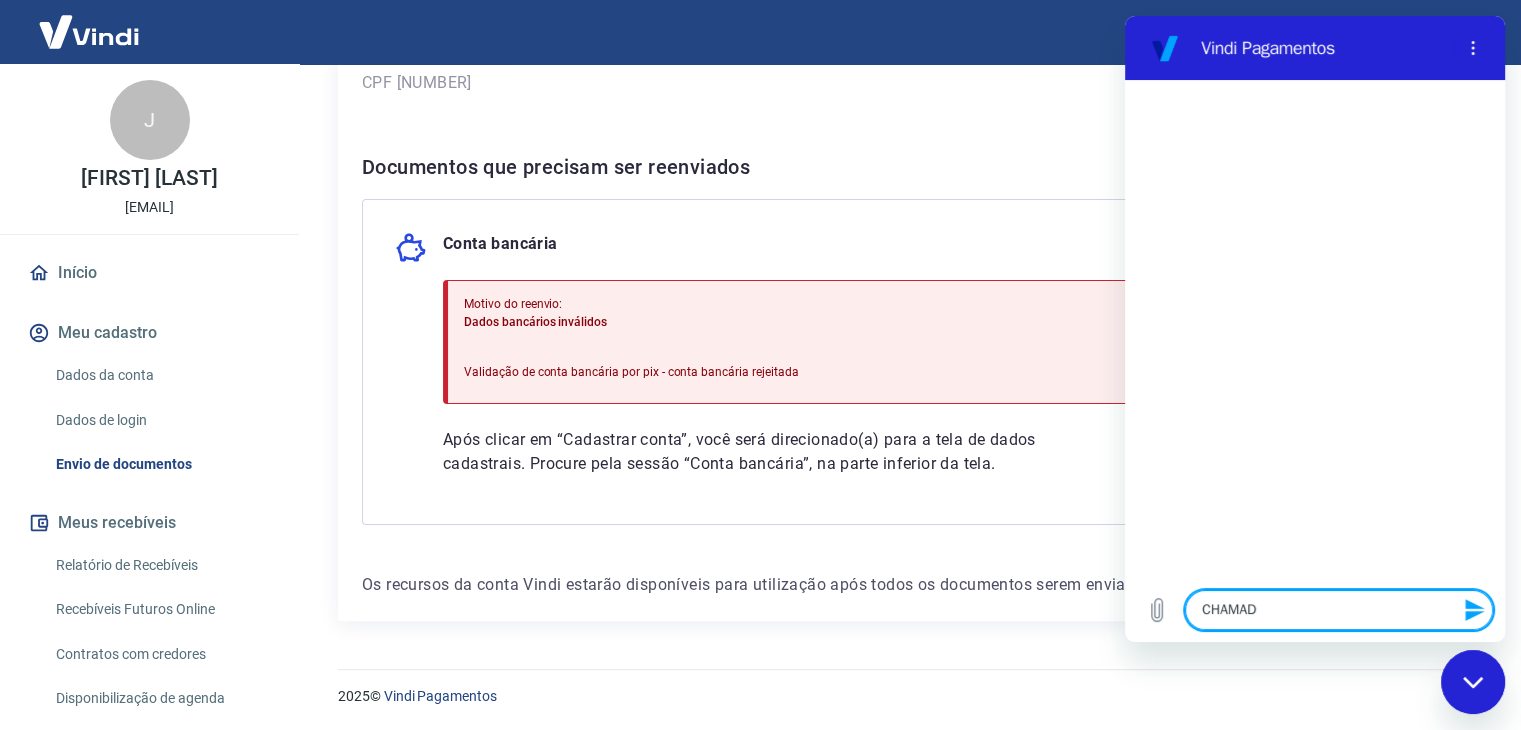 type on "CHAMADO" 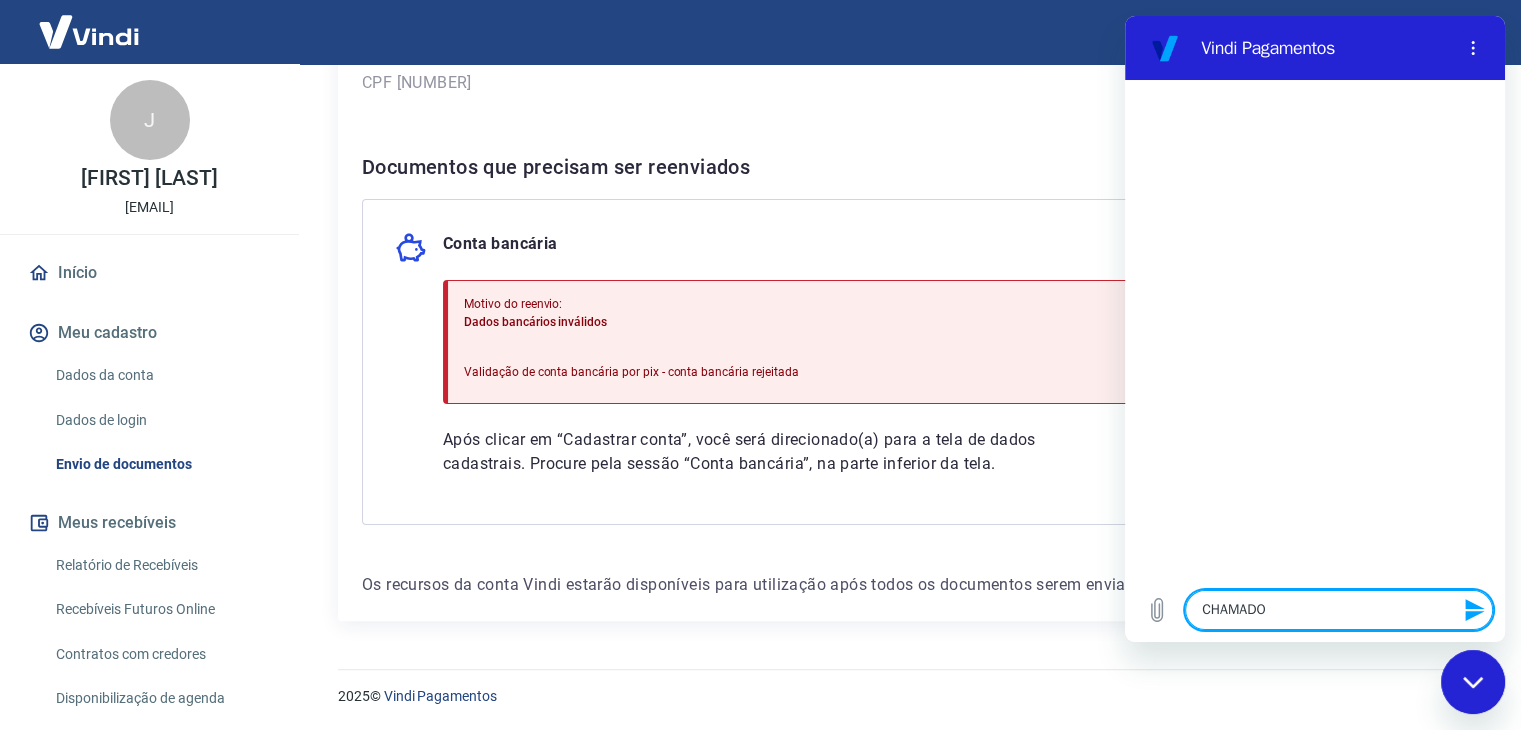 type 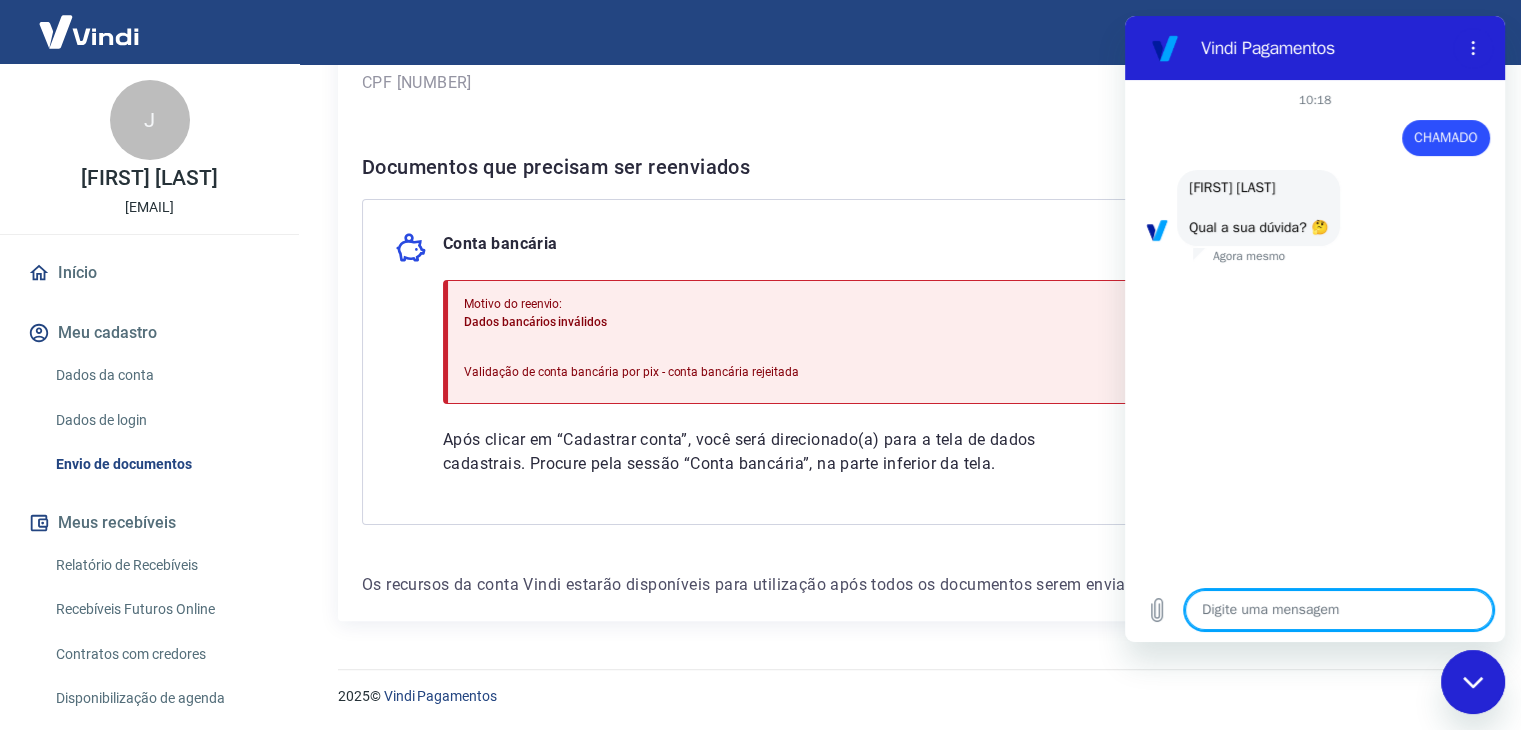 scroll, scrollTop: 56, scrollLeft: 0, axis: vertical 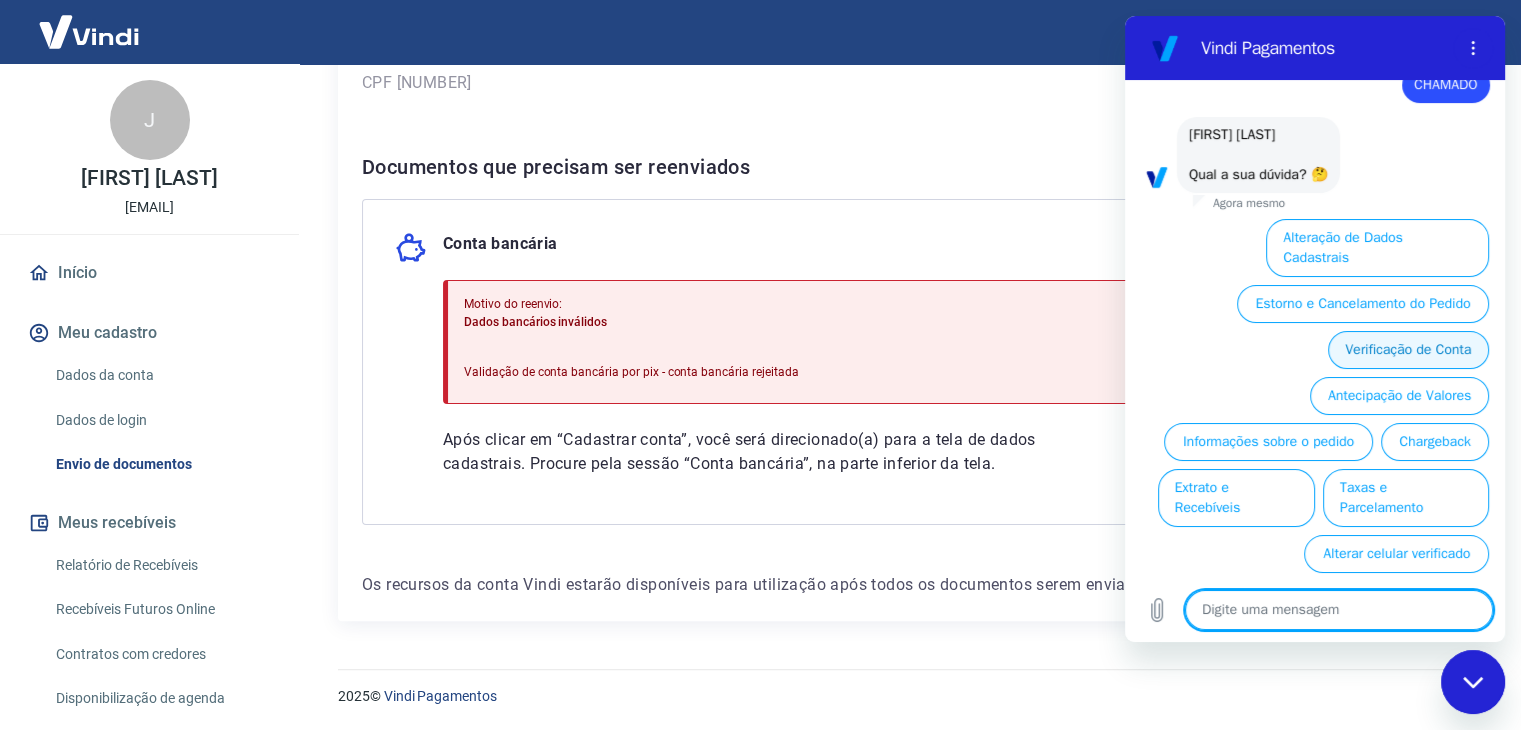 click on "Verificação de Conta" at bounding box center [1408, 350] 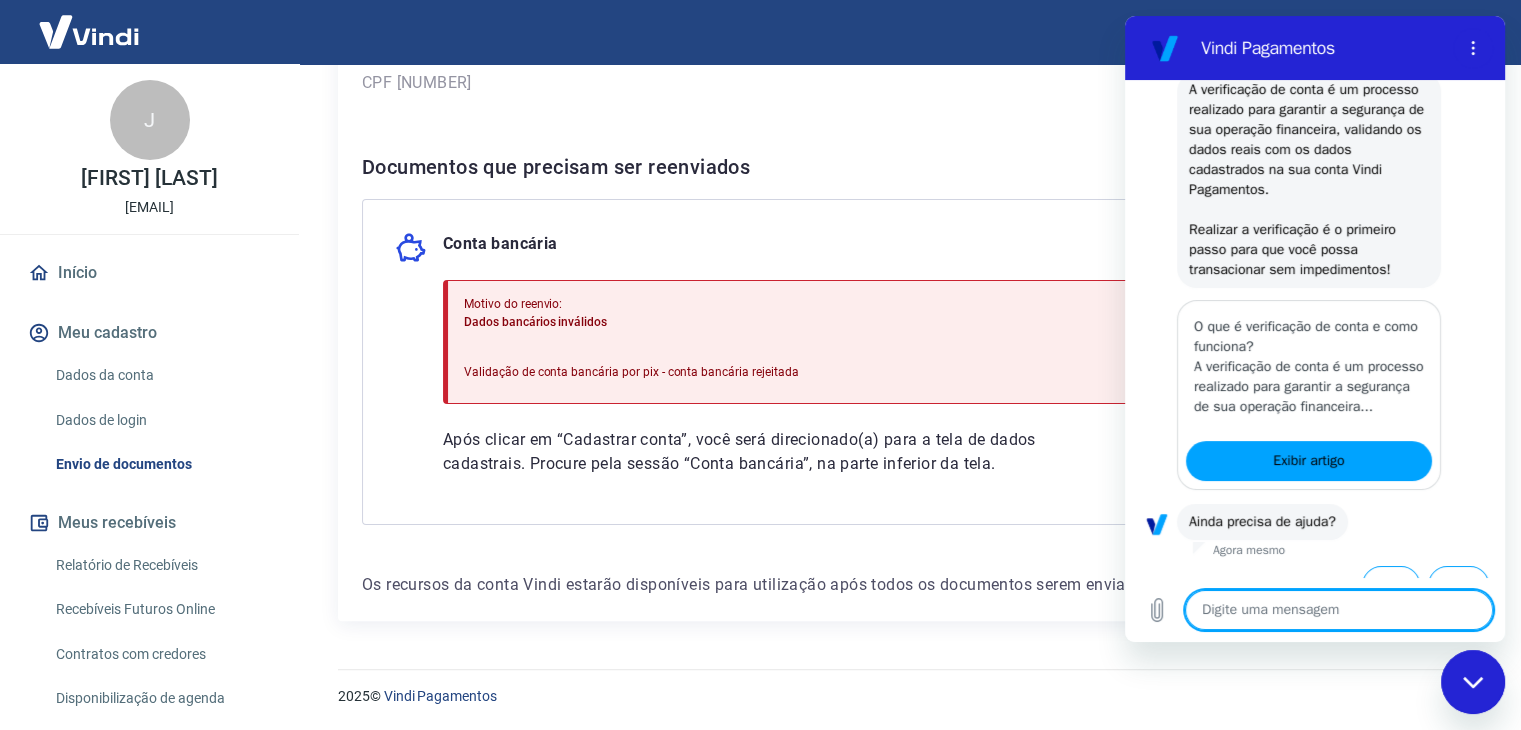 scroll, scrollTop: 302, scrollLeft: 0, axis: vertical 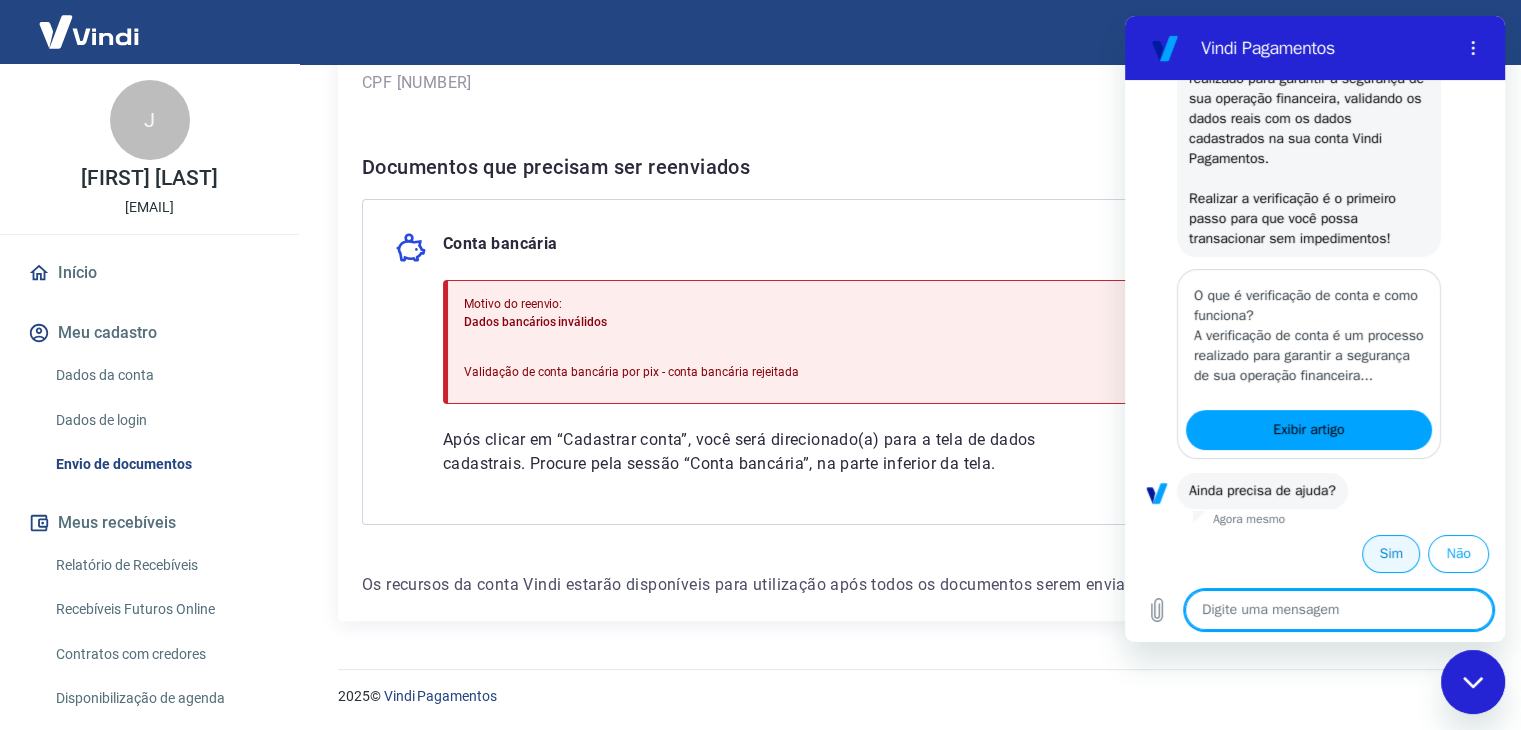 click on "Sim" at bounding box center (1391, 554) 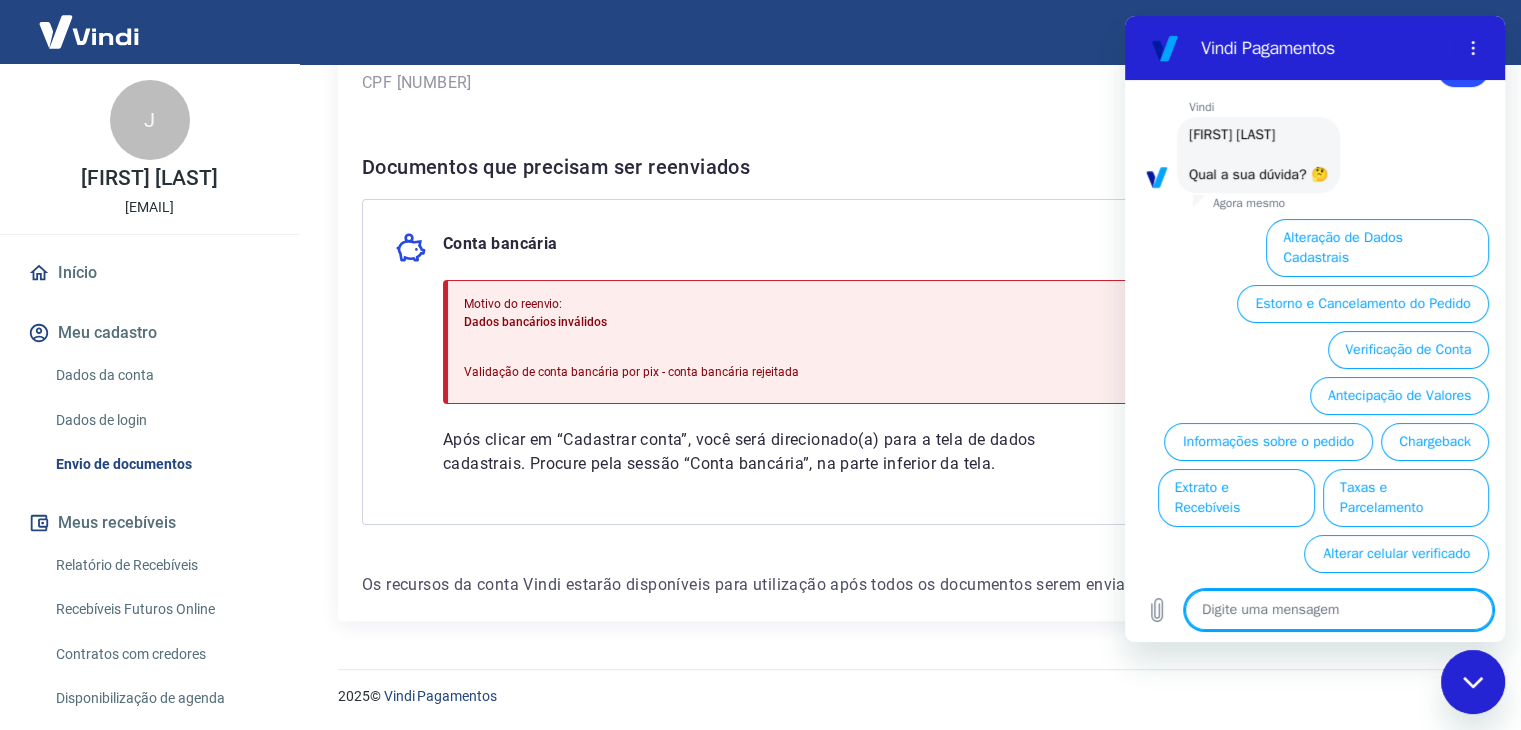 scroll, scrollTop: 776, scrollLeft: 0, axis: vertical 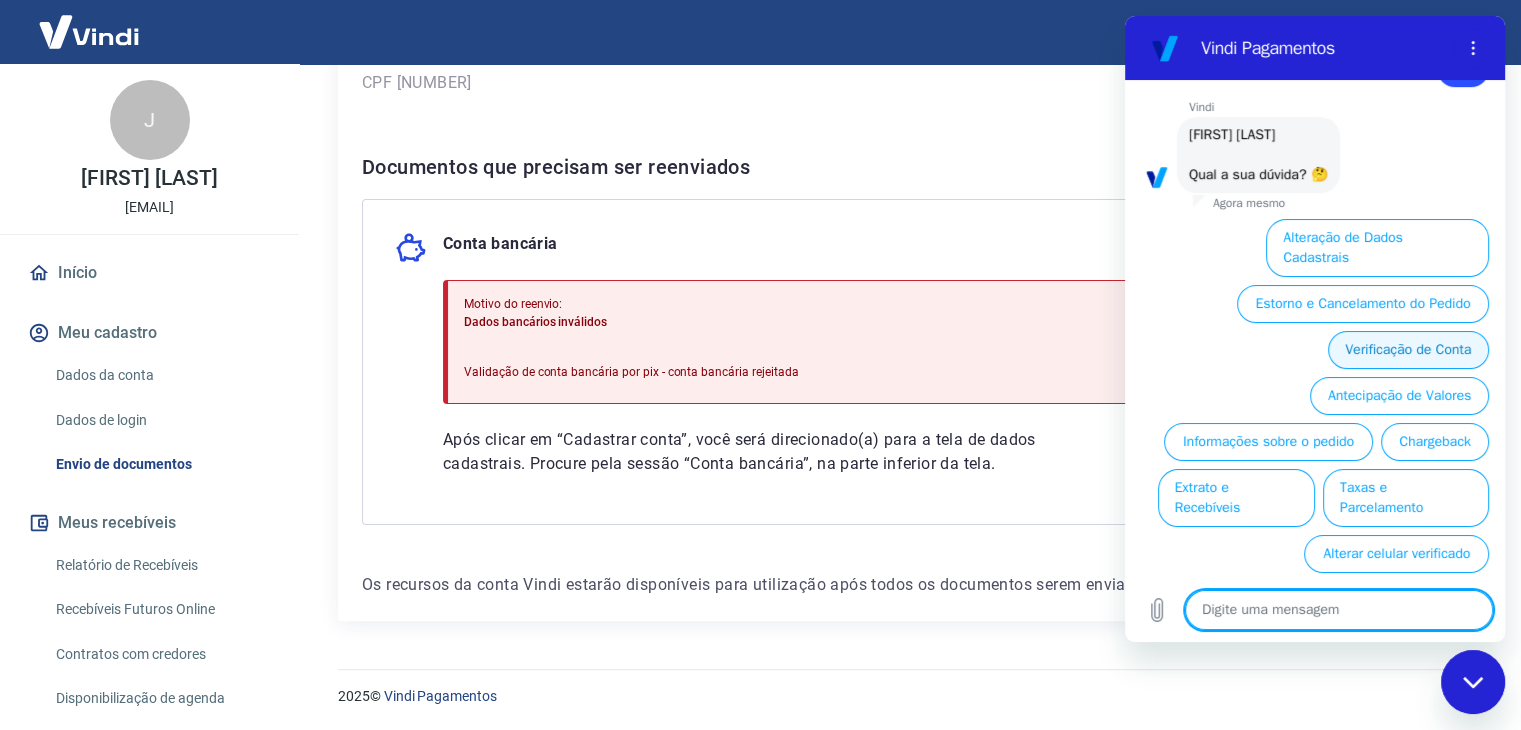 click on "Verificação de Conta" at bounding box center (1408, 350) 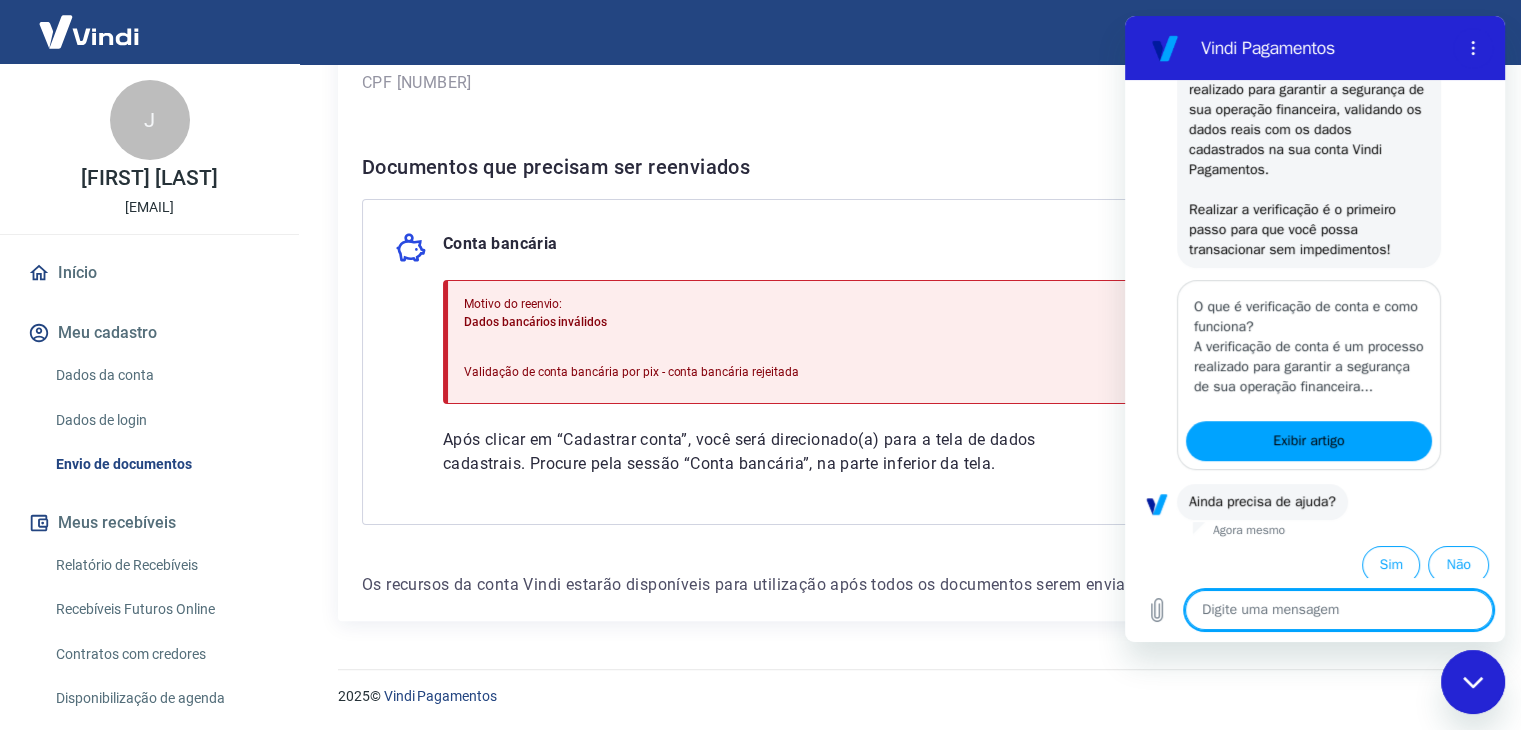 scroll, scrollTop: 1022, scrollLeft: 0, axis: vertical 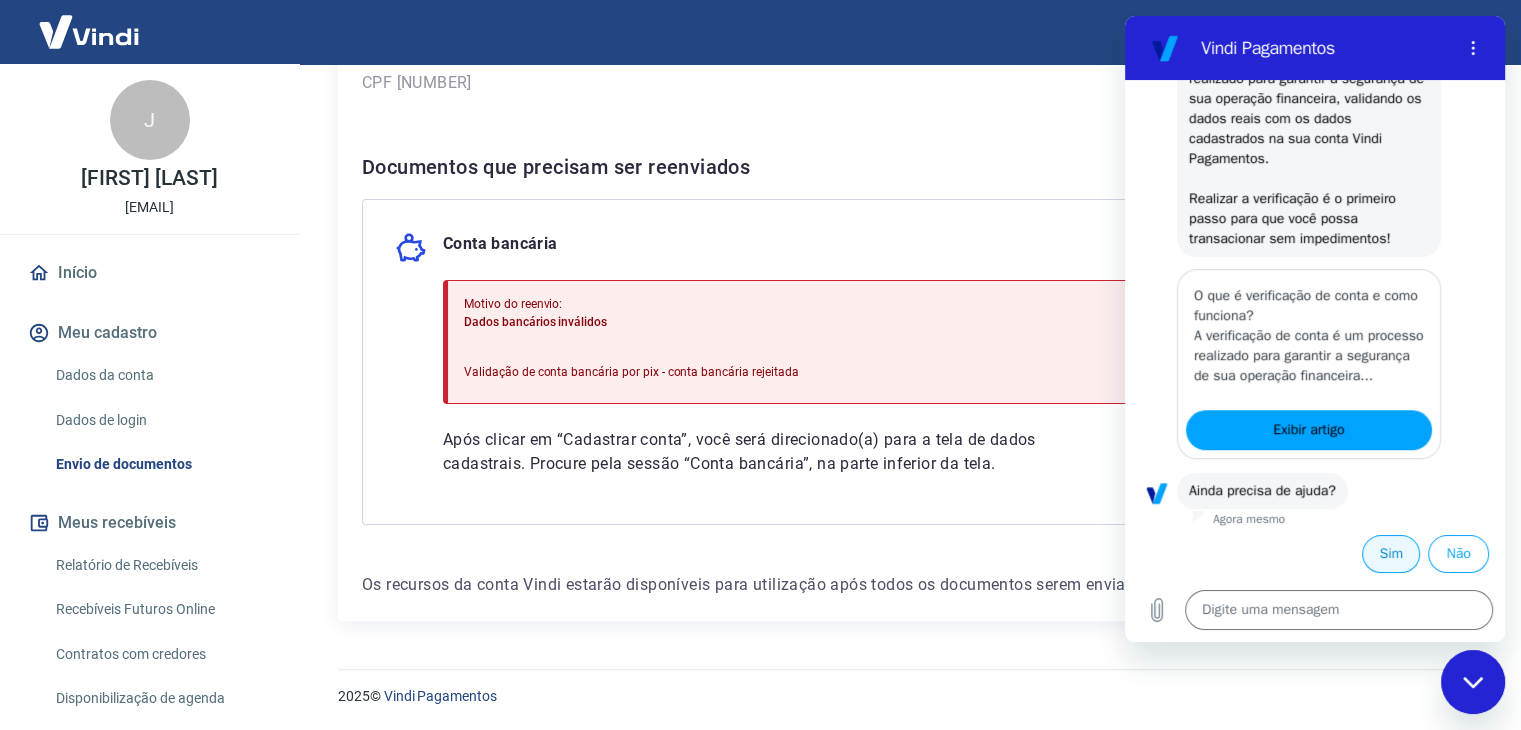 click on "Sim" at bounding box center [1391, 554] 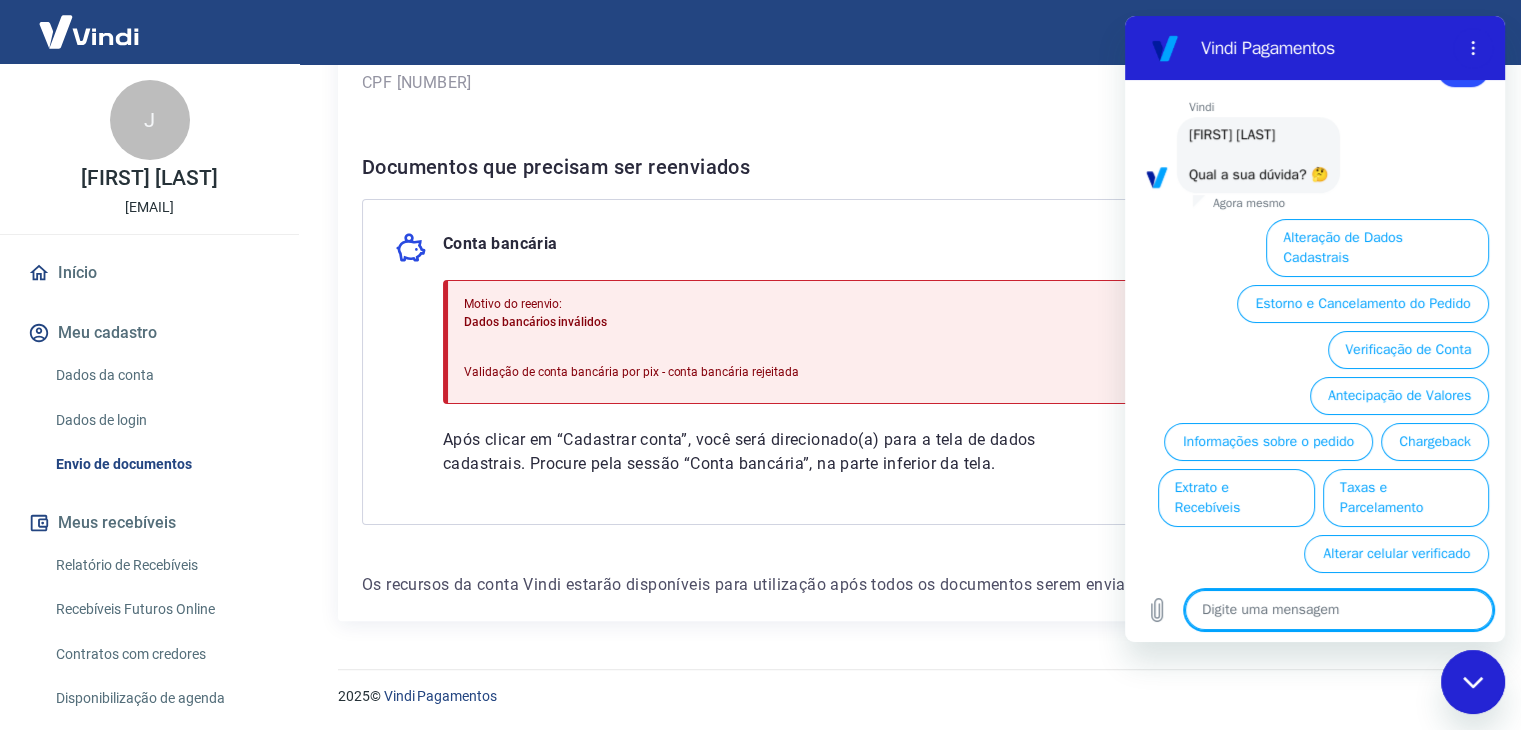 scroll, scrollTop: 1495, scrollLeft: 0, axis: vertical 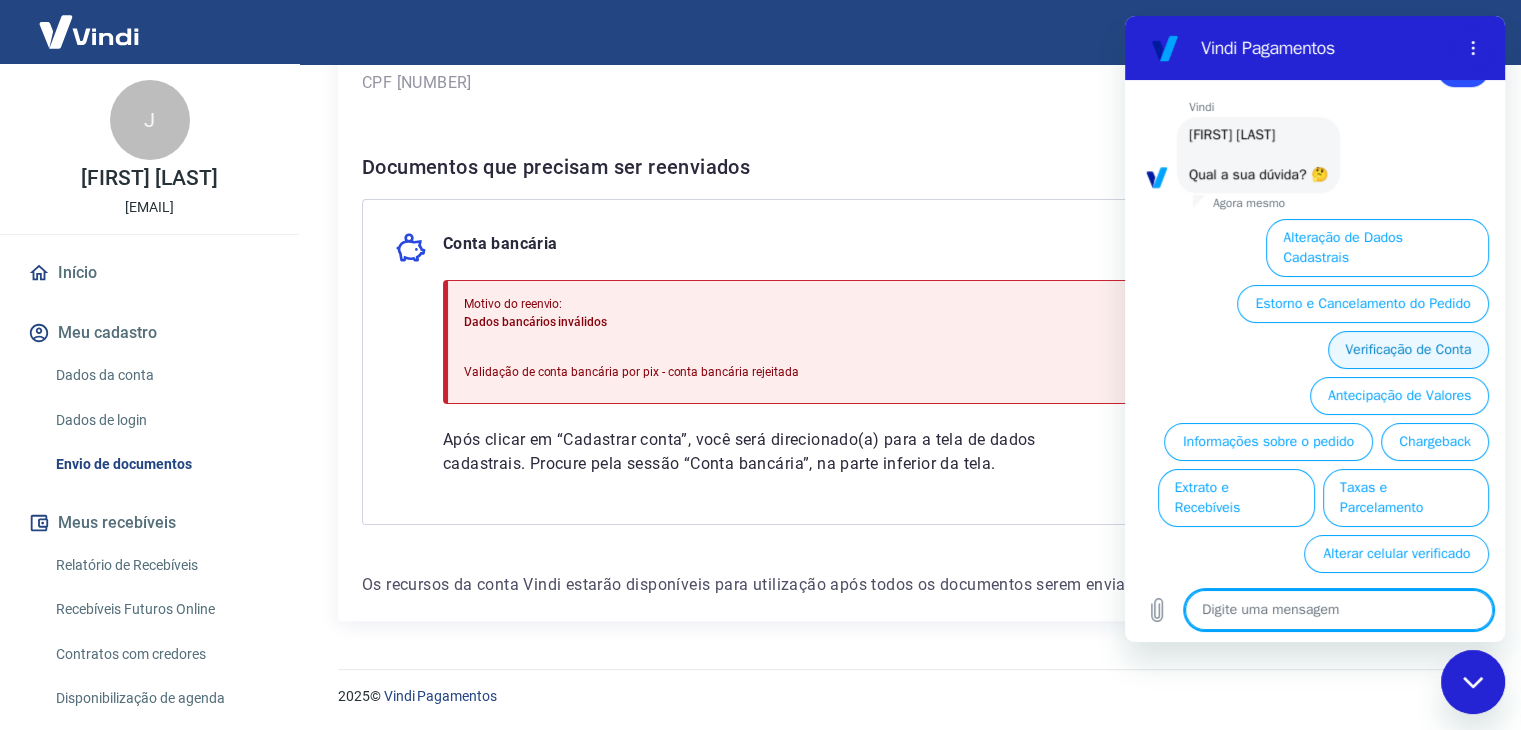 click on "Verificação de Conta" at bounding box center (1408, 350) 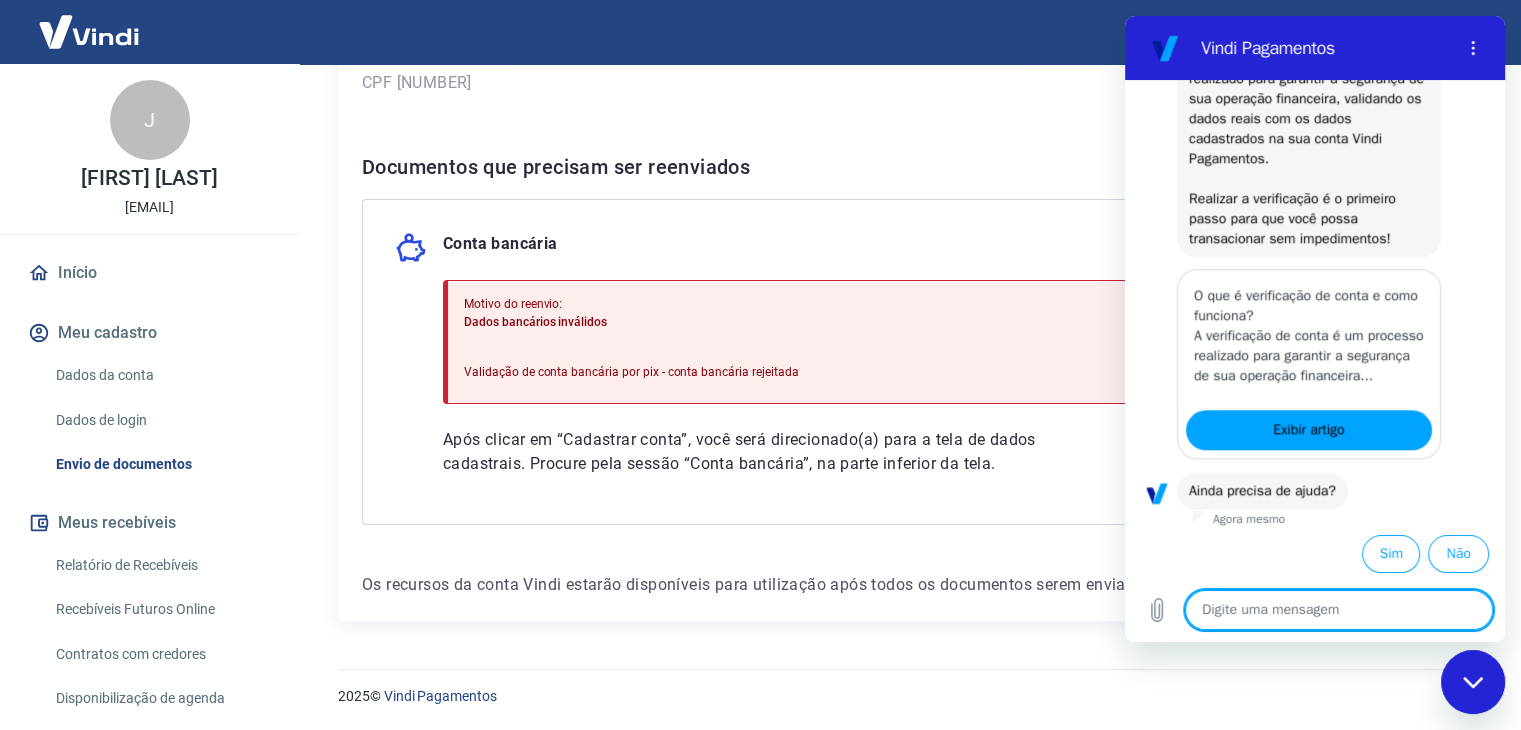 scroll, scrollTop: 1741, scrollLeft: 0, axis: vertical 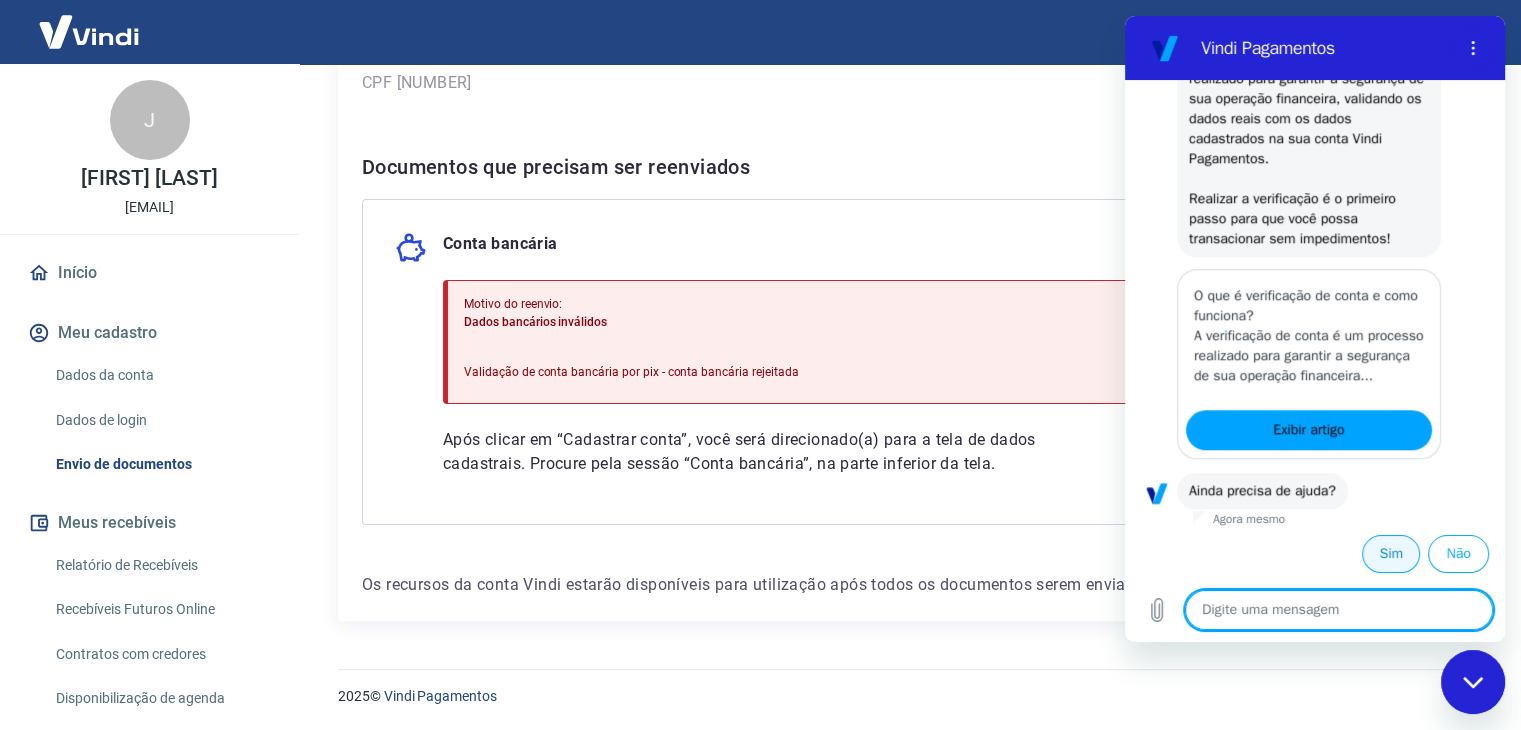 click on "Sim" at bounding box center (1391, 554) 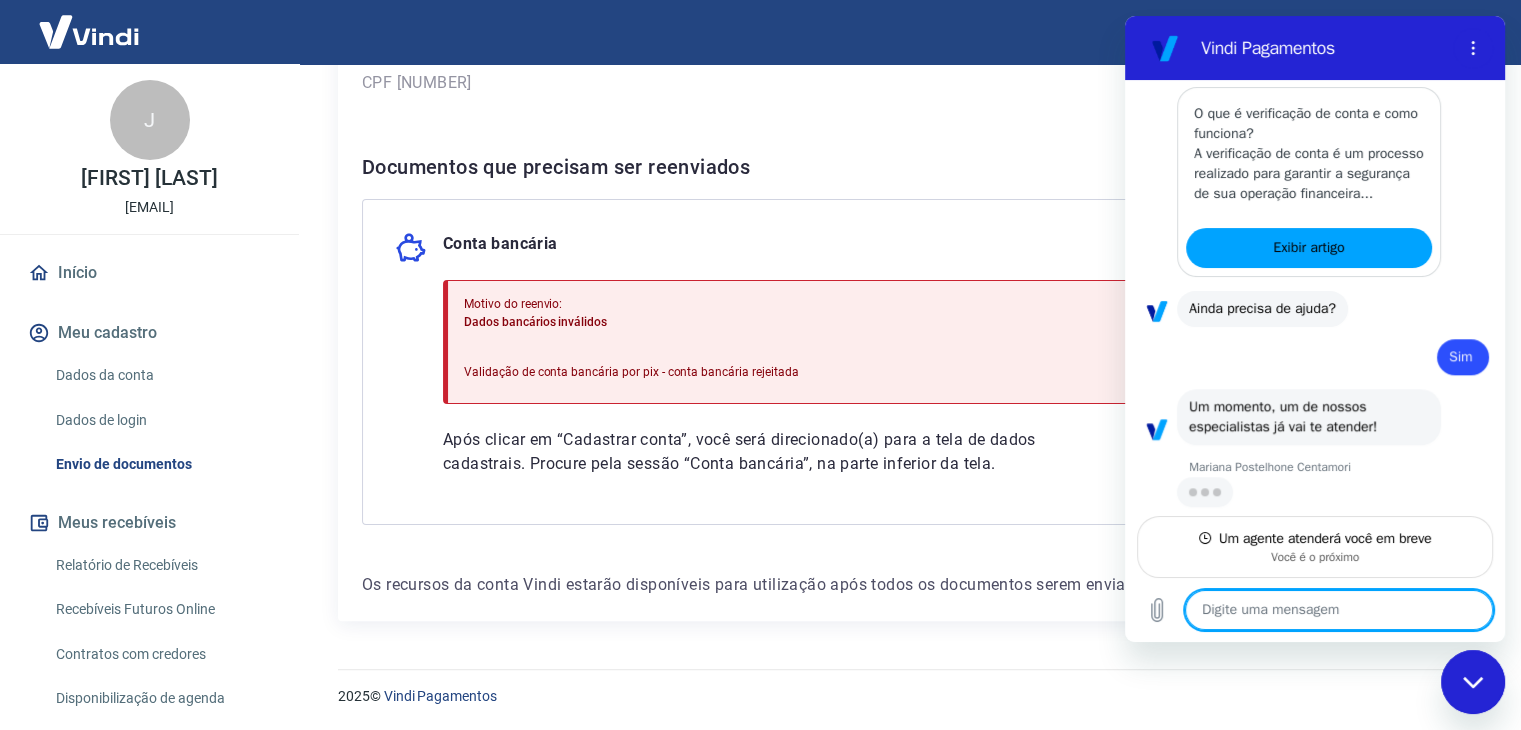 scroll, scrollTop: 1921, scrollLeft: 0, axis: vertical 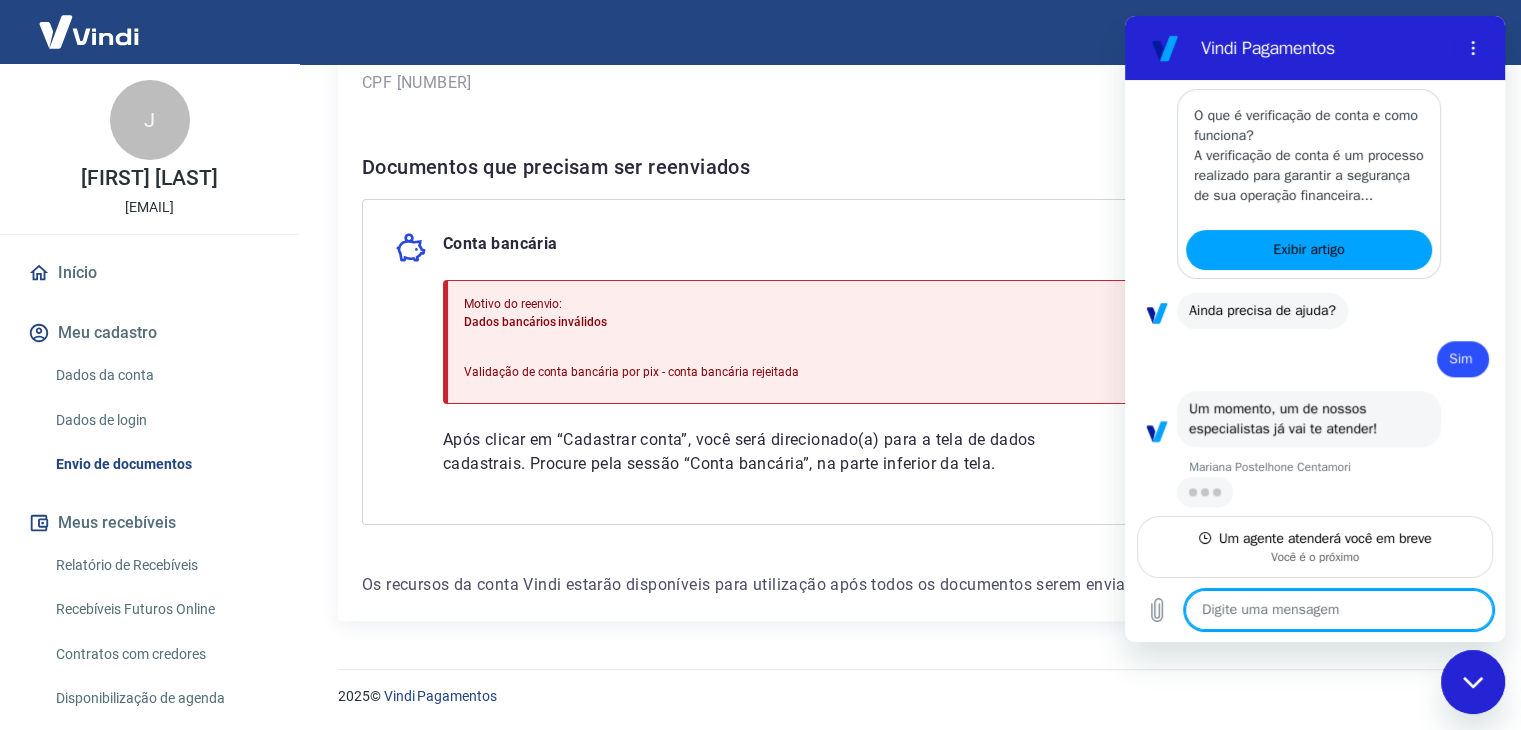 type on "x" 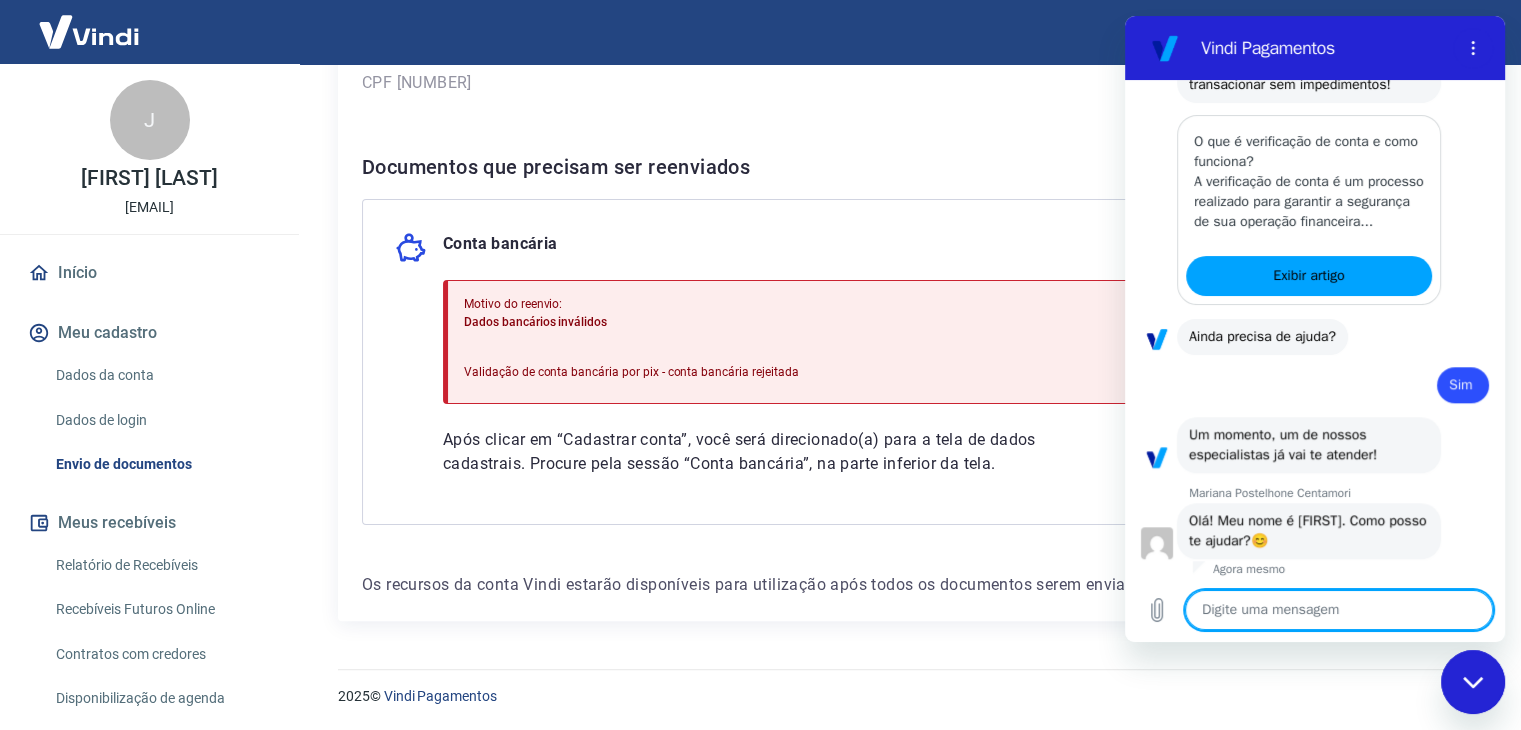 scroll, scrollTop: 1900, scrollLeft: 0, axis: vertical 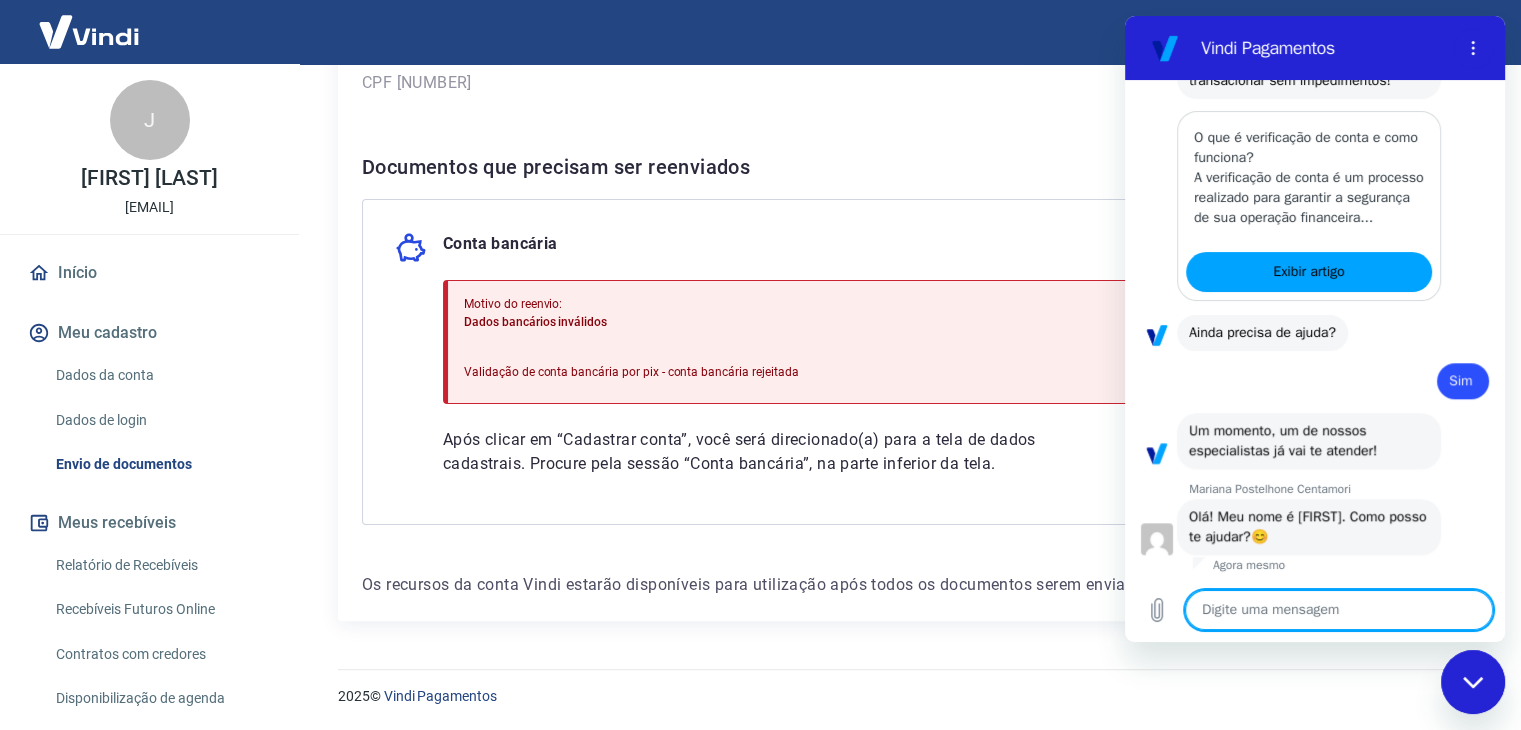 type on "b" 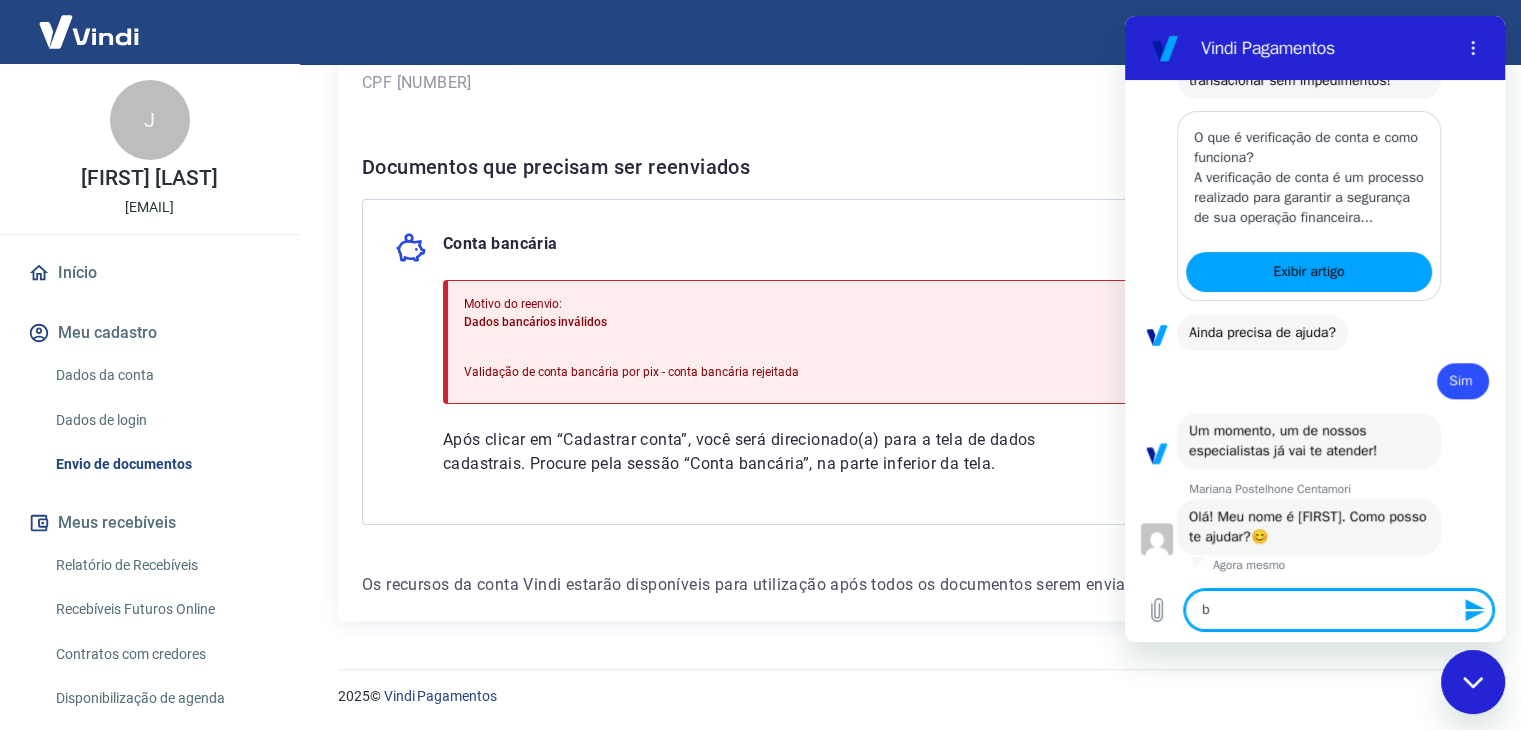type on "bo" 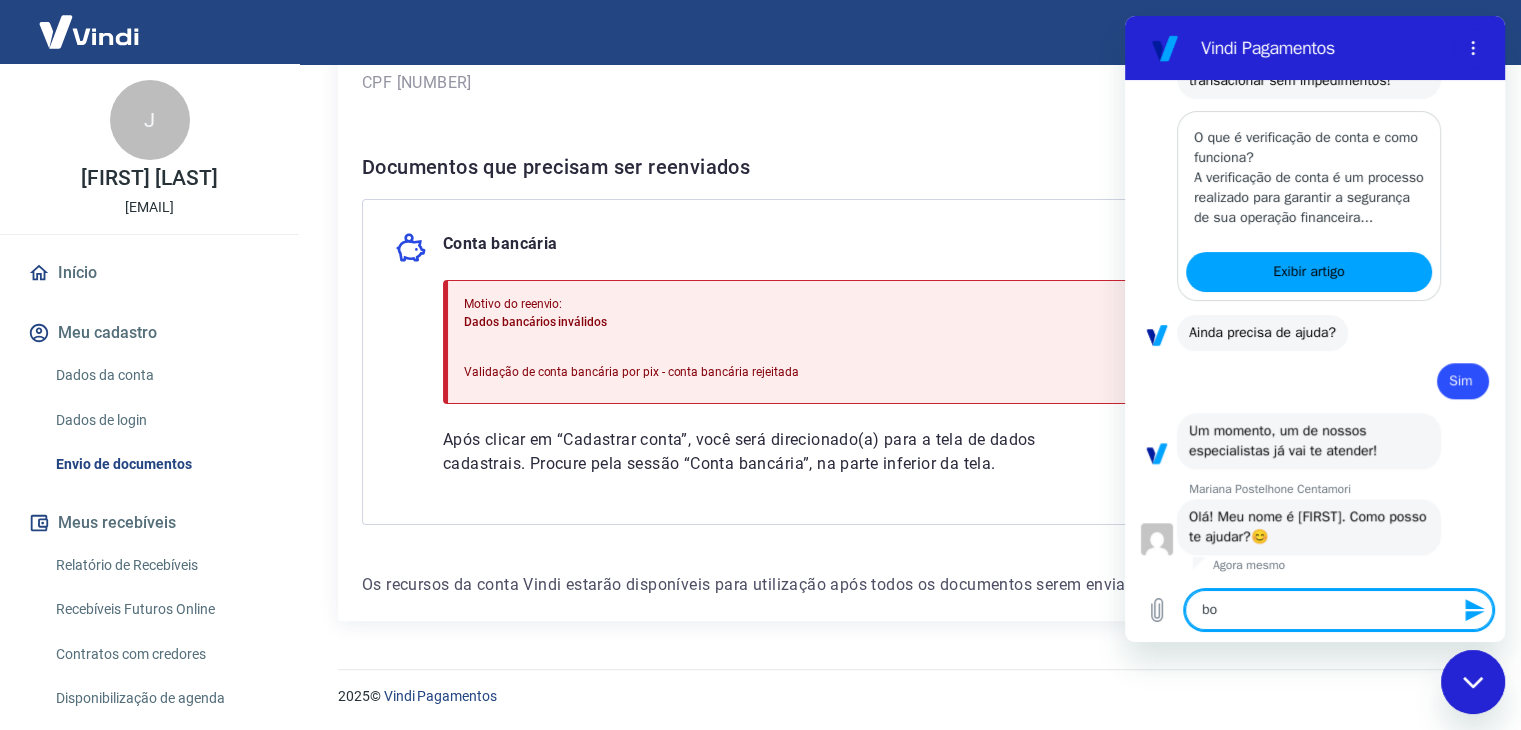 type on "bom" 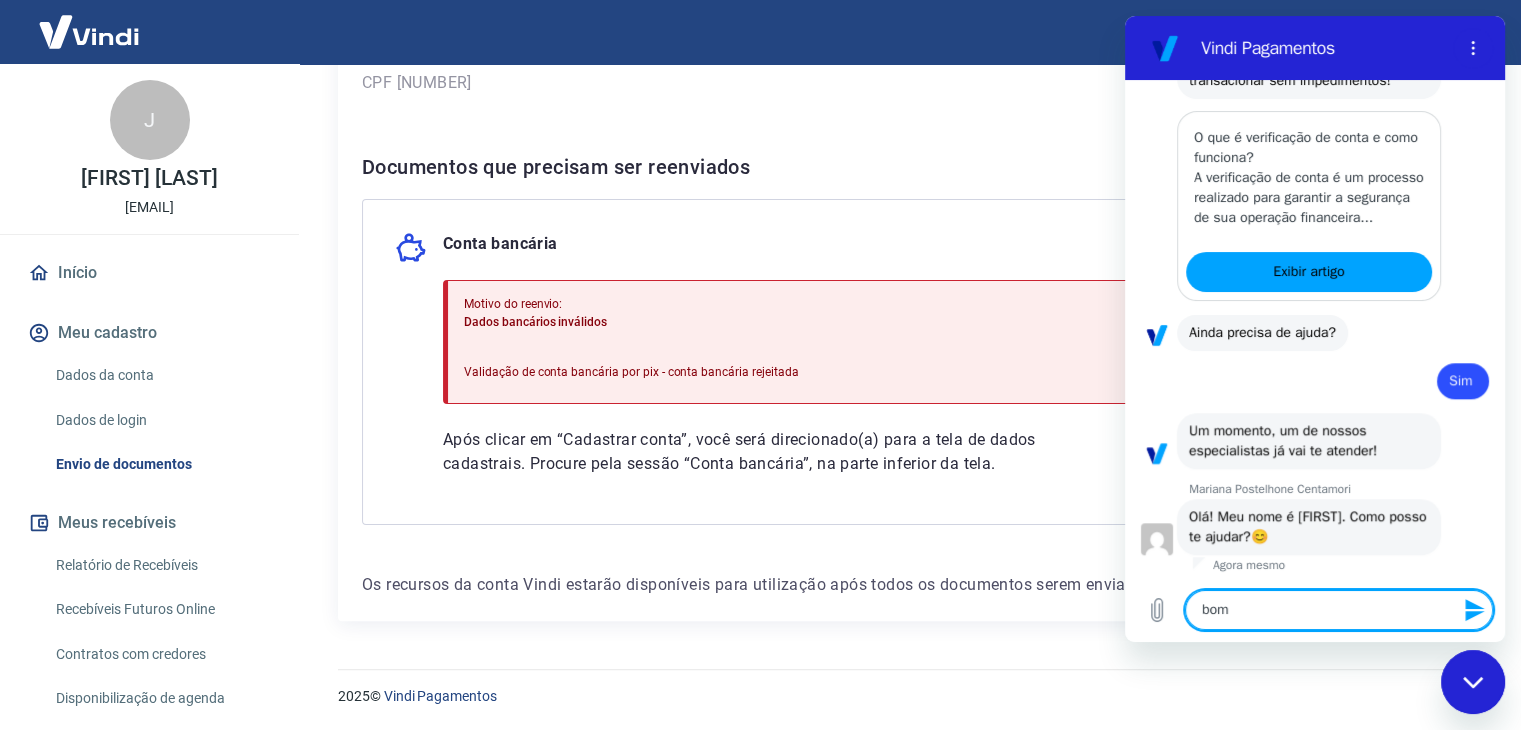 type on "bom" 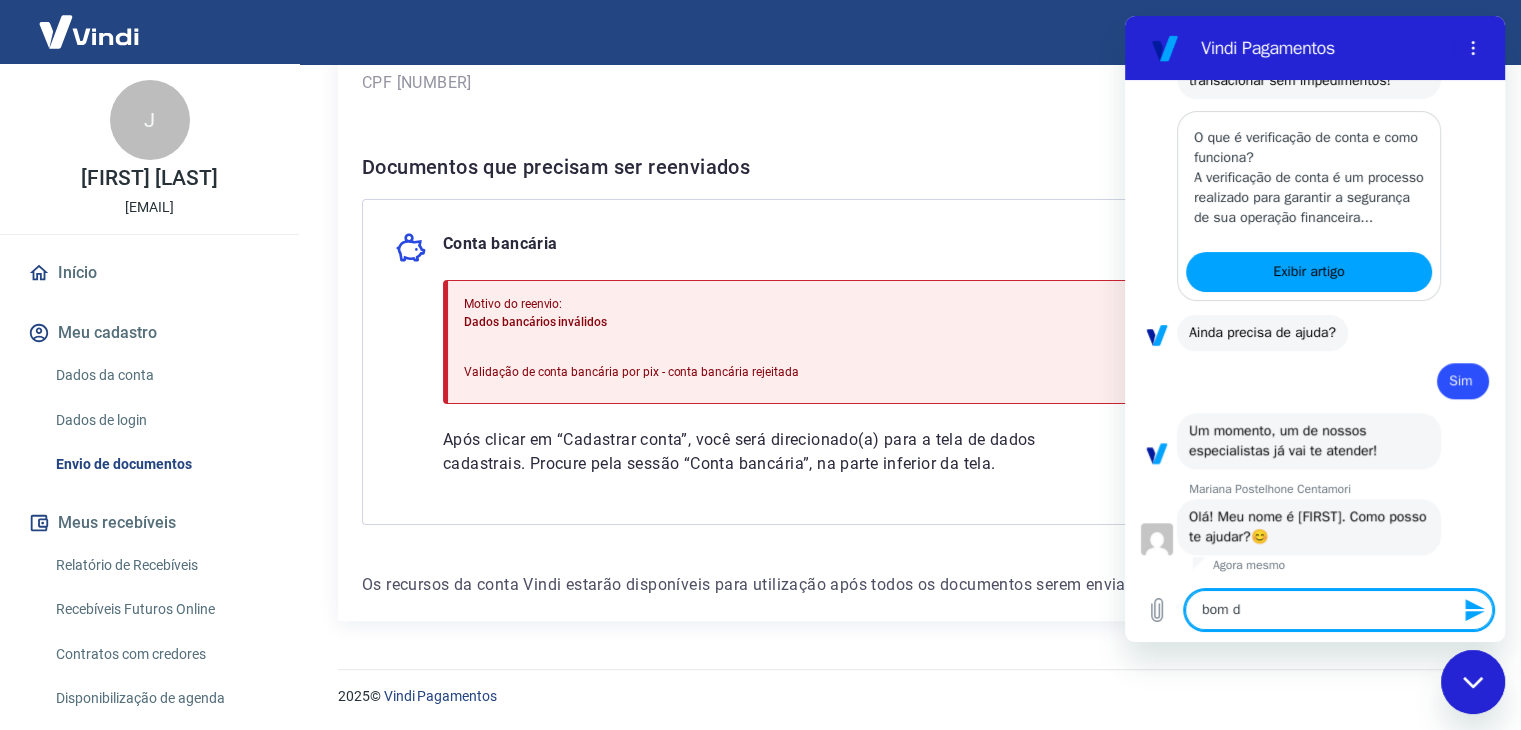 type on "bom di" 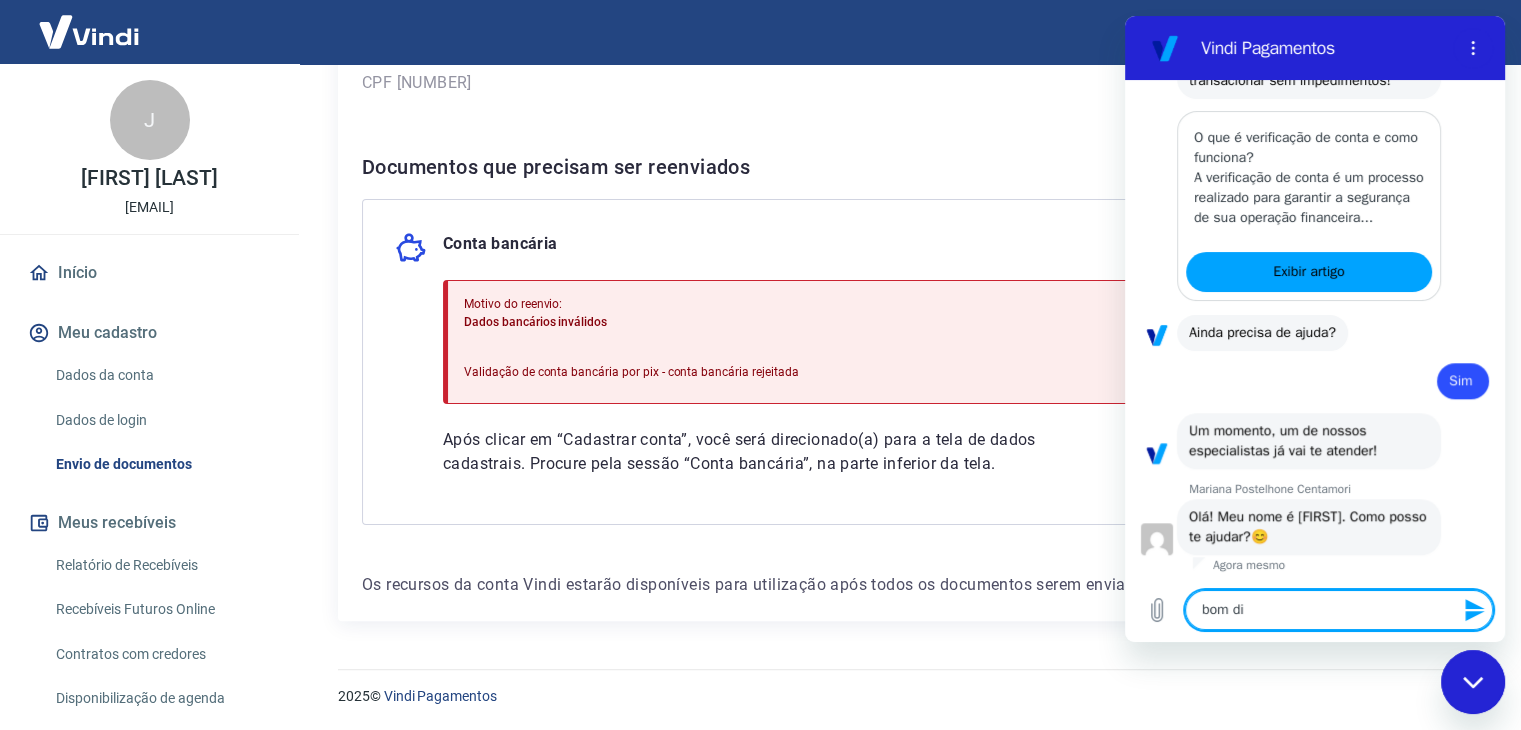 type on "bom dia" 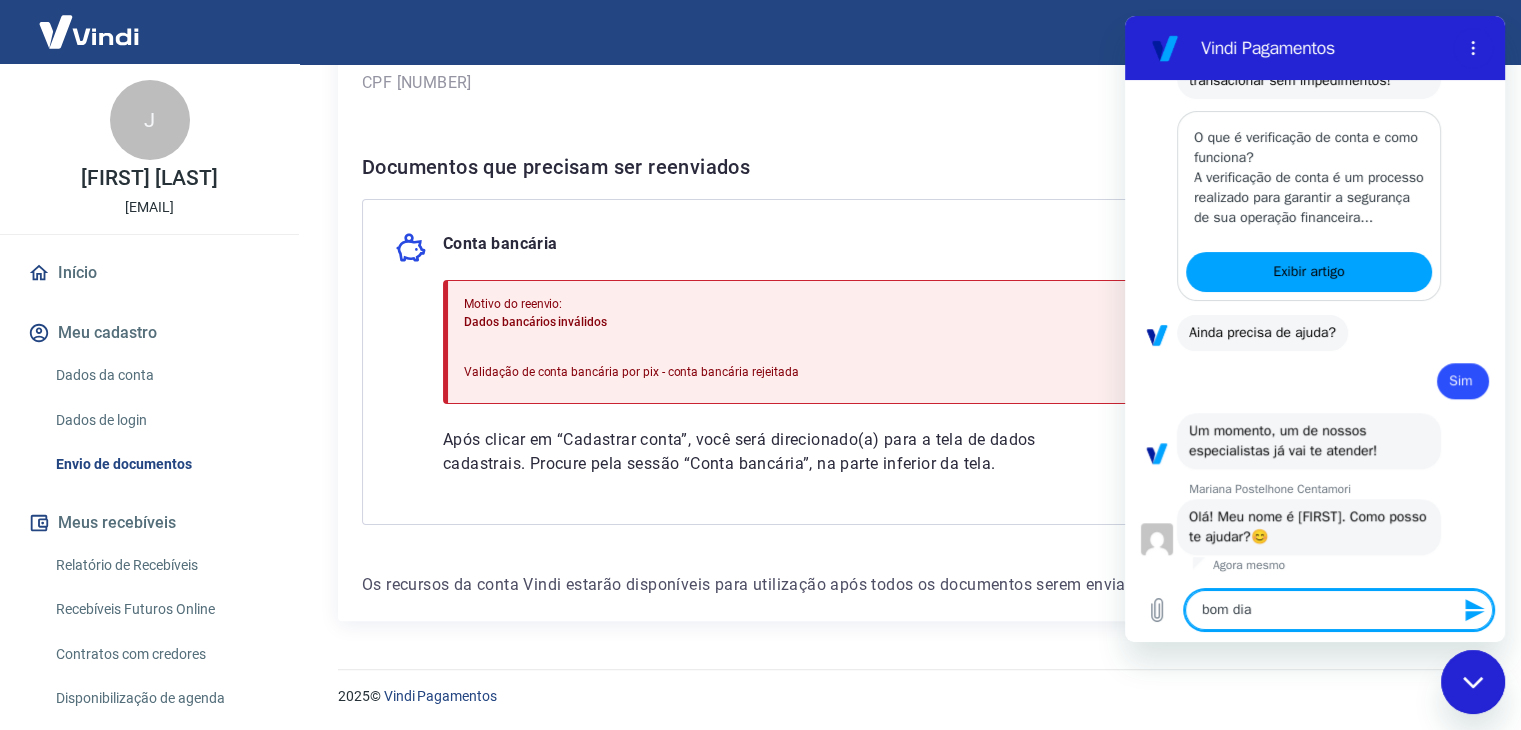type on "bom dia" 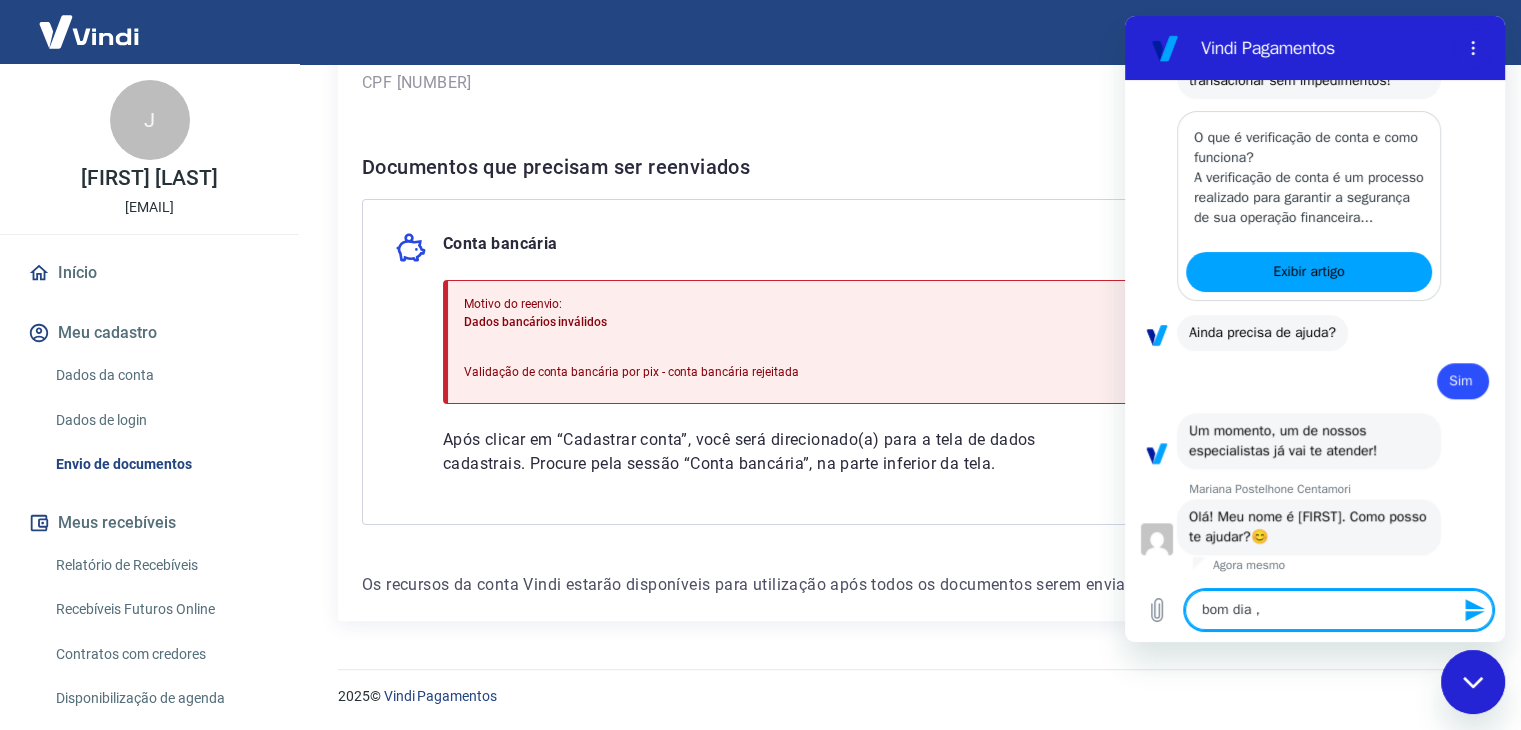 type on "bom dia ,t" 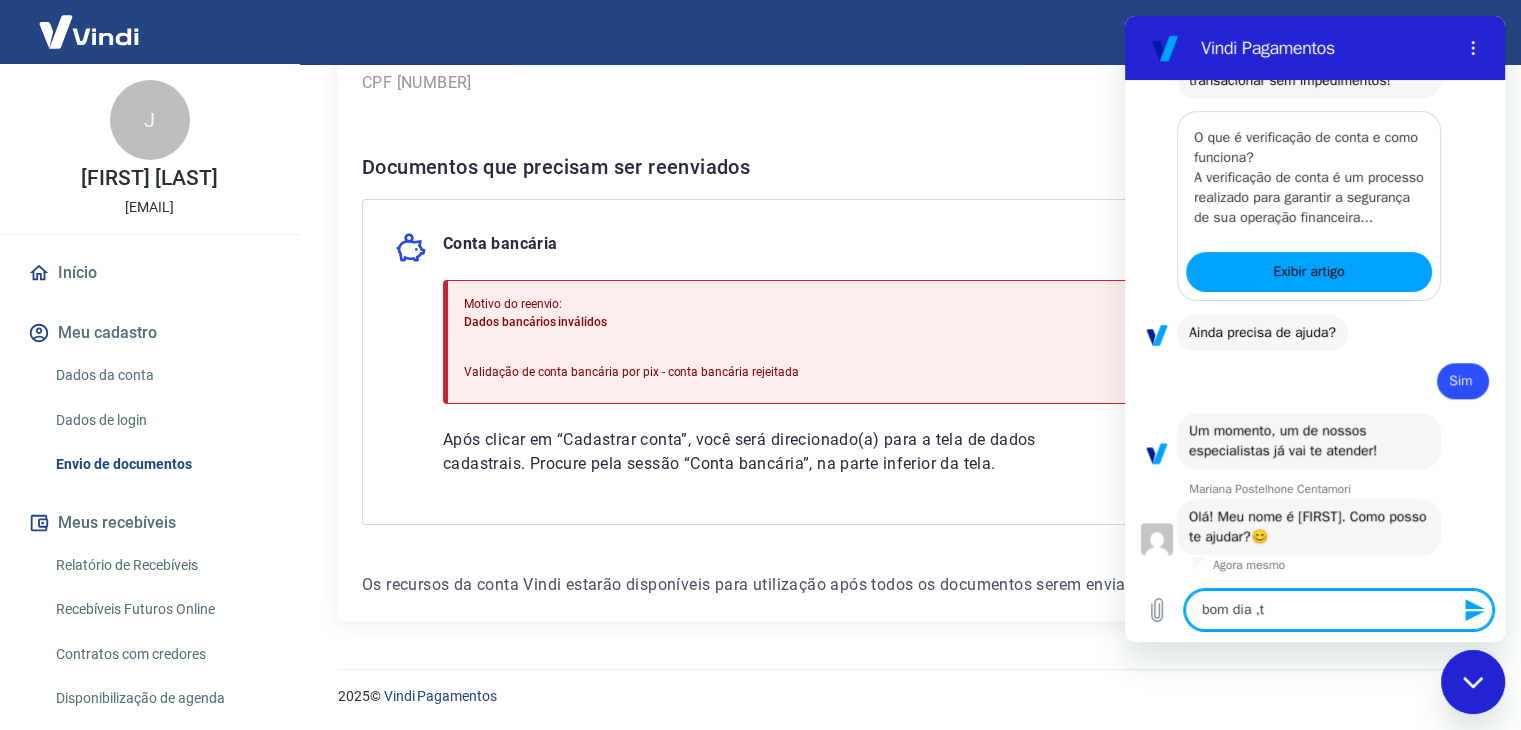 type on "bom dia ,te" 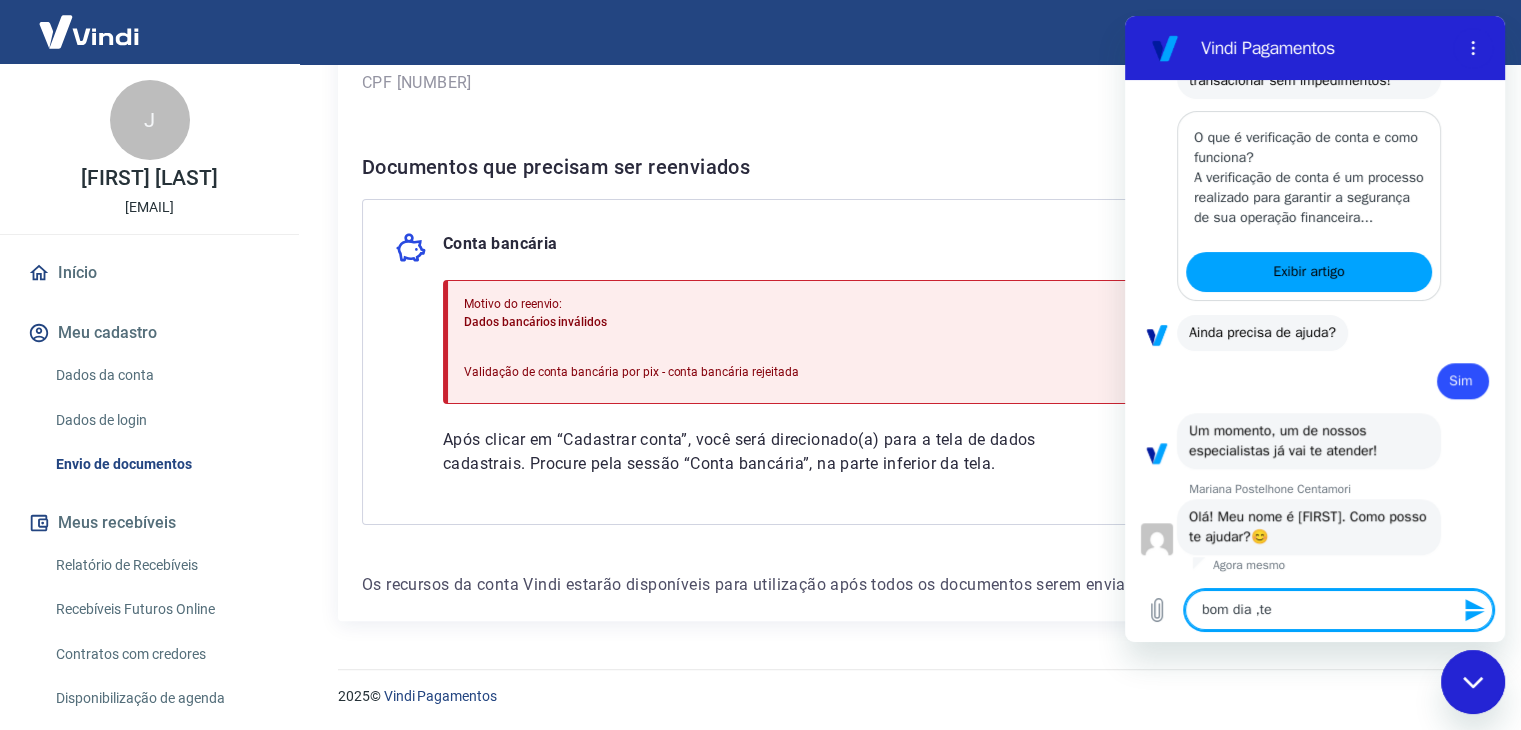 type on "bom dia ,ten" 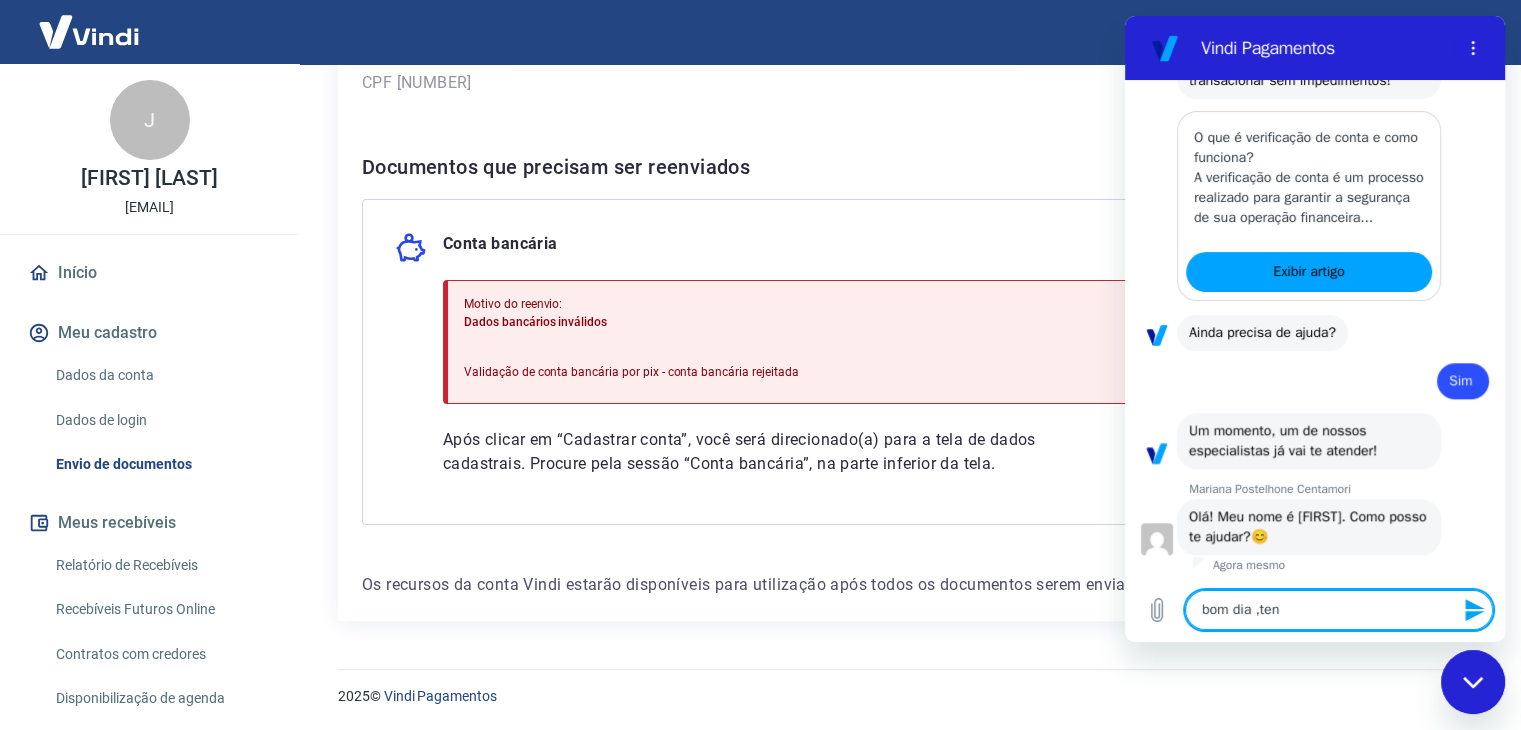 type on "bom dia ,tenh" 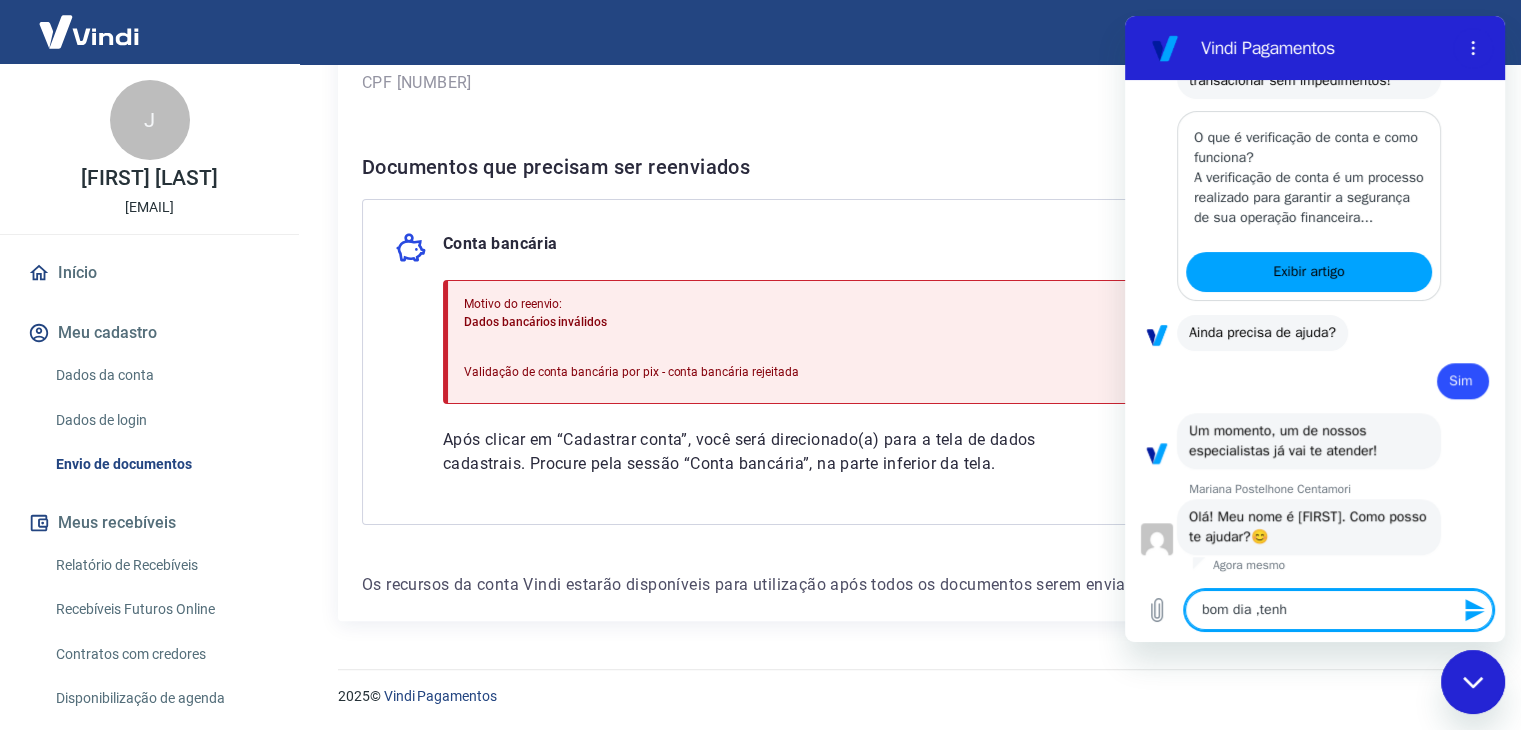 type on "bom dia ,tenho" 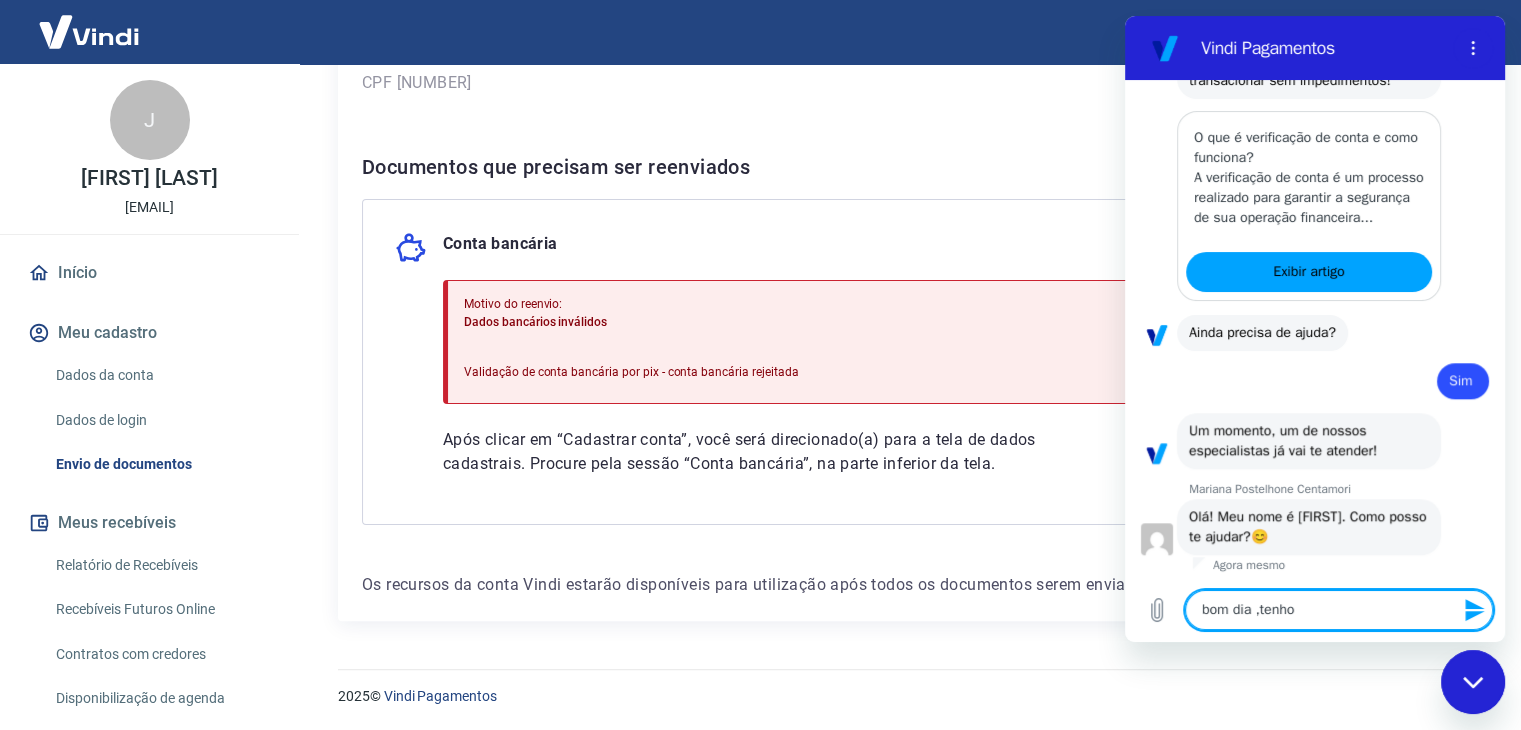 type on "bom dia ,tenho" 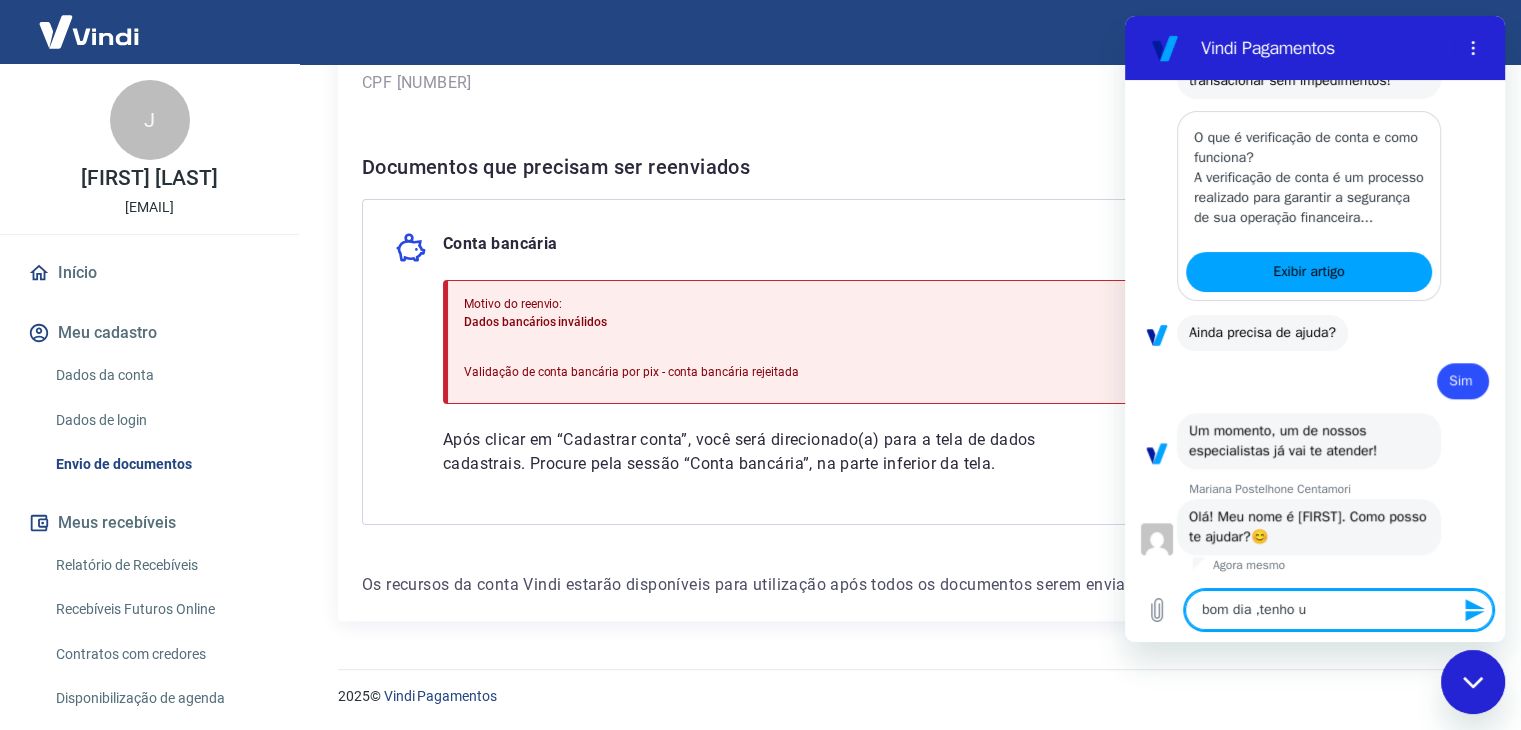 type on "bom dia ,tenho um" 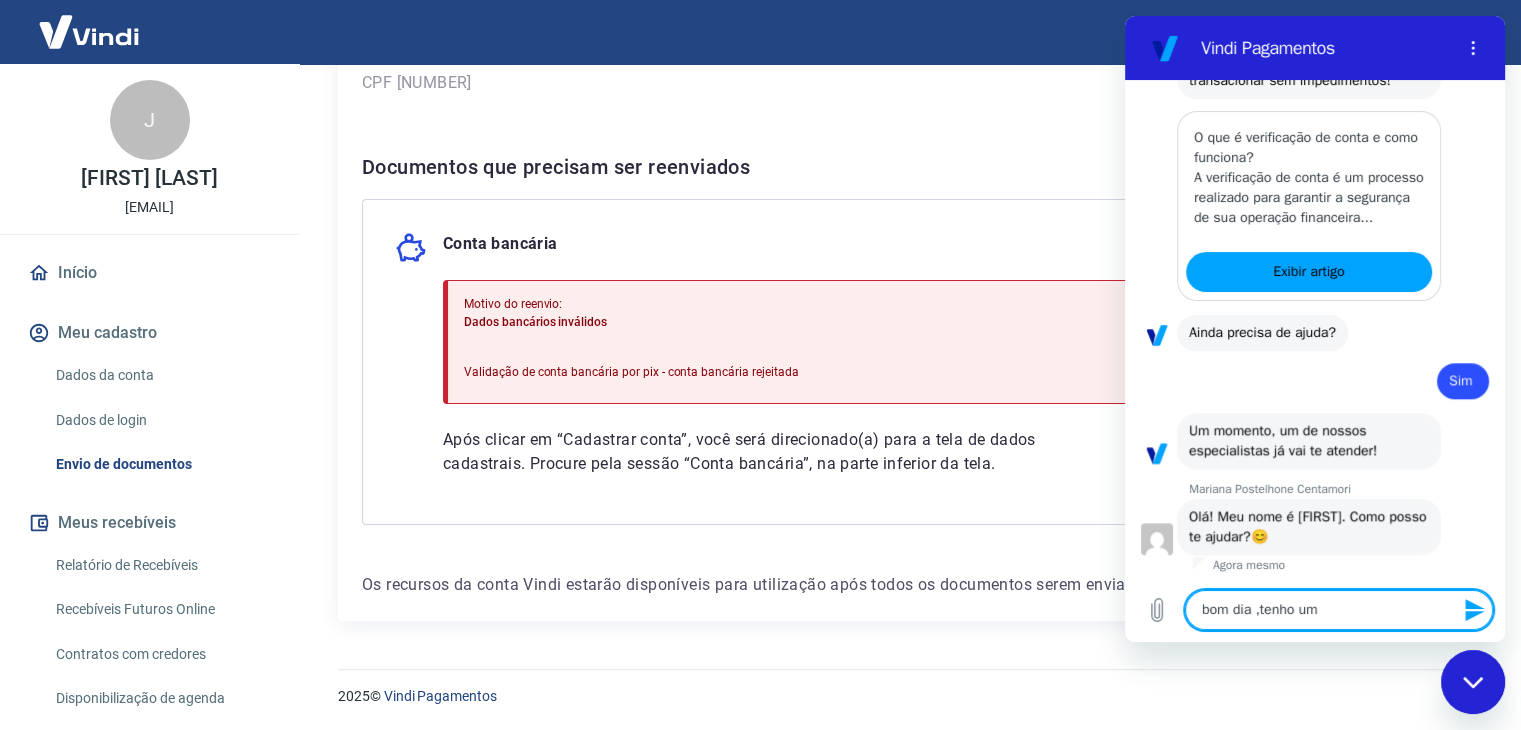 type on "bom dia ,tenho um" 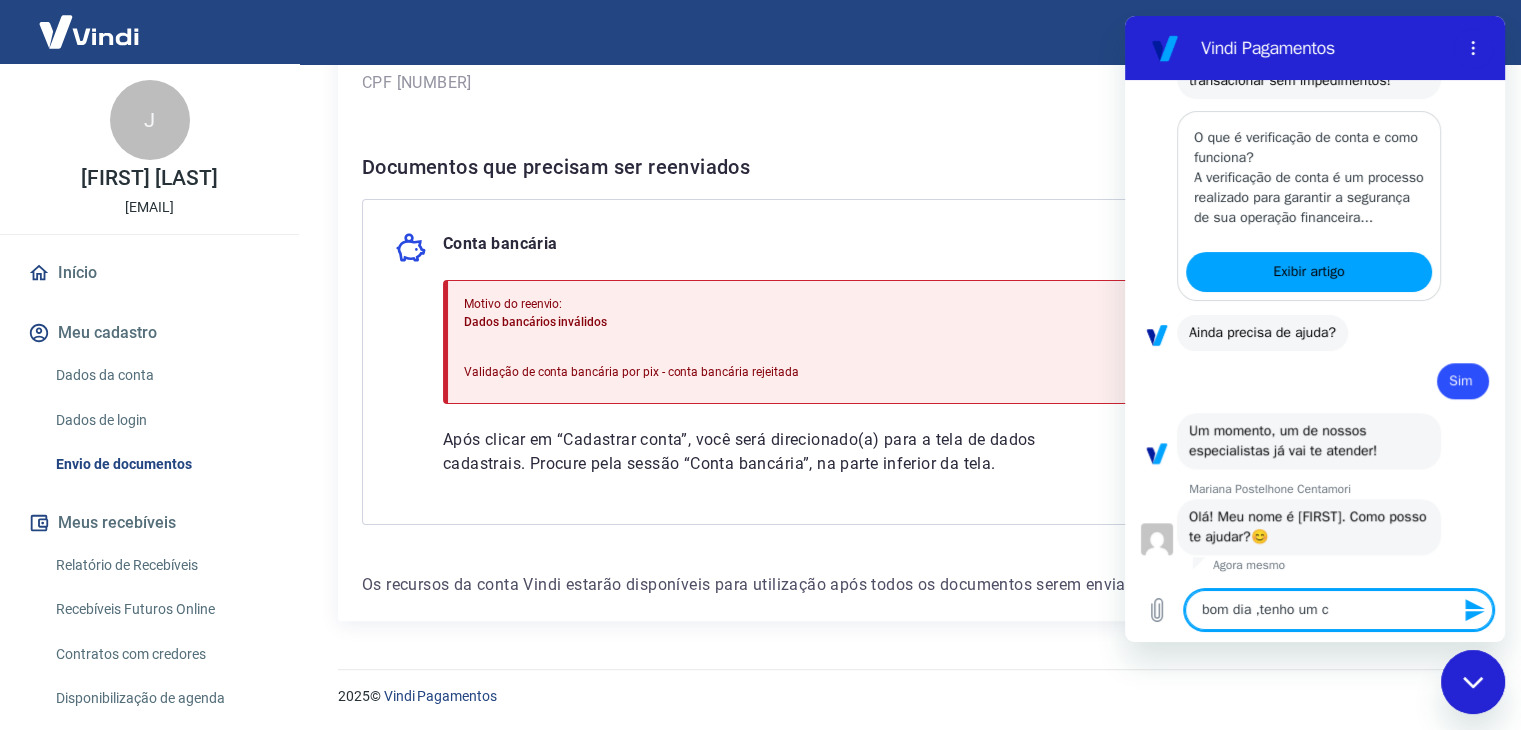 type on "bom dia ,tenho um ch" 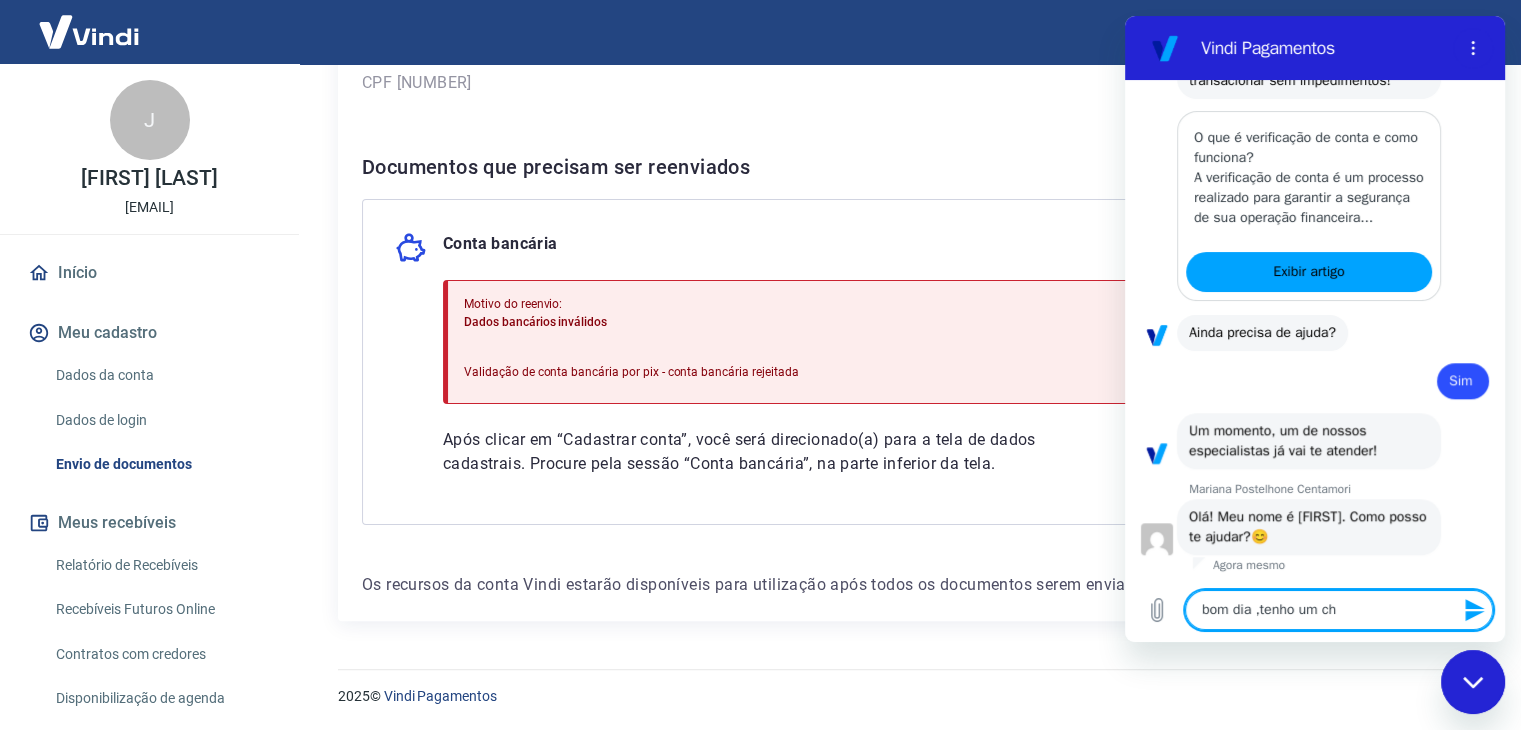 type on "bom dia ,tenho um cha" 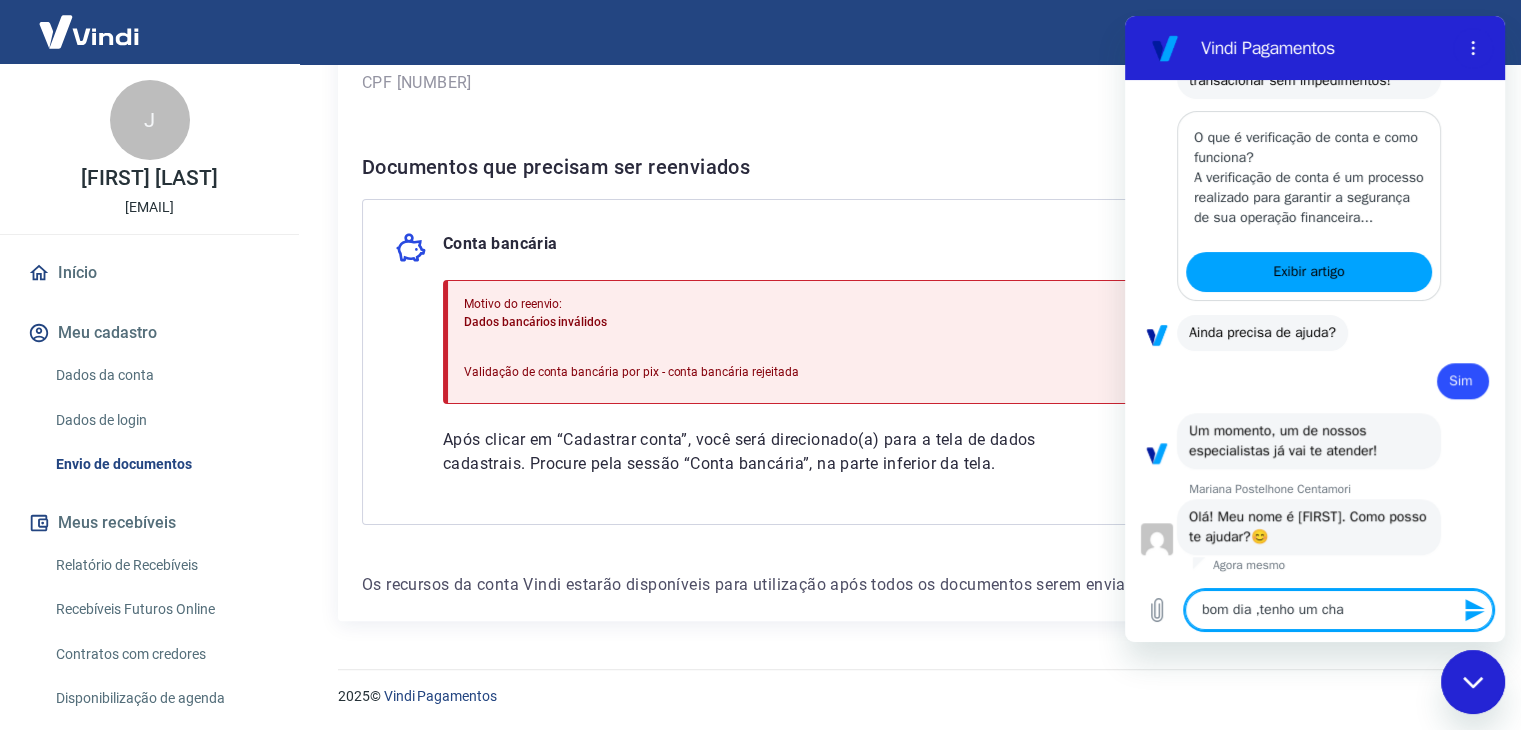 type on "bom dia ,tenho um cham" 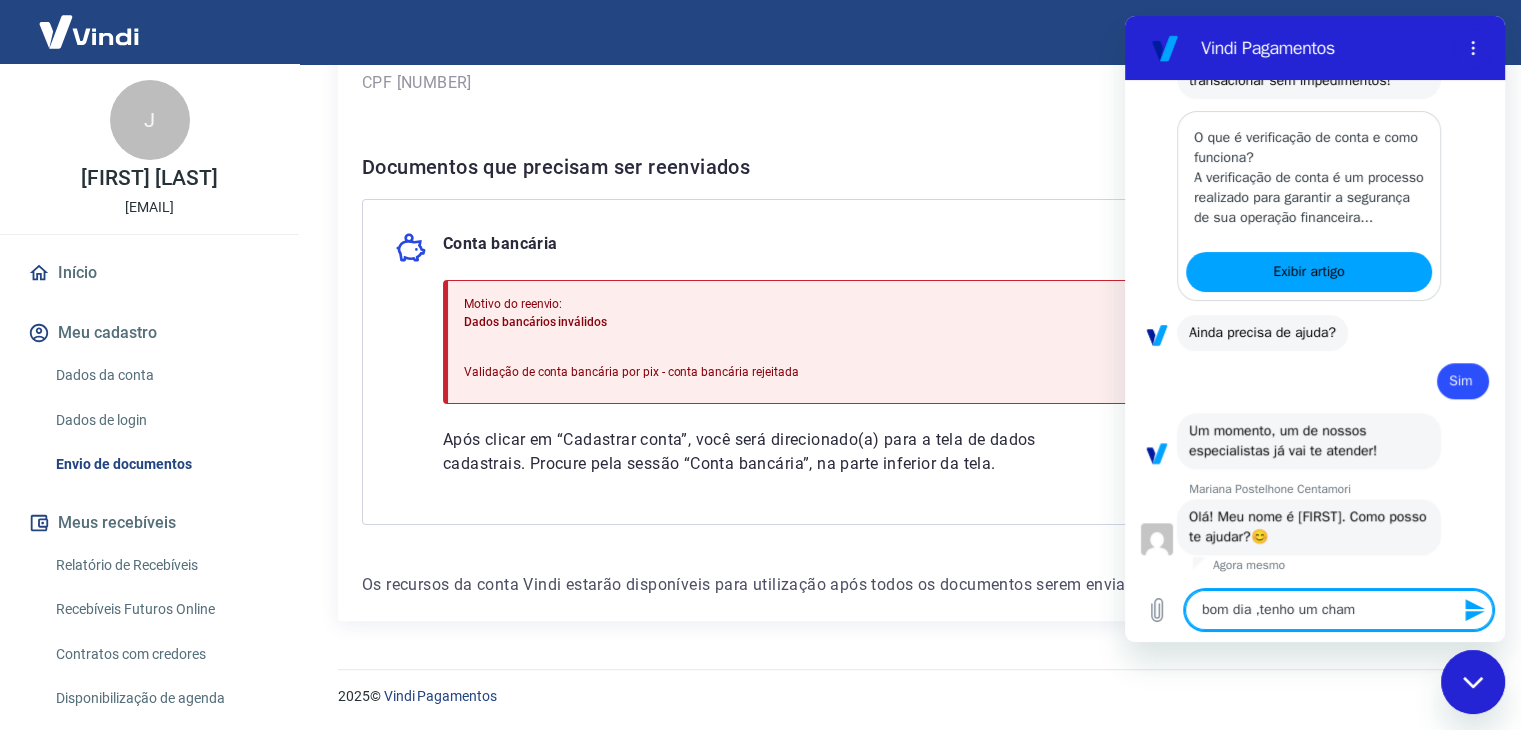 type on "bom dia ,tenho um chama" 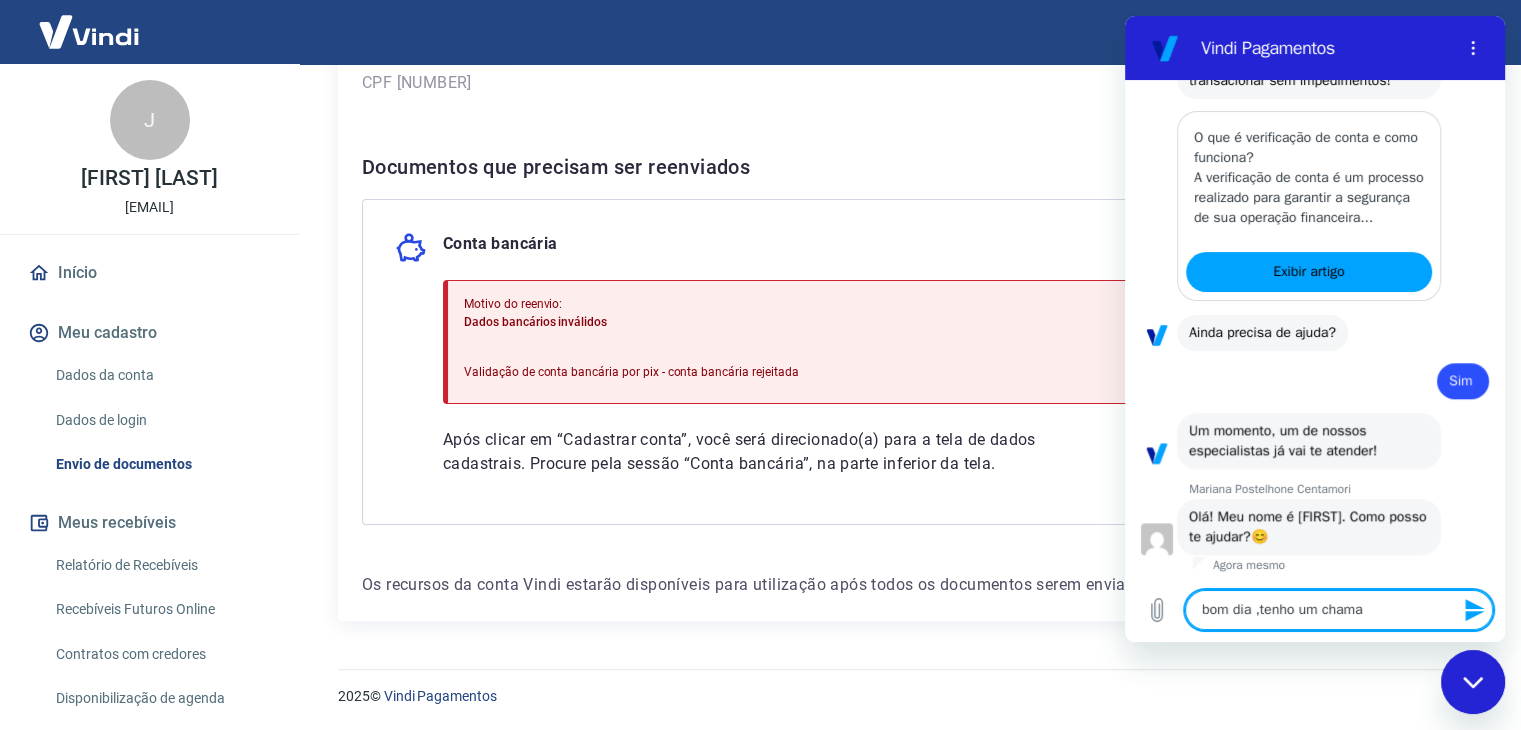 type on "bom dia ,tenho um chamad" 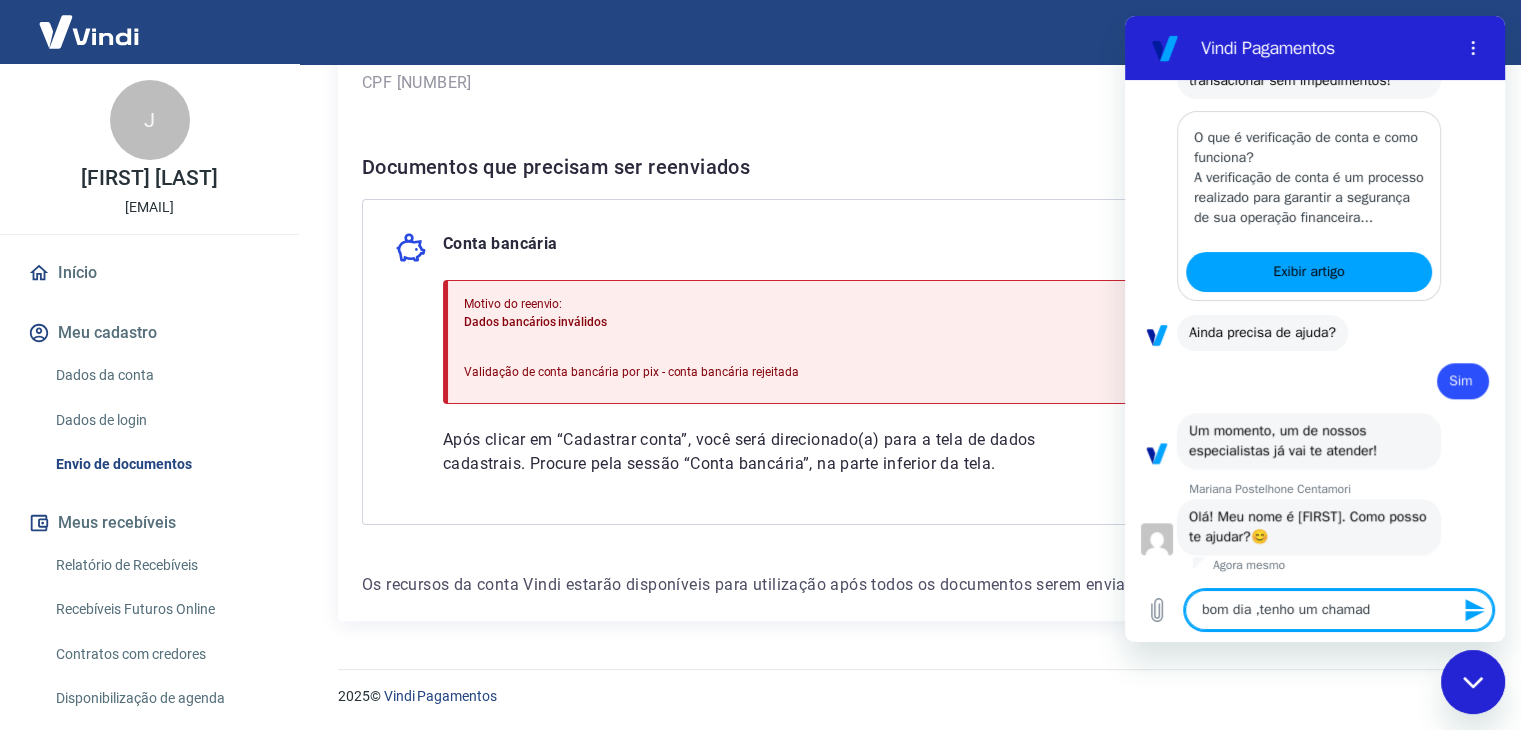 type on "bom dia ,tenho um chamado" 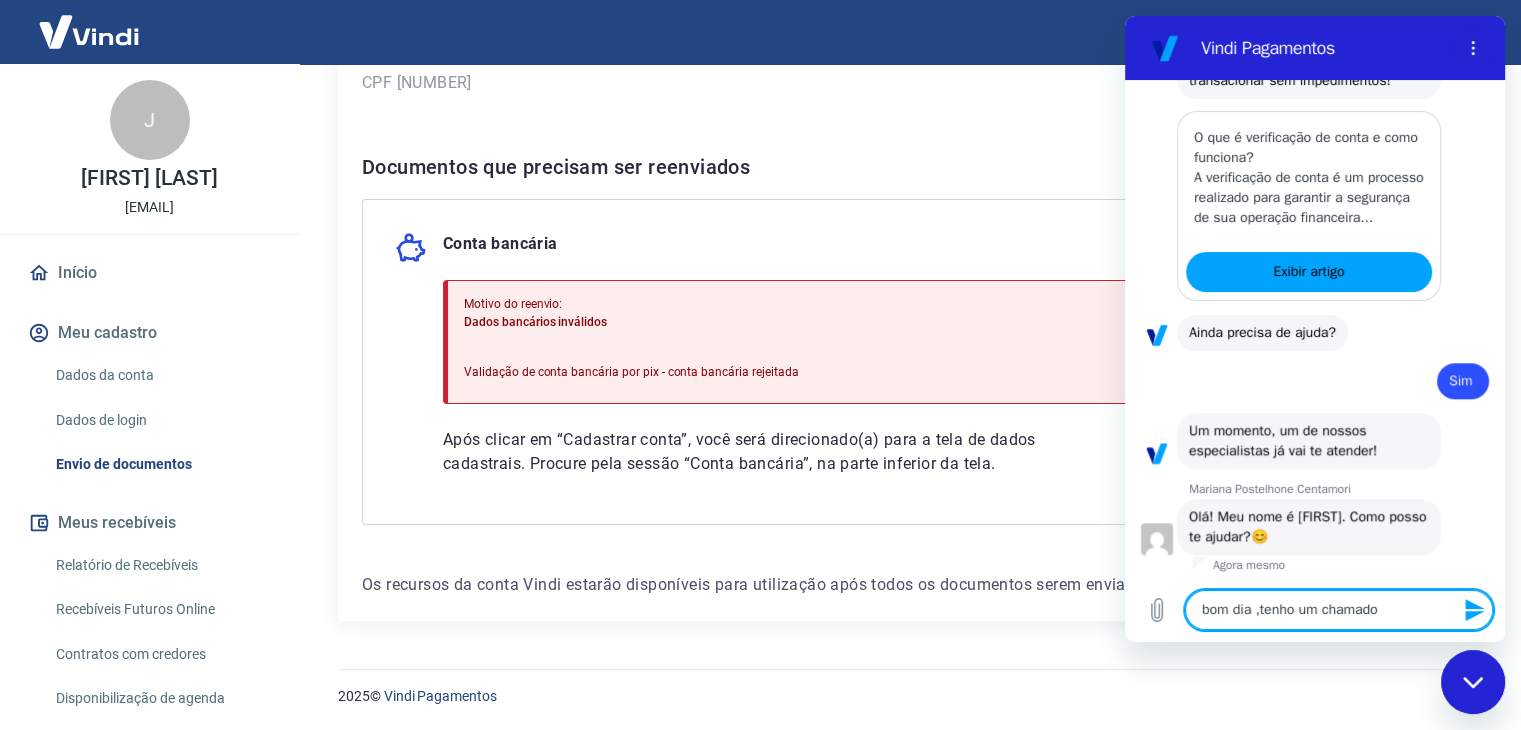 type on "bom dia ,tenho um chamado" 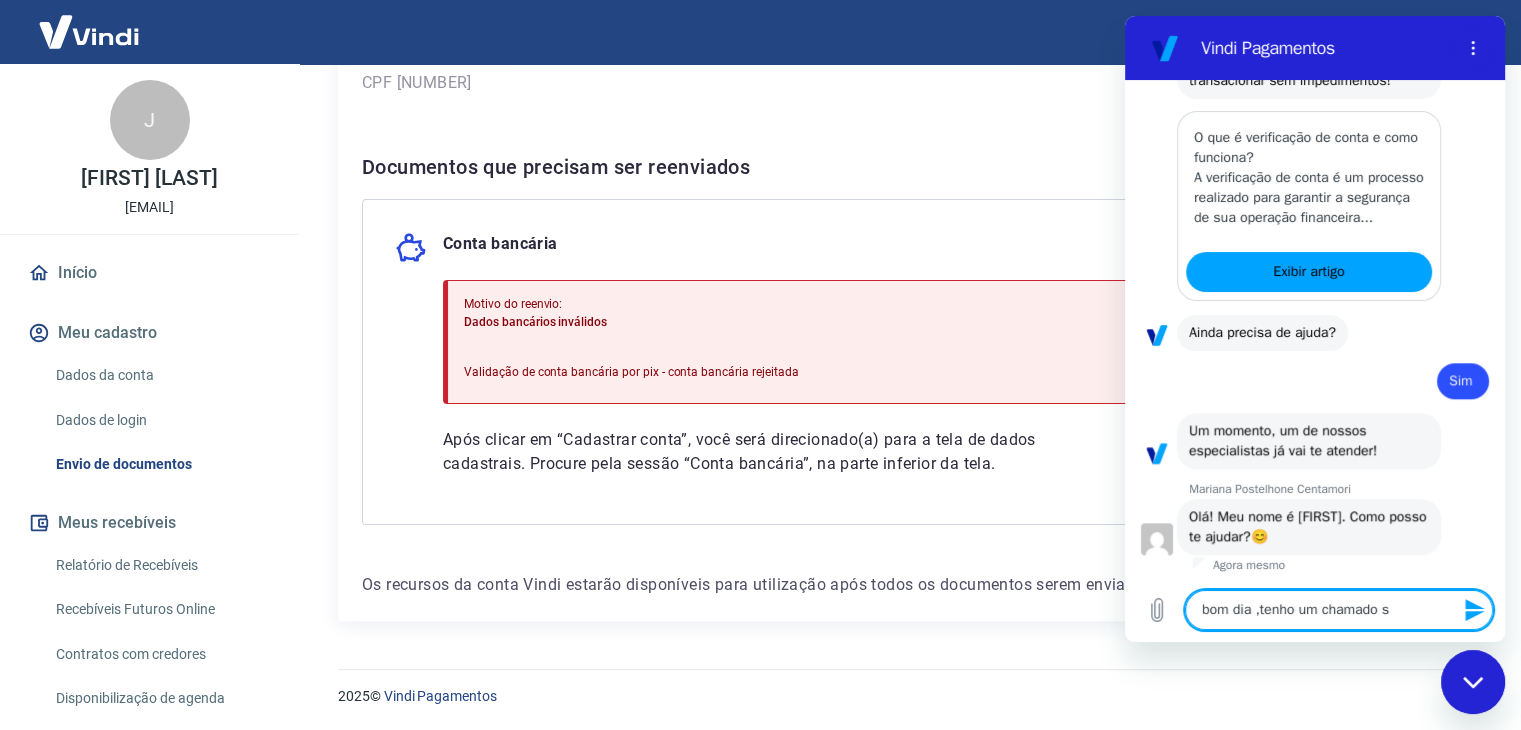 type on "bom dia ,tenho um chamado so" 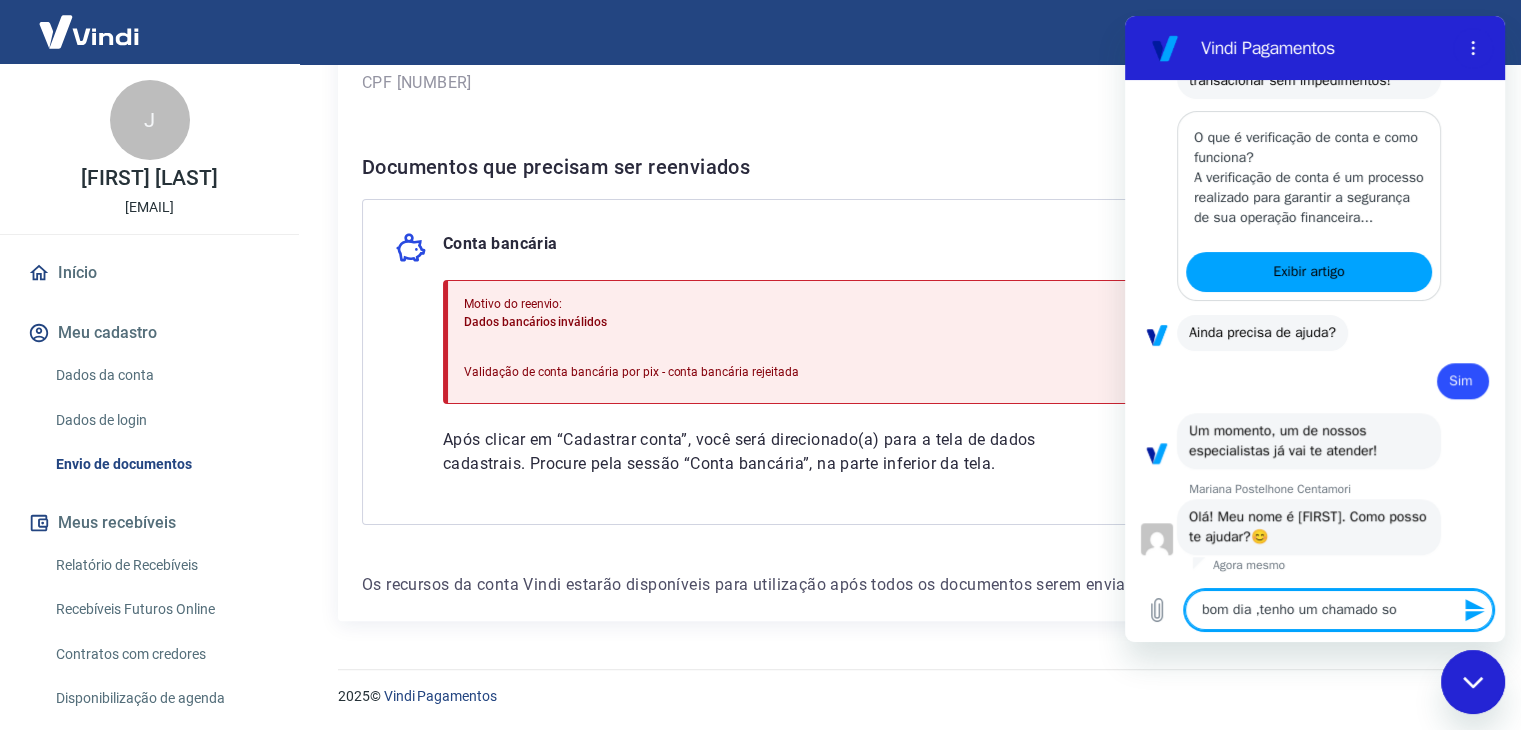 type on "bom dia ,tenho um chamado sob" 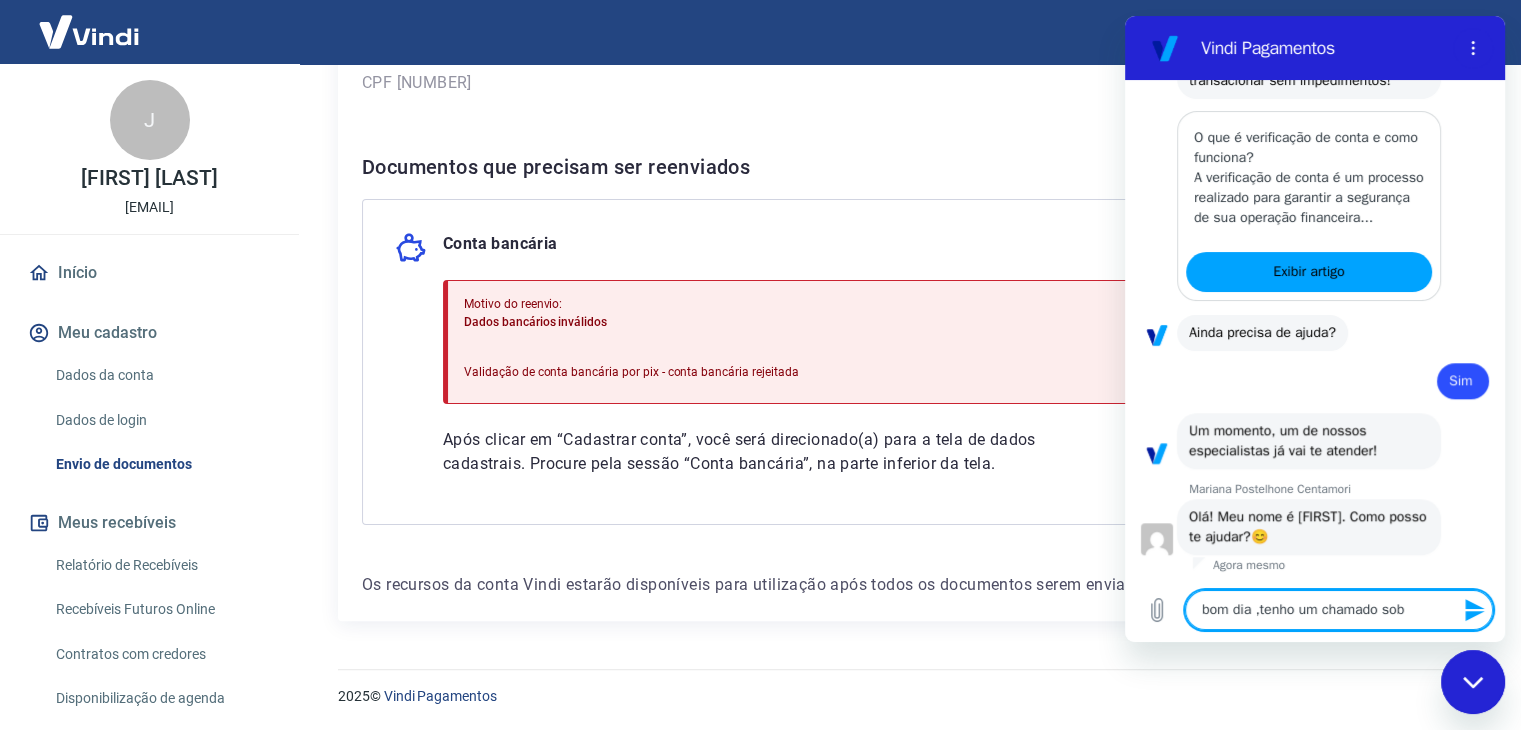type on "bom dia ,tenho um chamado sobr" 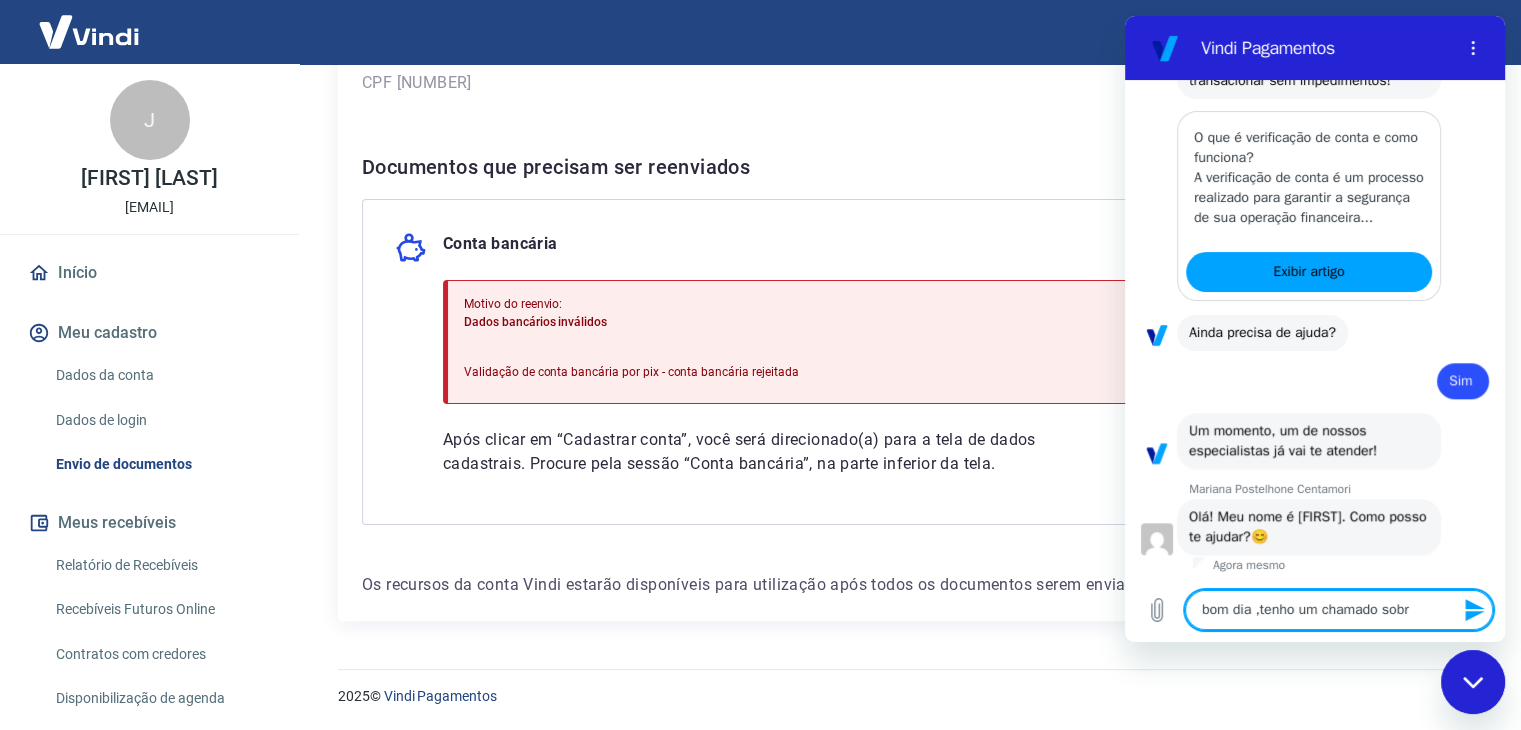 type on "bom dia ,tenho um chamado sobre" 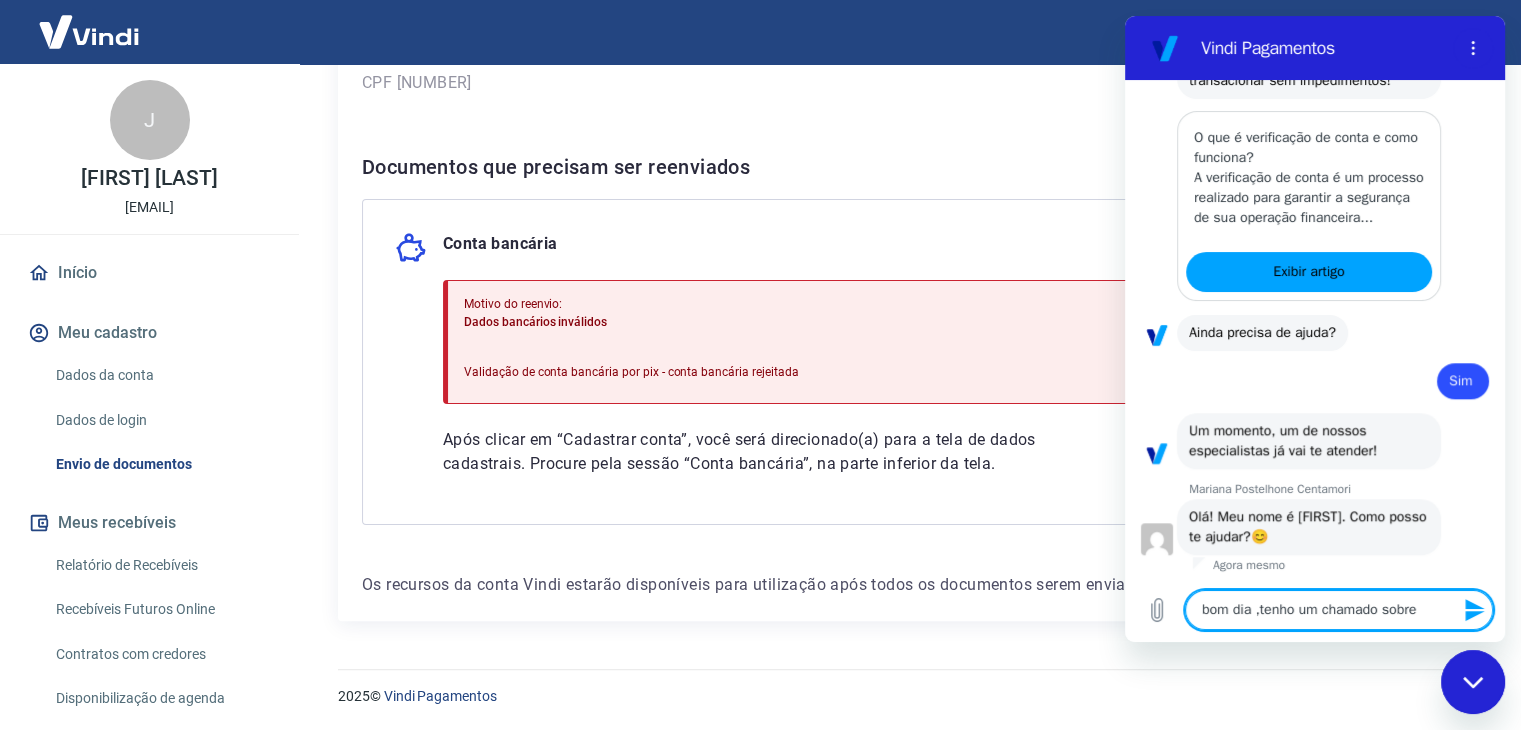 type on "bom dia ,tenho um chamado sobre" 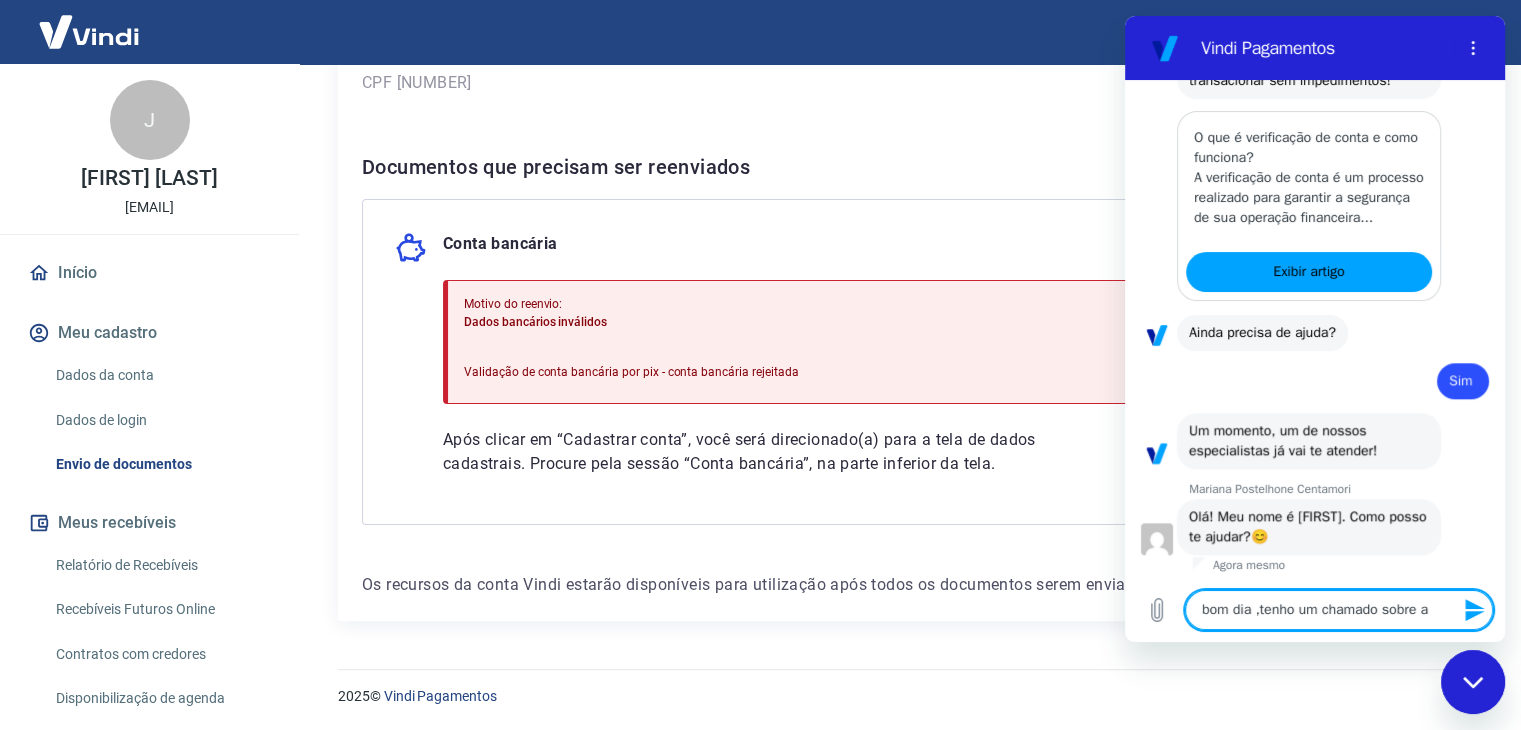 type on "bom dia ,tenho um chamado sobre al" 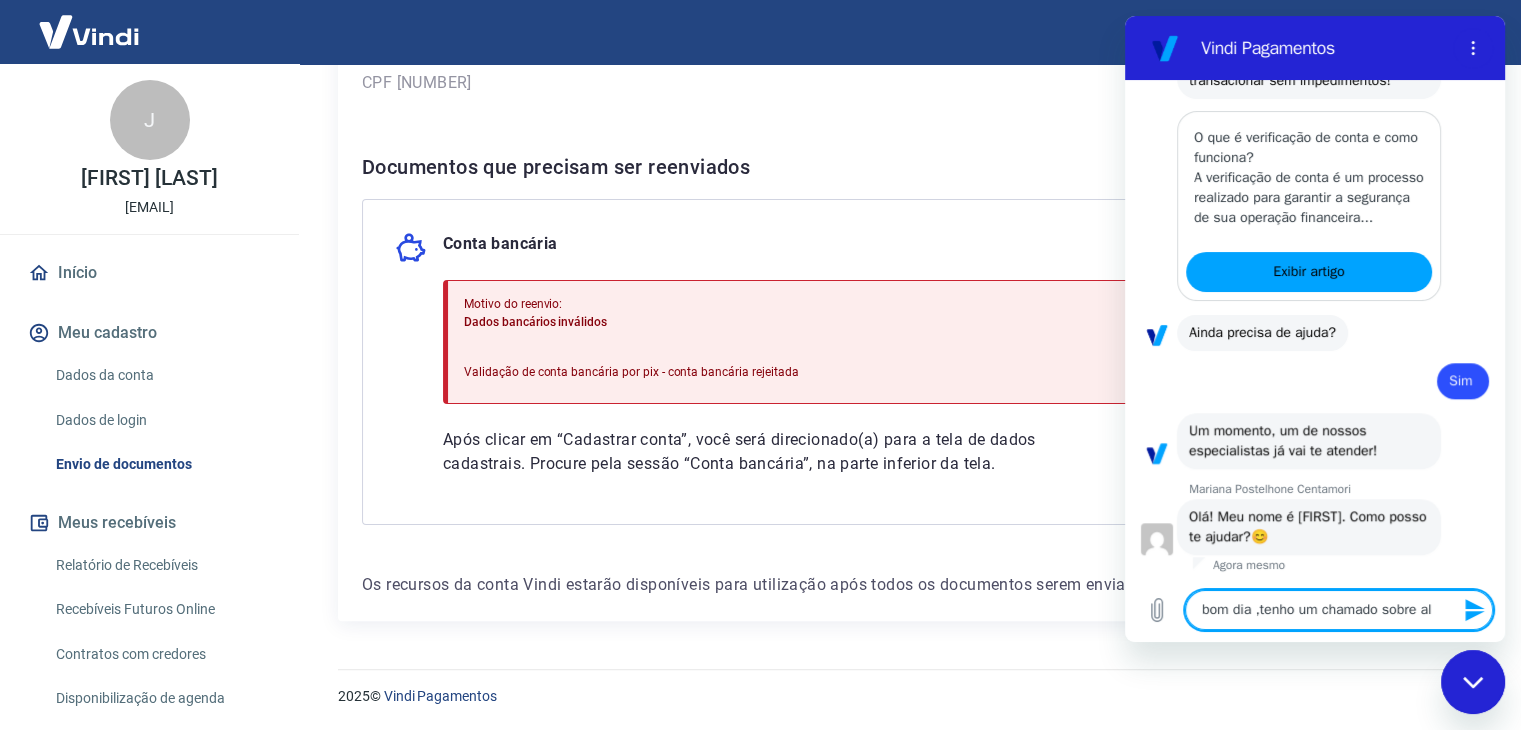 type on "bom dia ,tenho um chamado sobre alt" 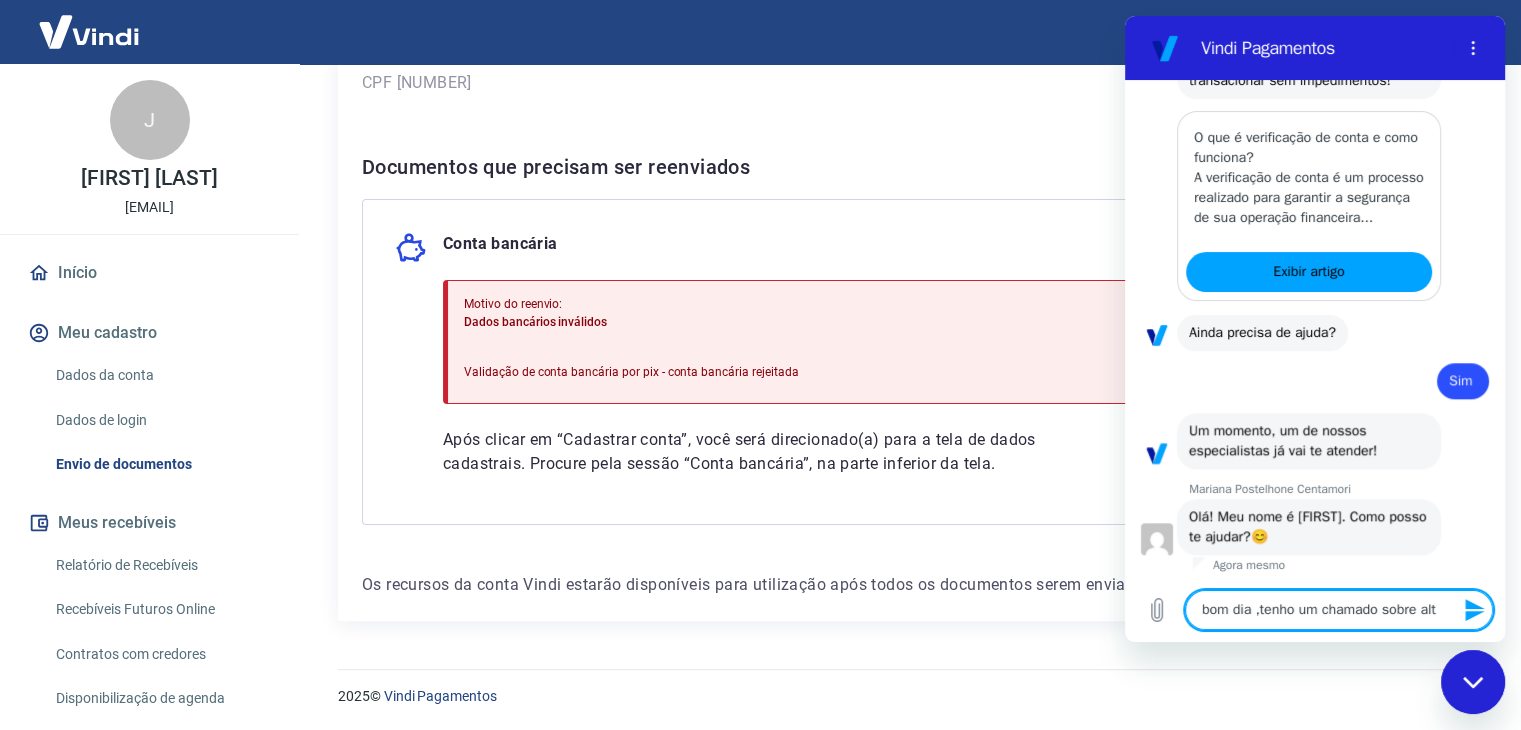 type on "x" 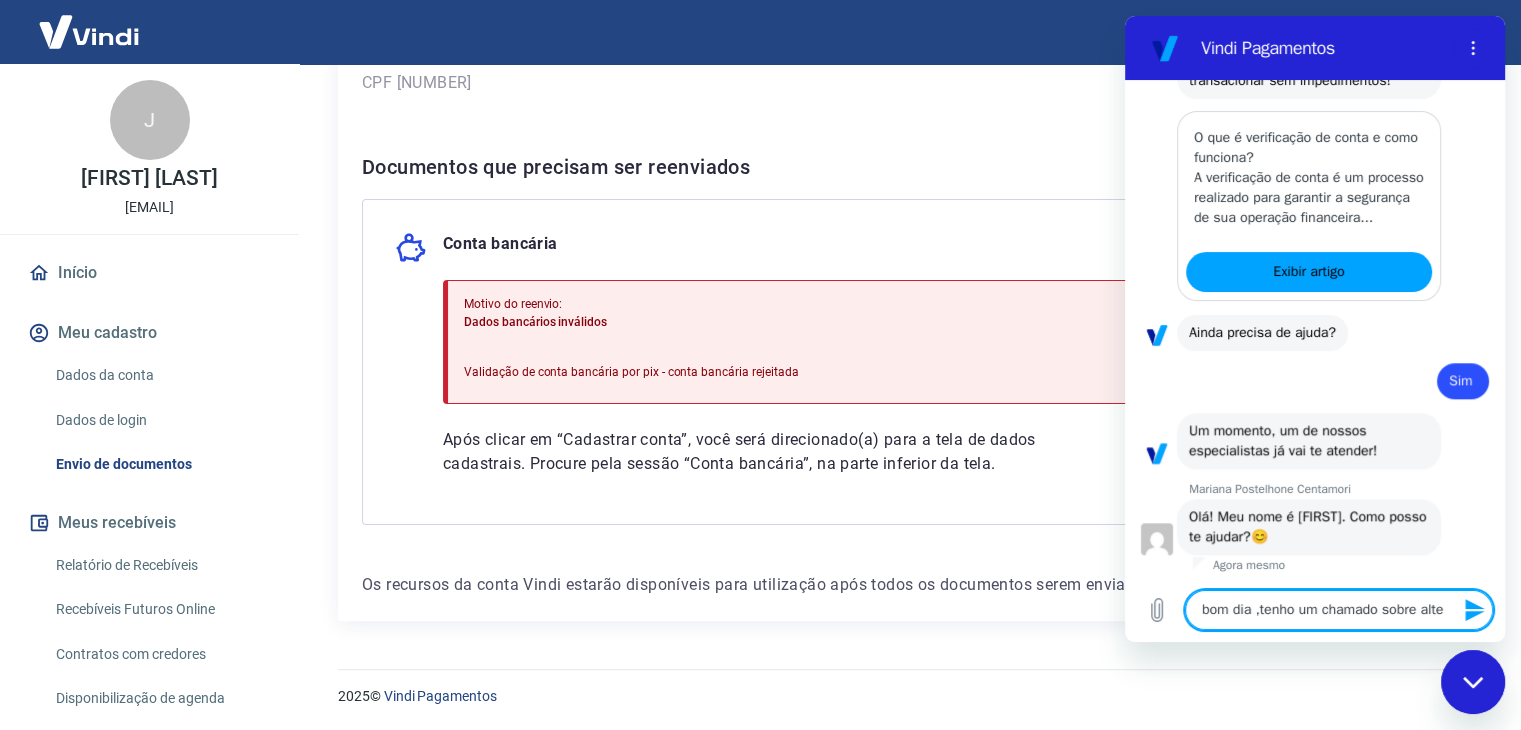 type on "bom dia ,tenho um chamado sobre alter" 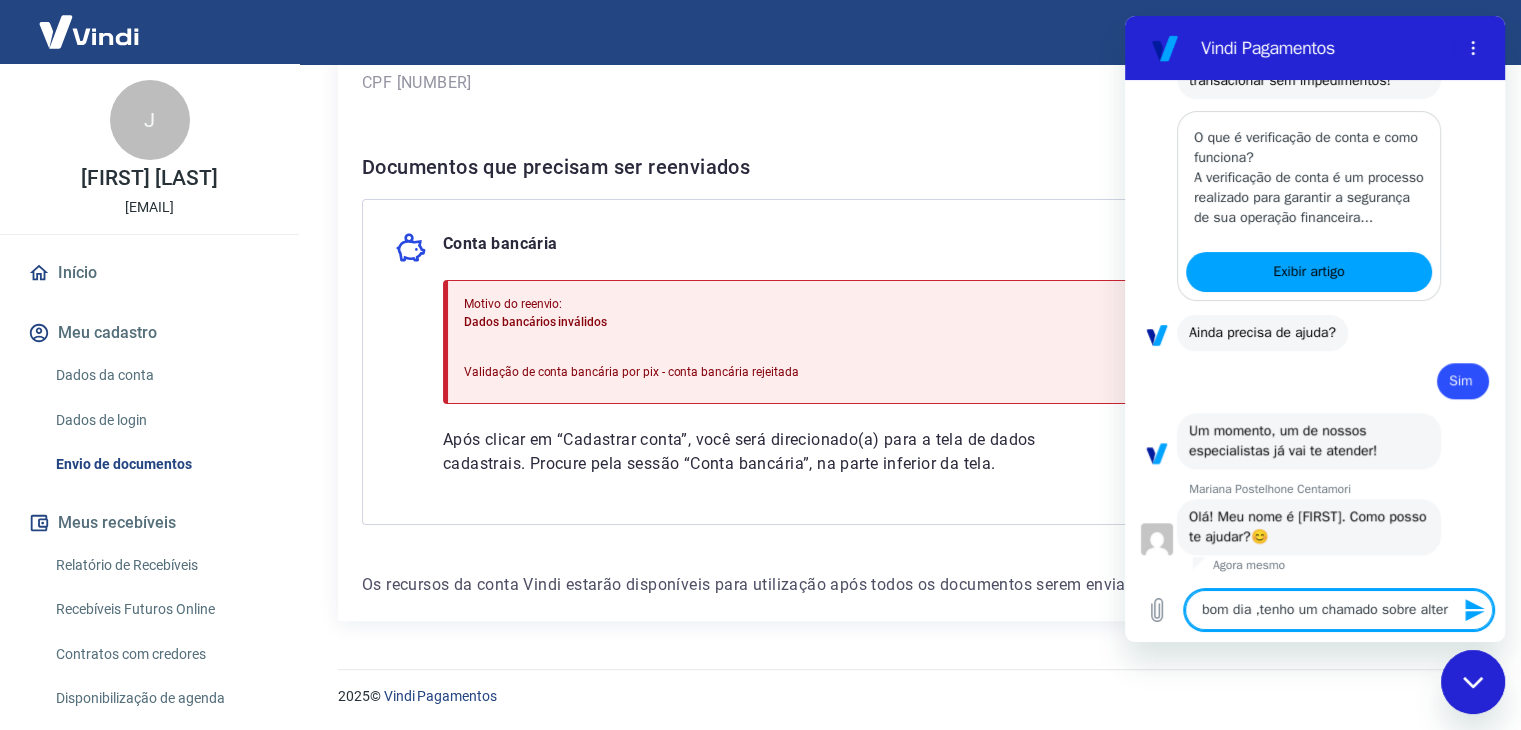type on "bom dia ,tenho um chamado sobre altera" 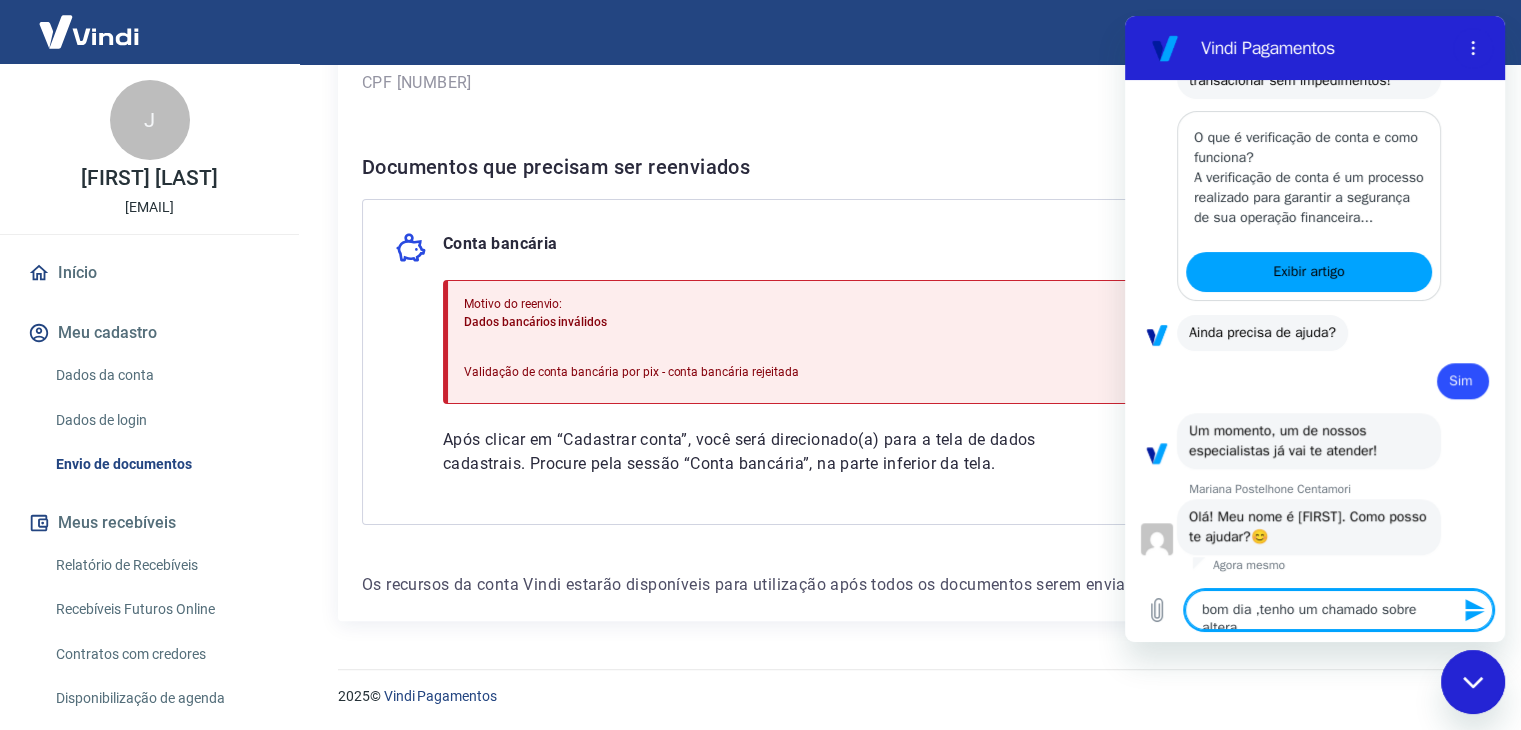 scroll, scrollTop: 1916, scrollLeft: 0, axis: vertical 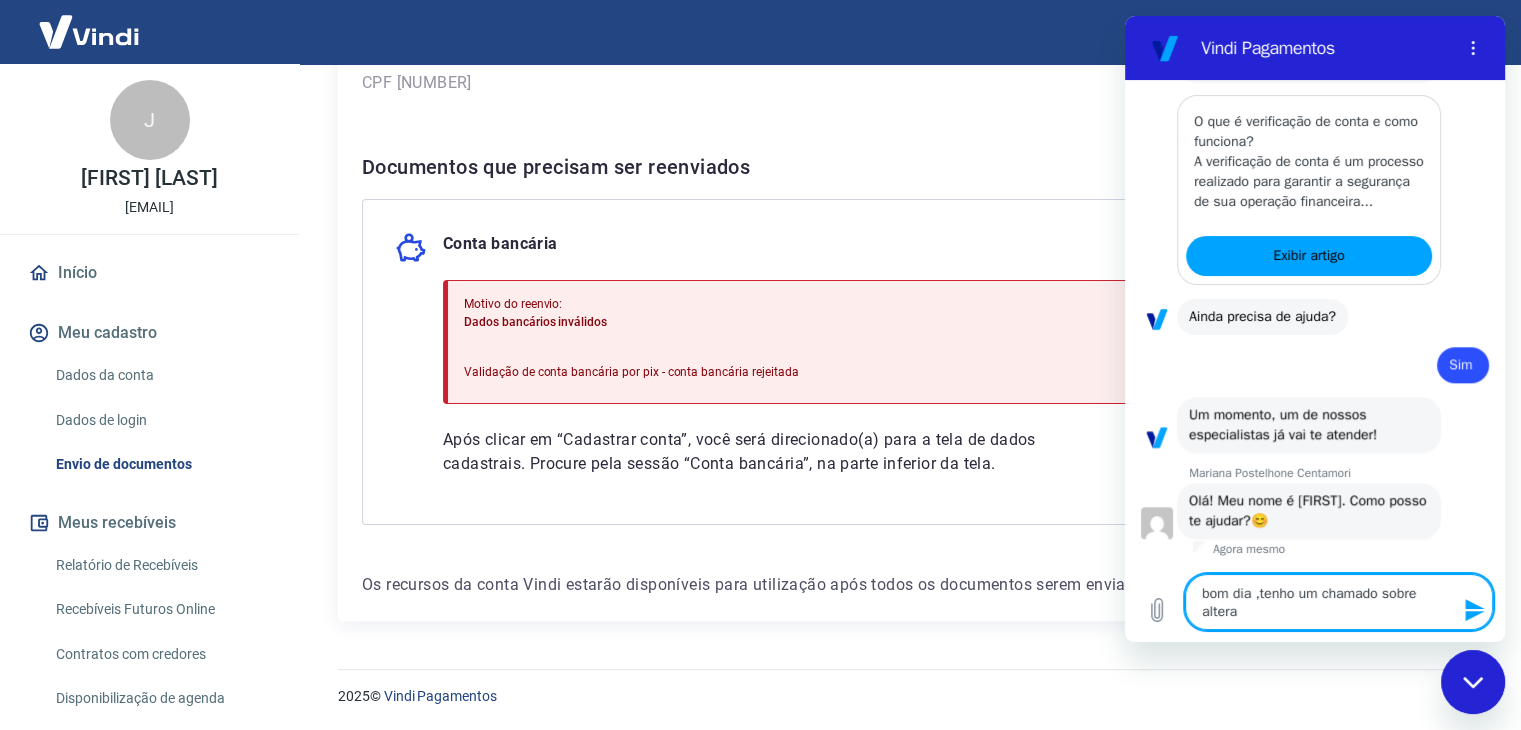 type on "bom dia ,tenho um chamado sobre alterac" 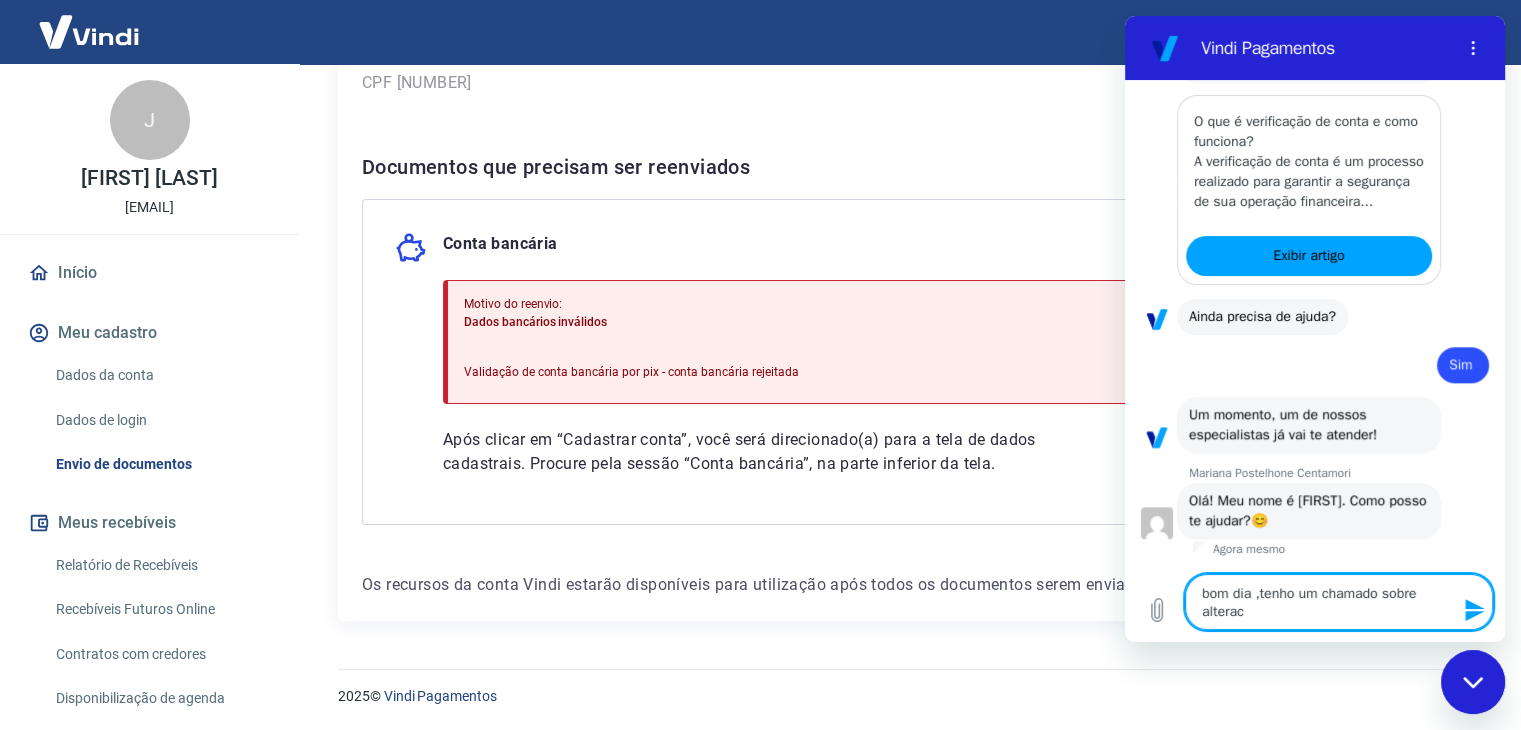 type on "bom dia ,tenho um chamado sobre alteracã" 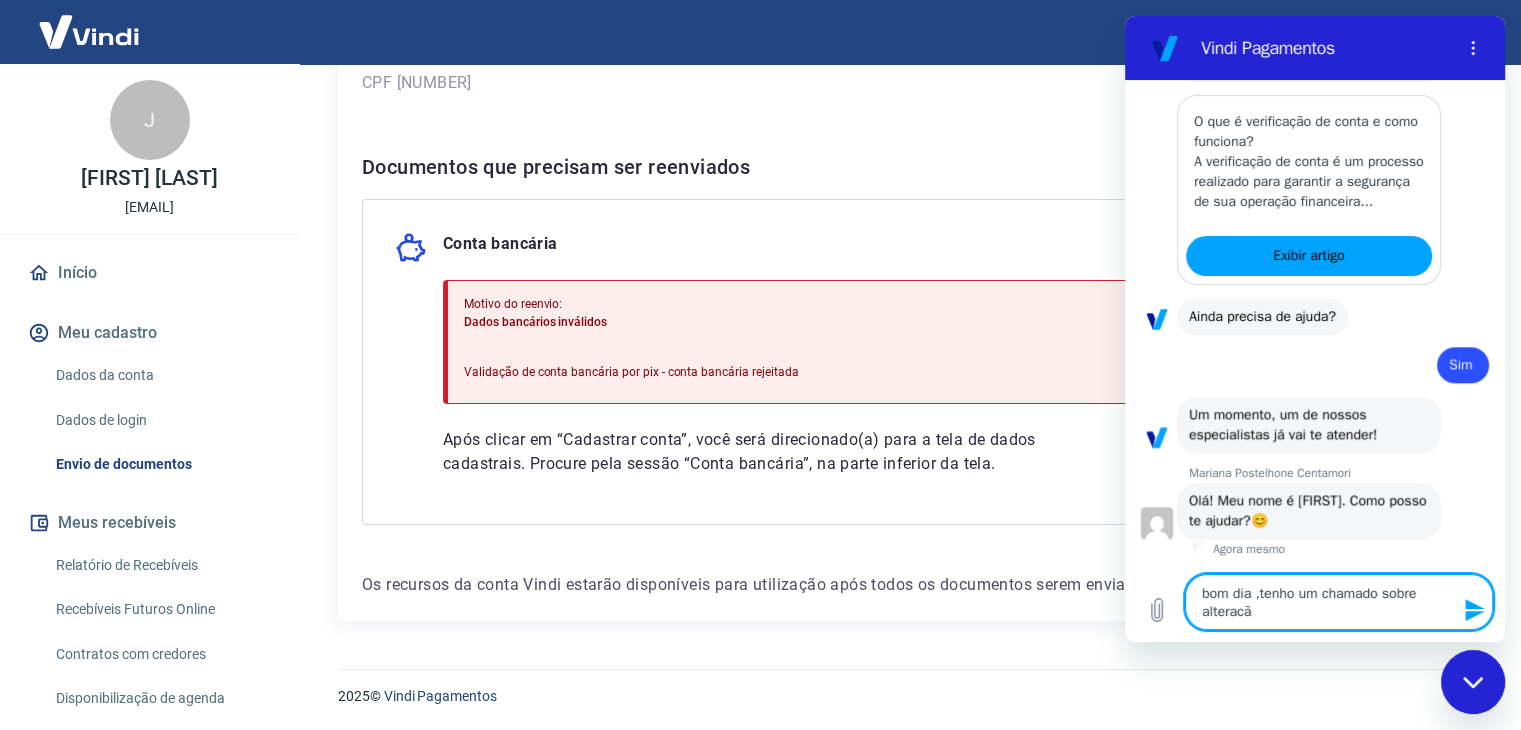 type on "bom dia ,tenho um chamado sobre alteracão" 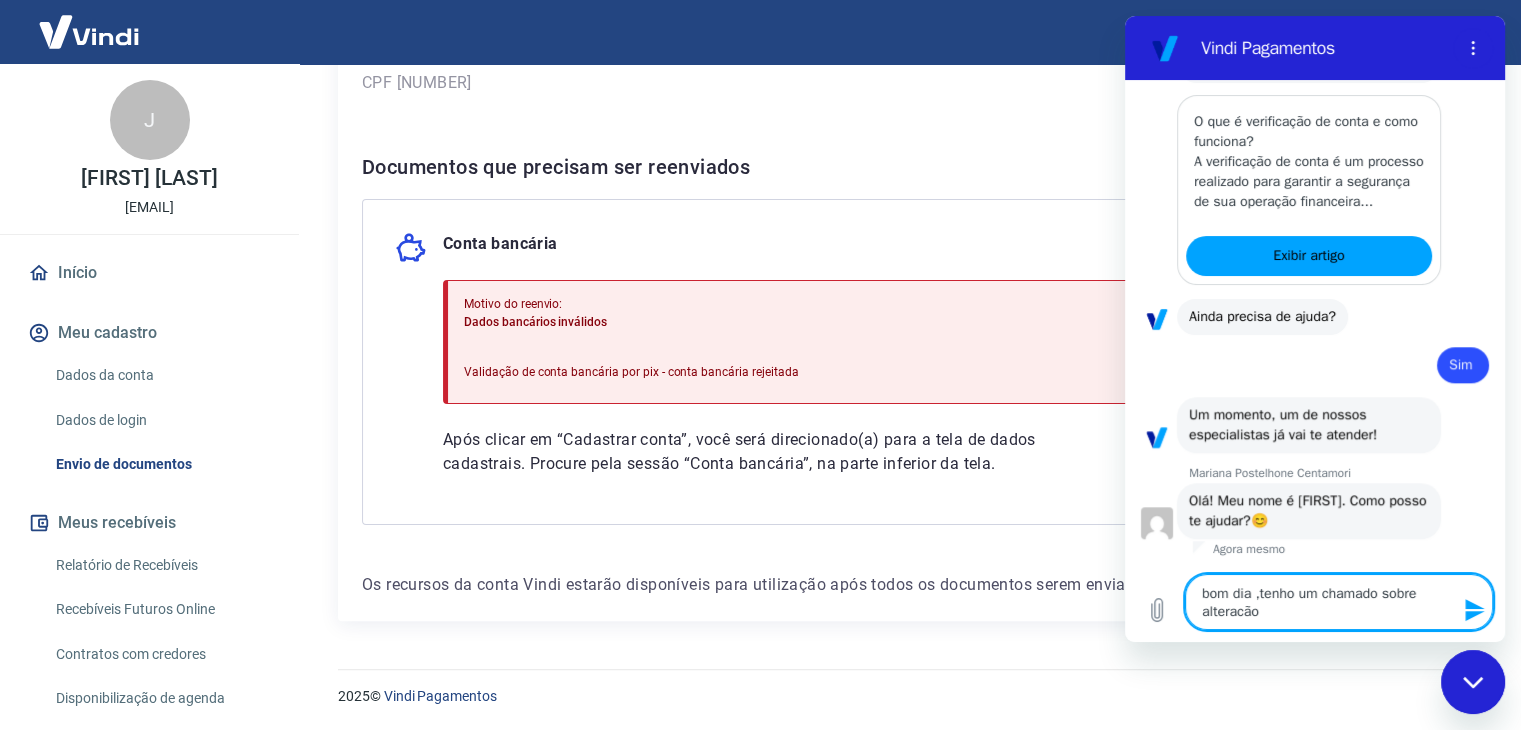 type on "bom dia ,tenho um chamado sobre alteracão" 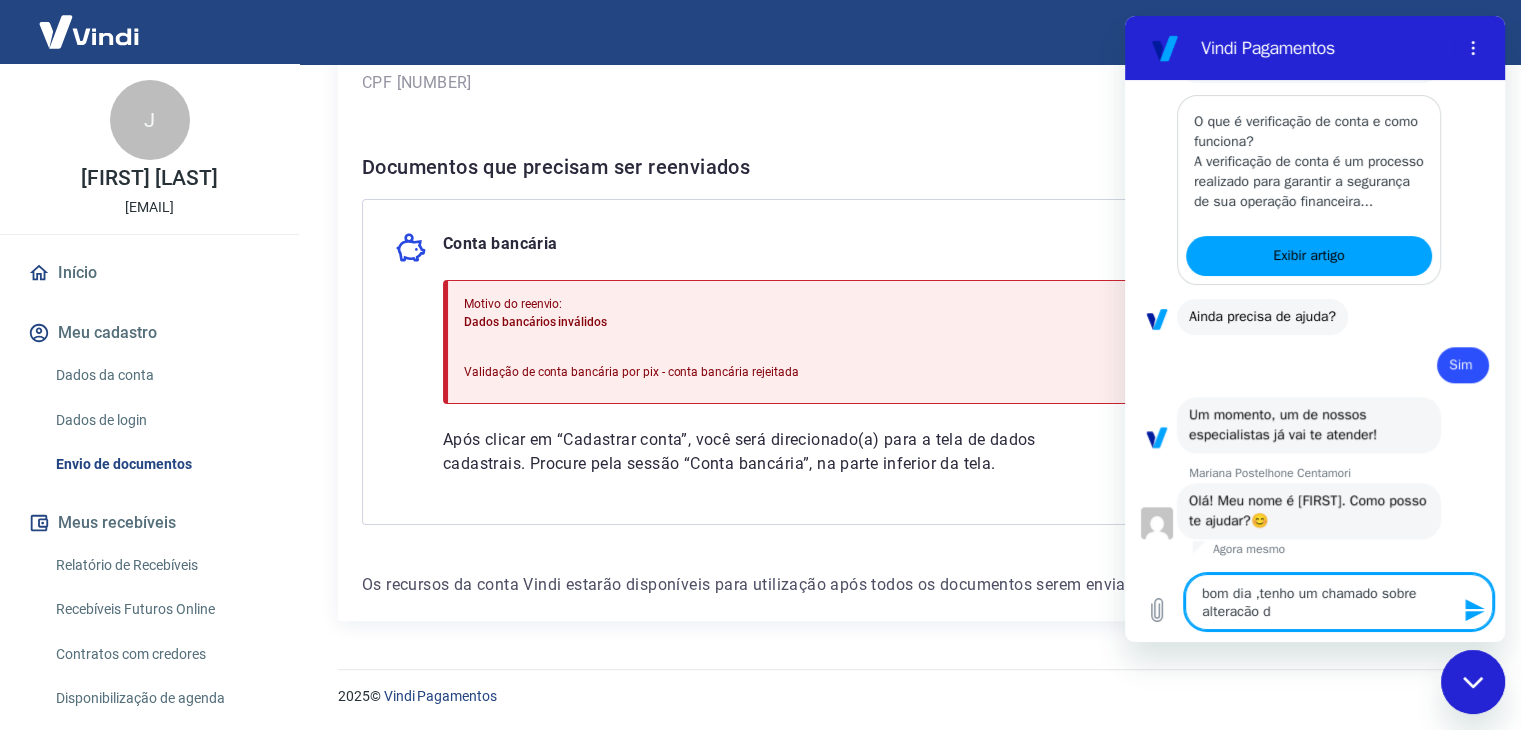 type on "bom dia ,tenho um chamado sobre alteracão de" 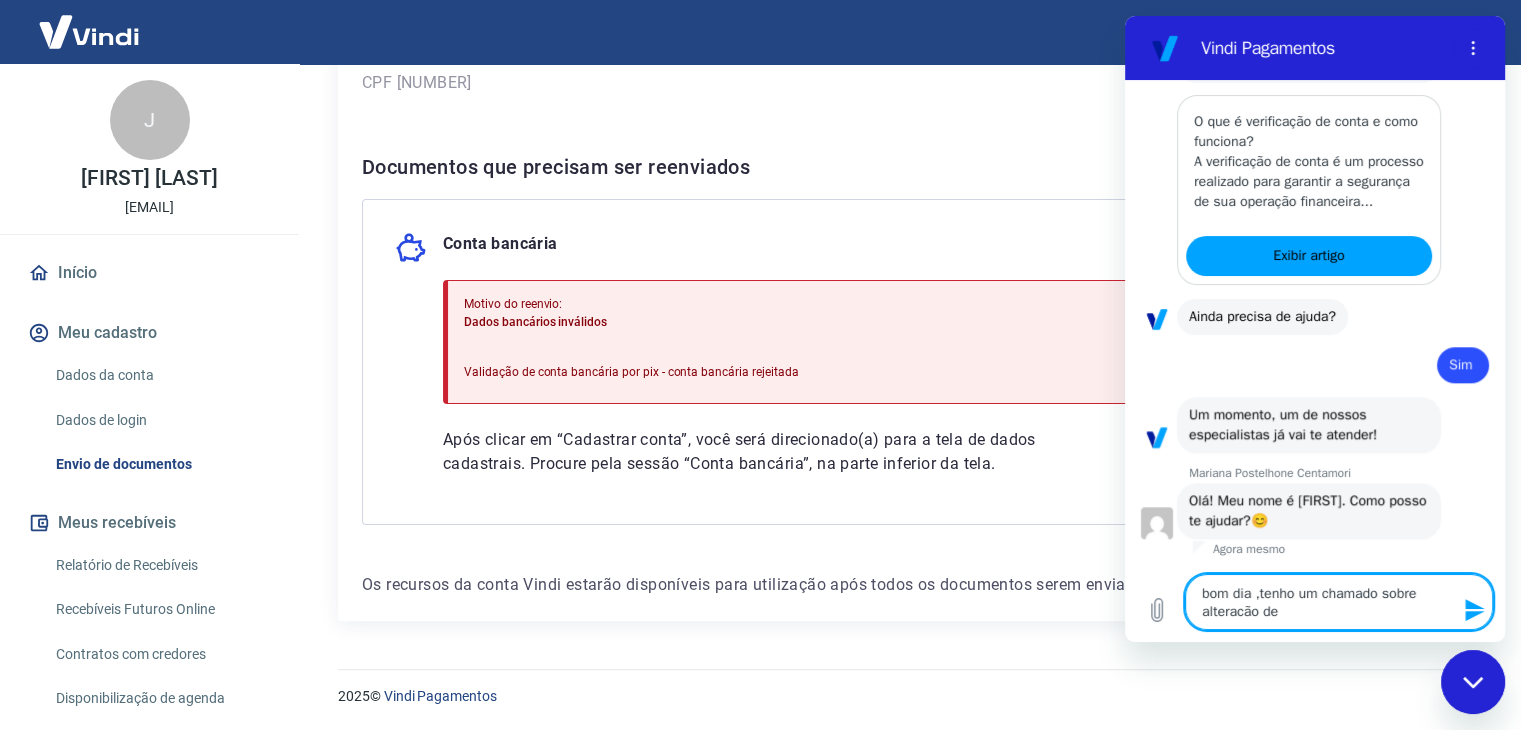 type on "bom dia ,tenho um chamado sobre alteracão de" 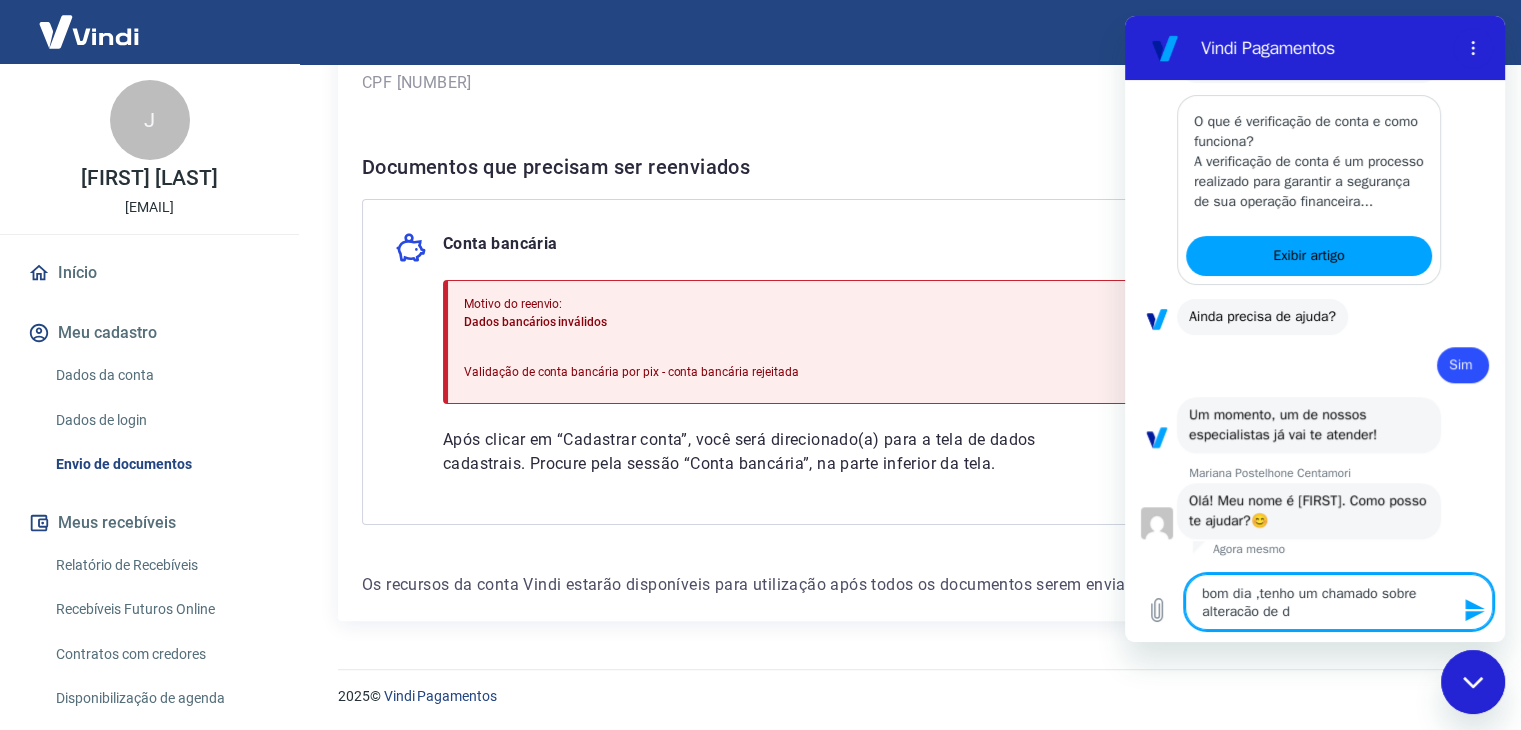 type on "bom dia ,tenho um chamado sobre alteracão de de" 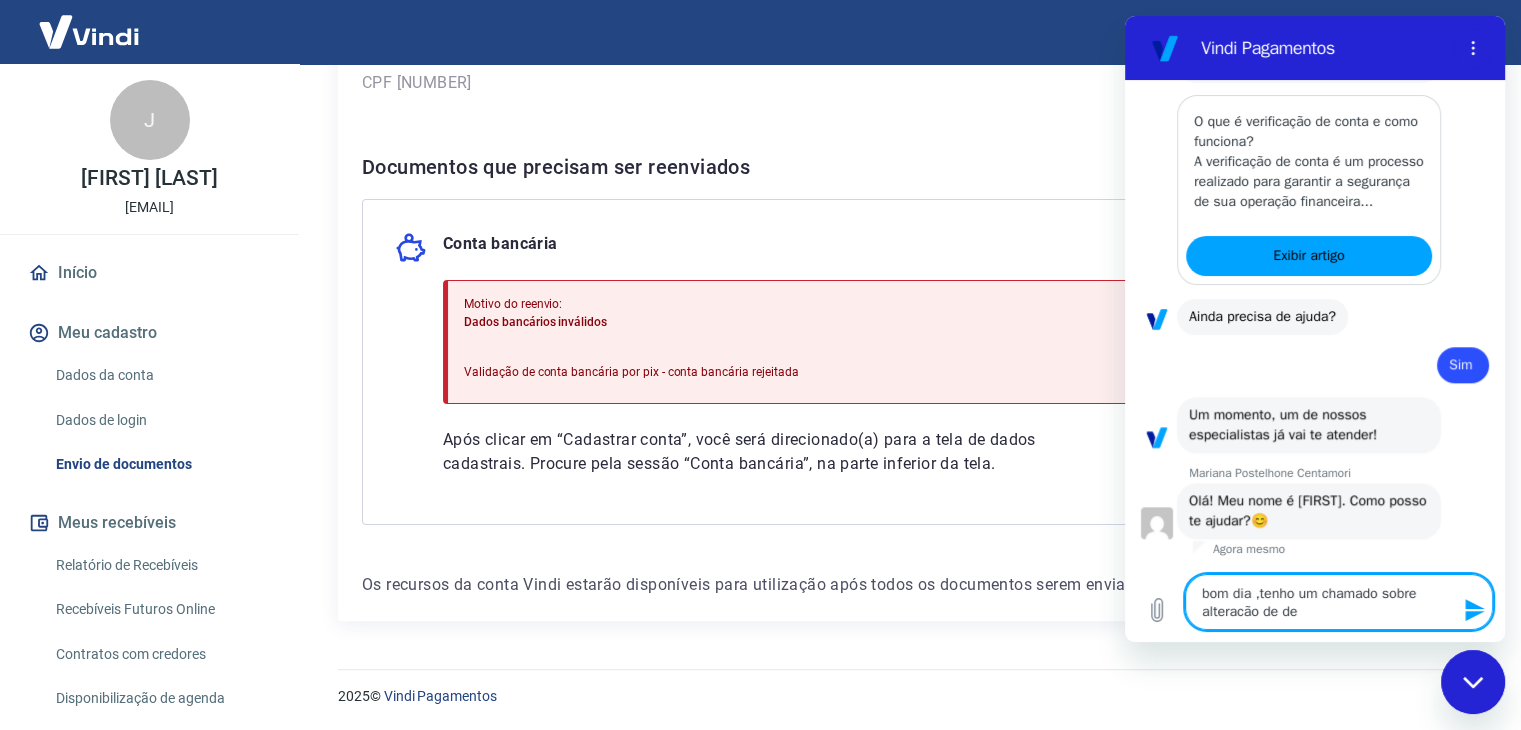 type on "bom dia ,tenho um chamado sobre alteracão de de" 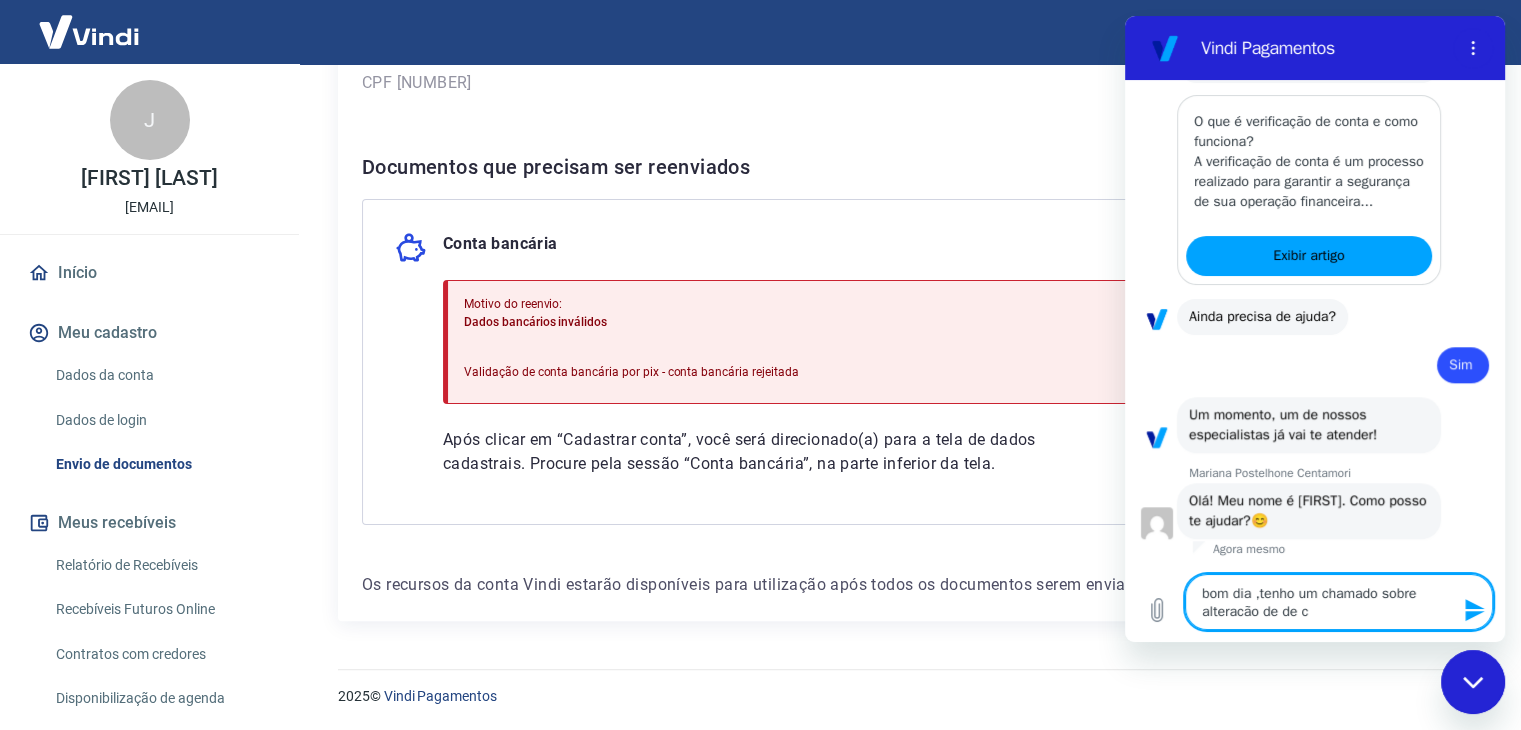 type on "bom dia ,tenho um chamado sobre alteracão de de co" 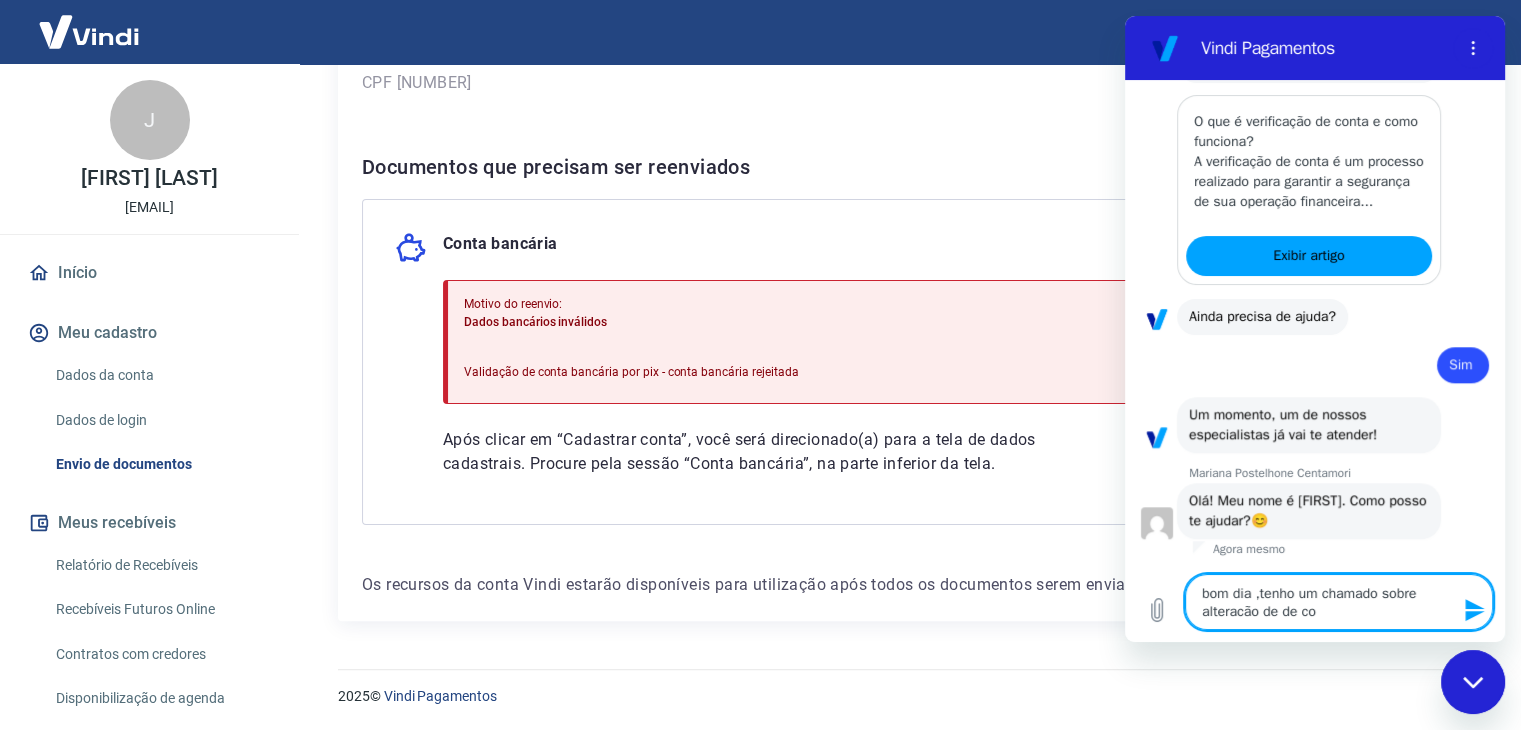 type on "bom dia ,tenho um chamado sobre alteracão de de con" 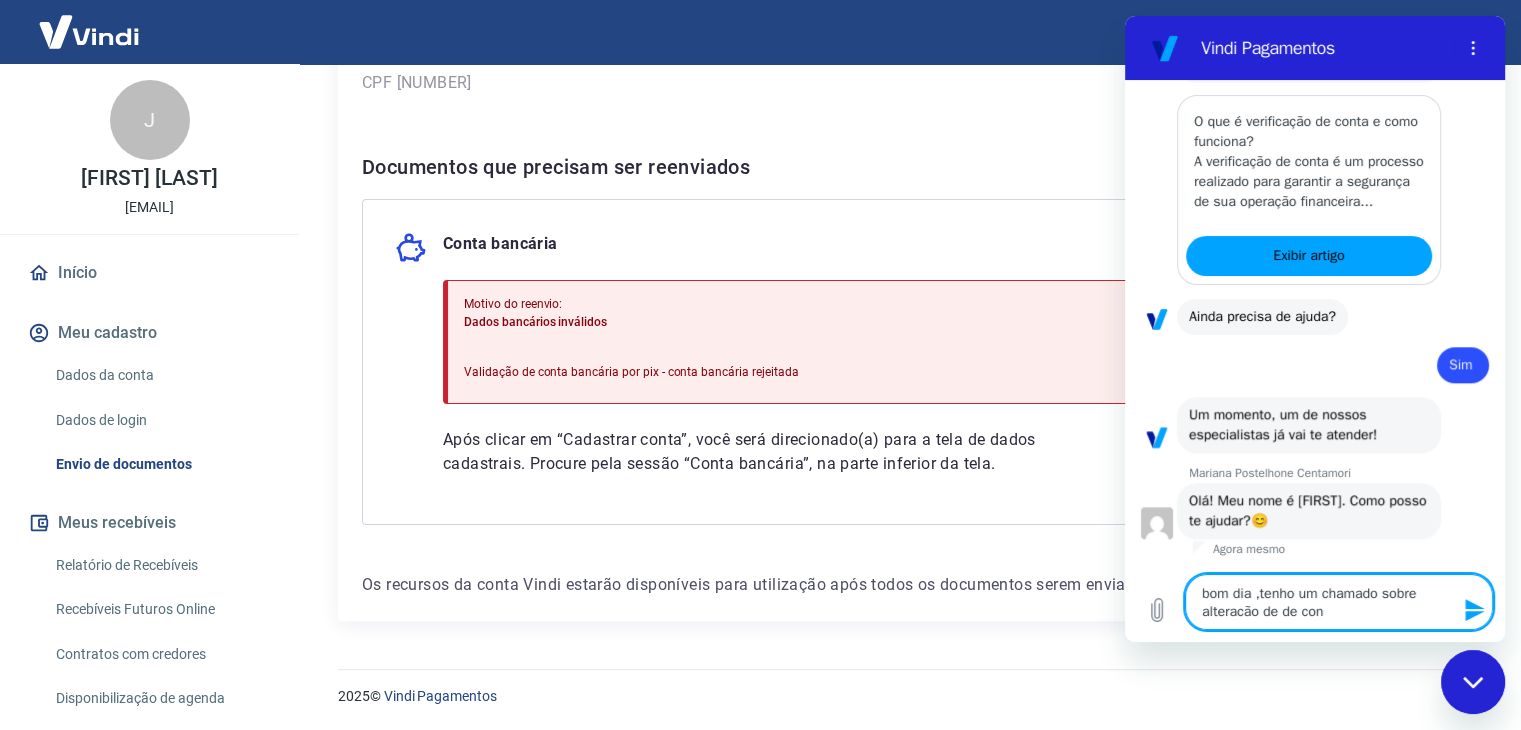 type on "bom dia ,tenho um chamado sobre alteracão de de cont" 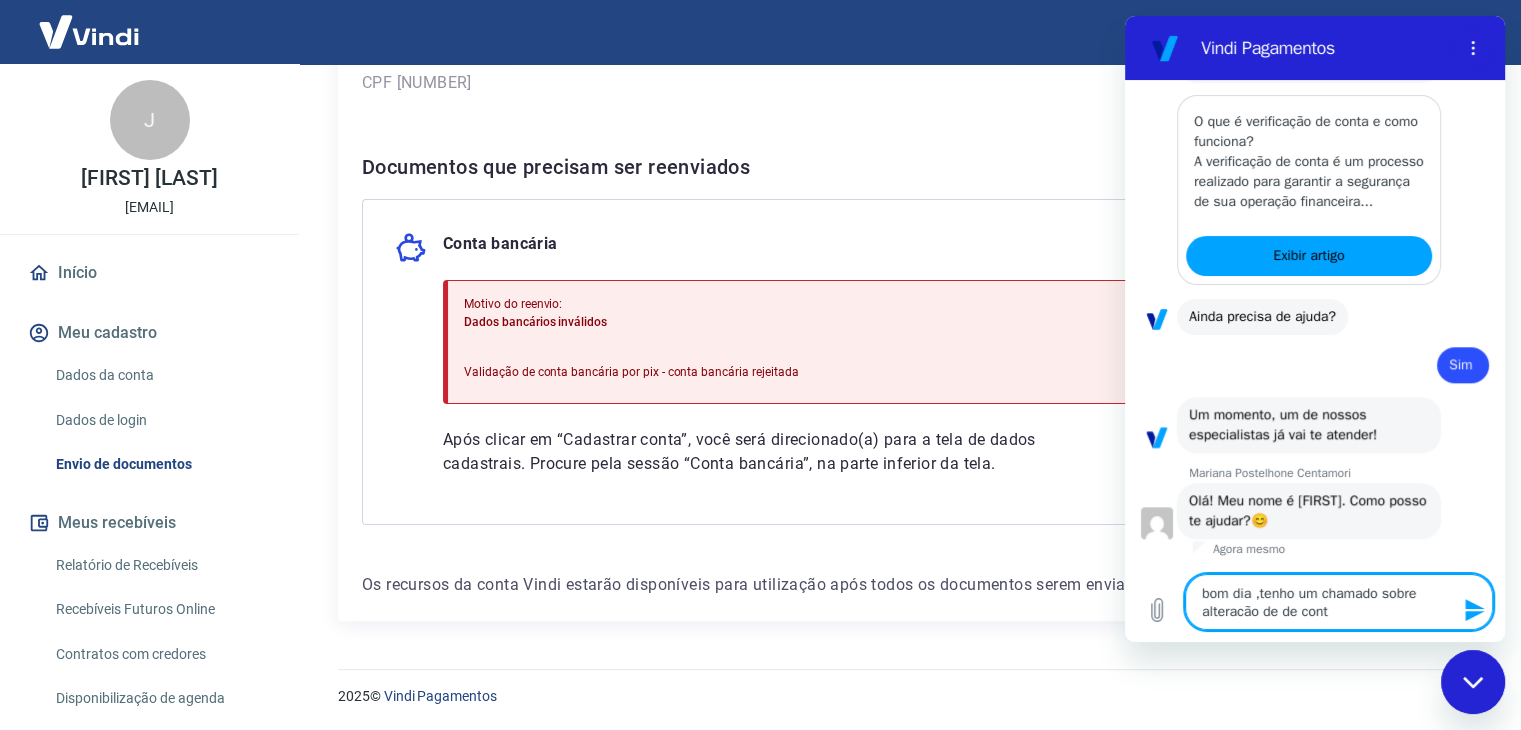 type on "bom dia ,tenho um chamado sobre alteracão de de conta" 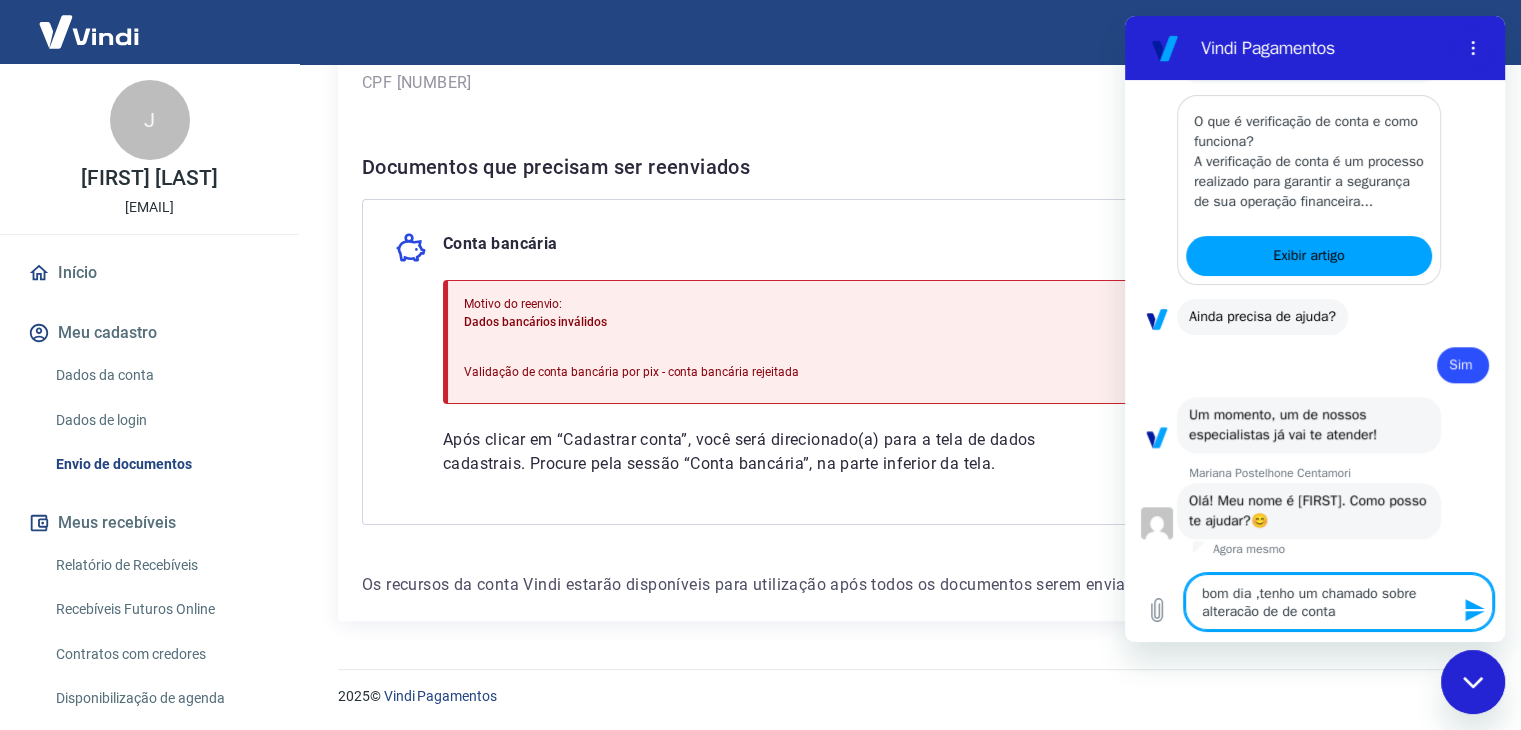 type on "bom dia ,tenho um chamado sobre alteracão de de conta" 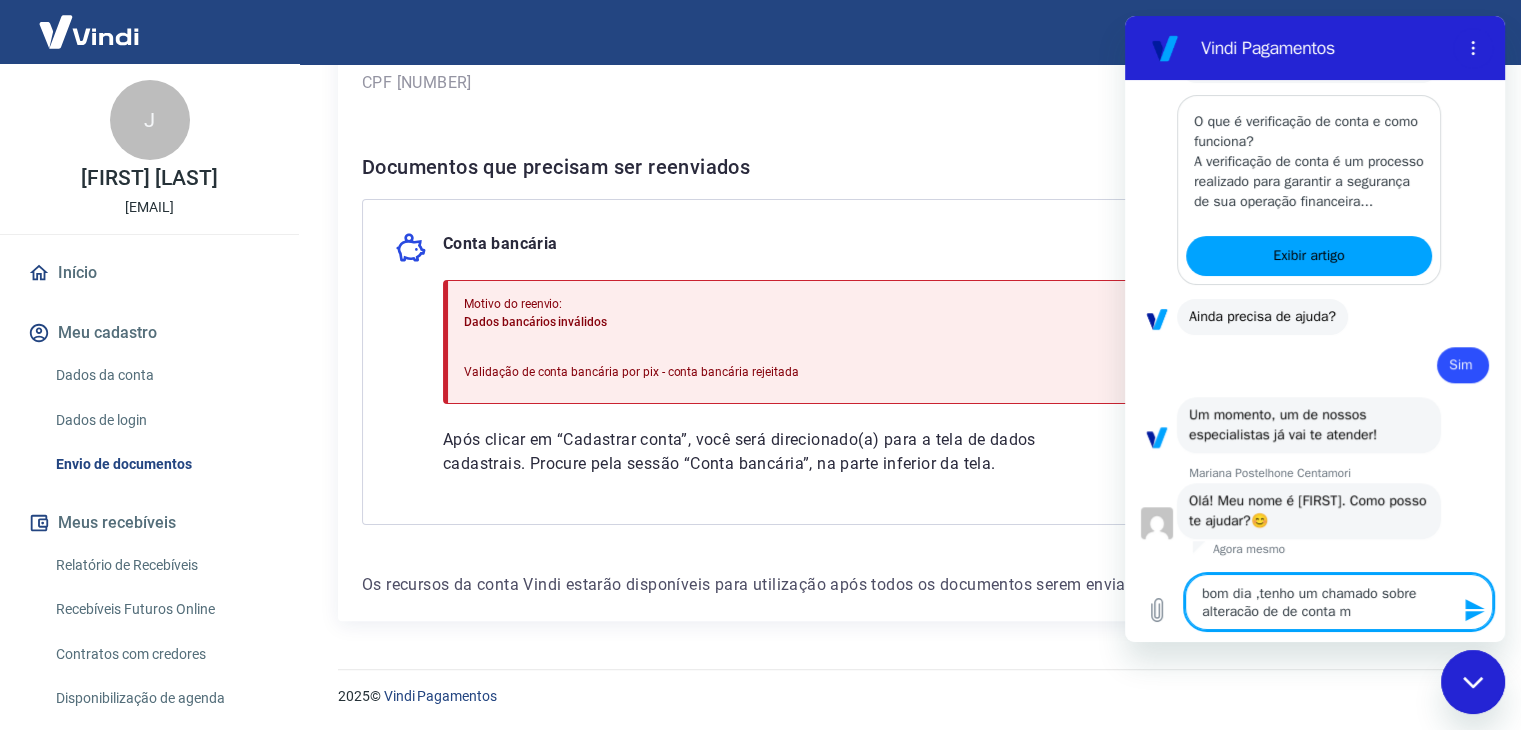type on "bom dia ,tenho um chamado sobre alteracão de de conta ma" 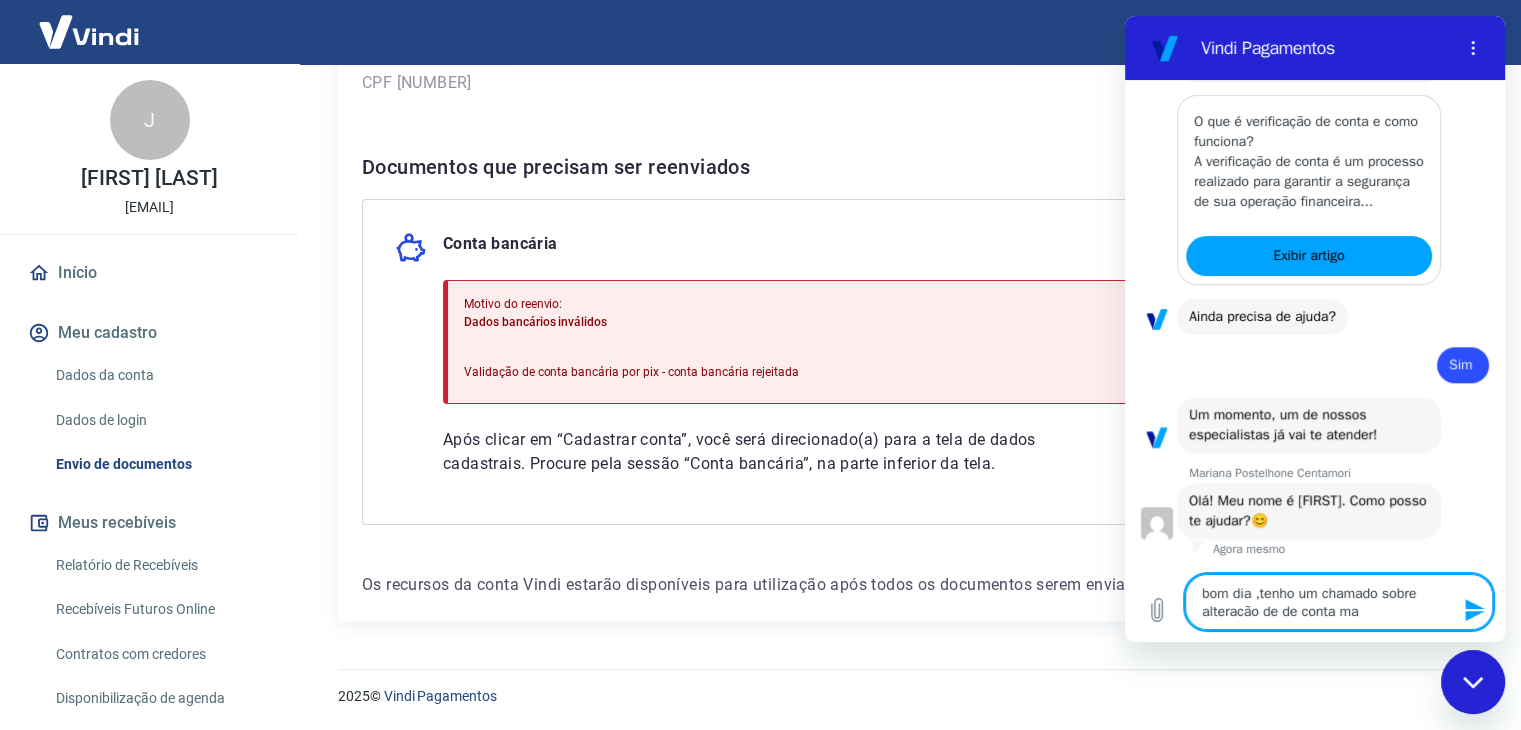 type on "bom dia ,tenho um chamado sobre alteracão de de conta mas" 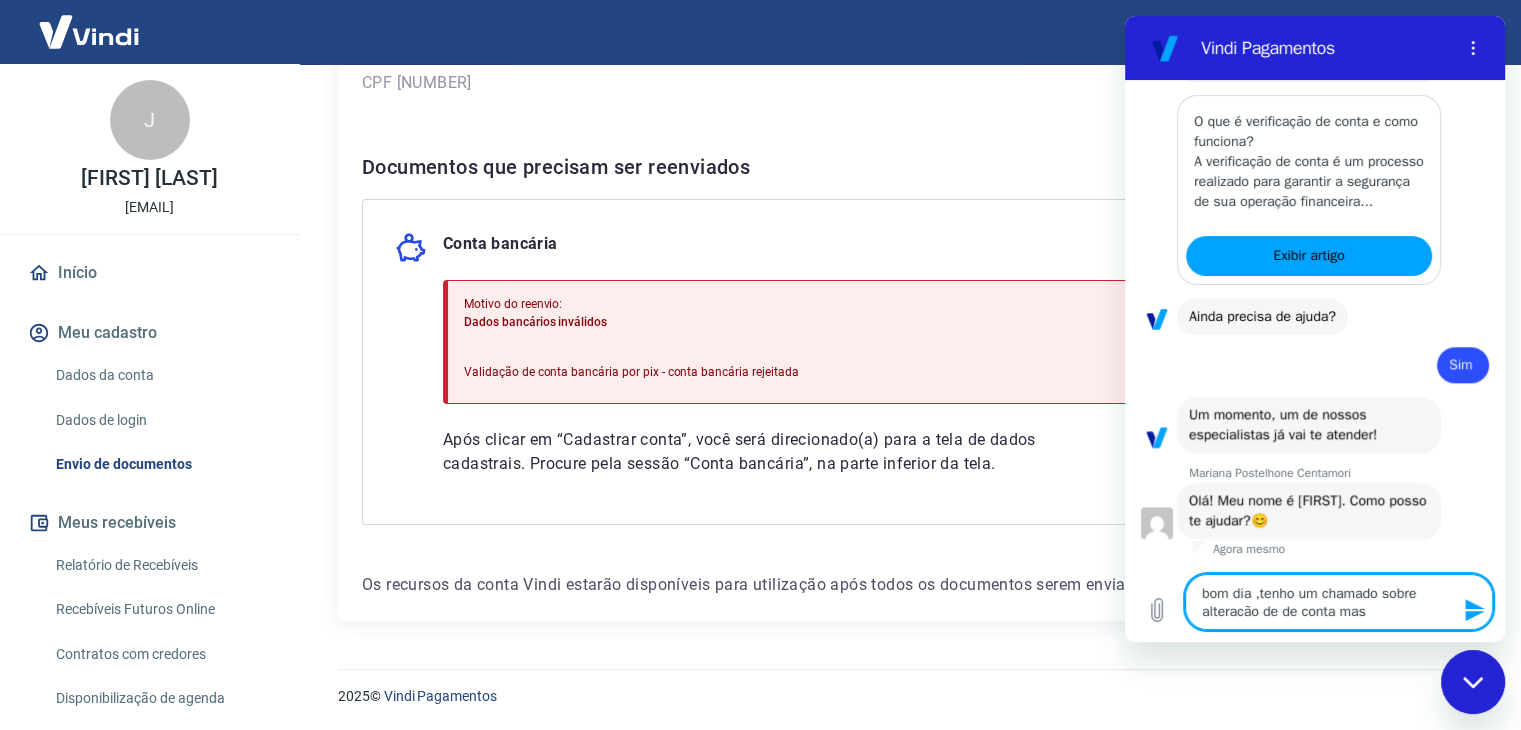 type on "bom dia ,tenho um chamado sobre alteracão de de conta mas" 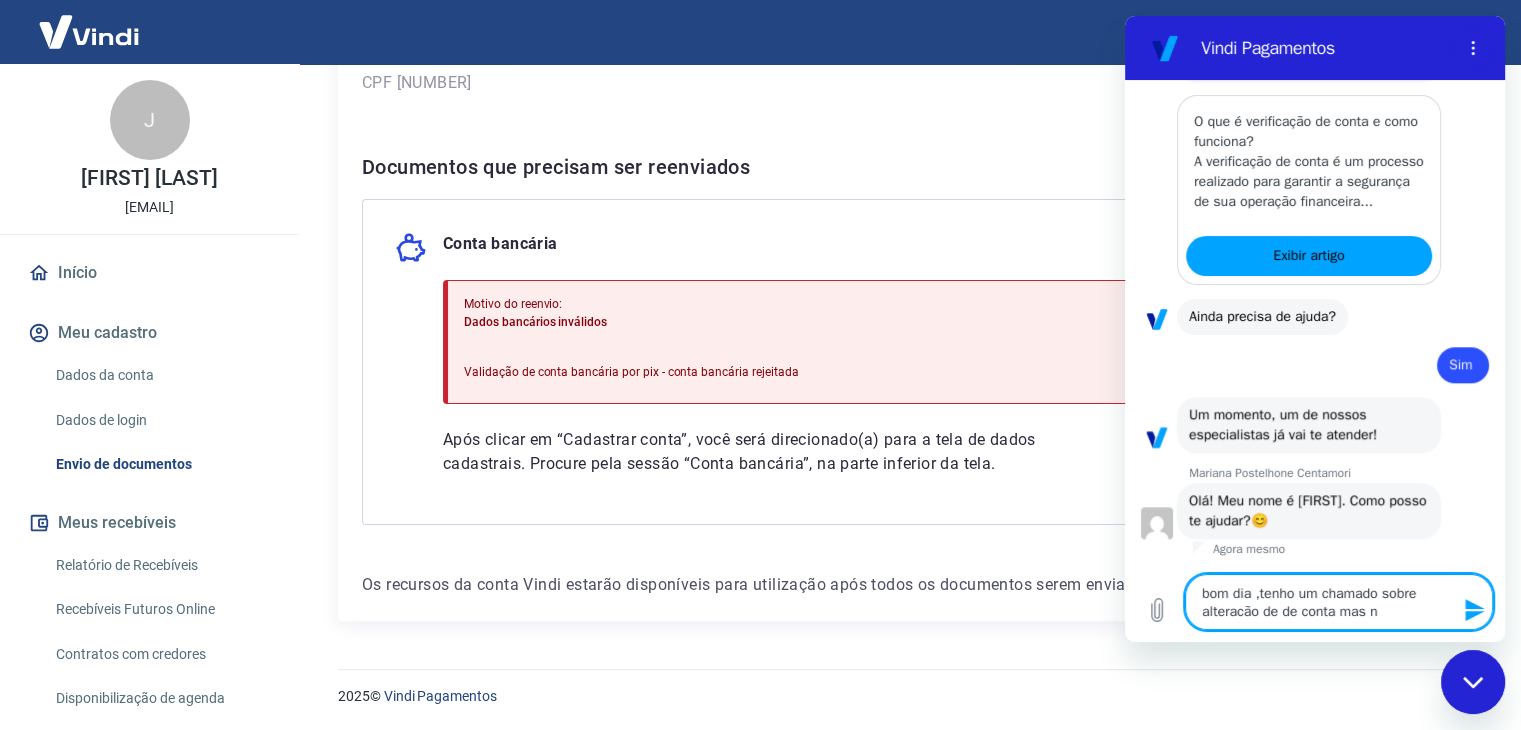 type on "bom dia ,tenho um chamado sobre alteracão de de conta mas nã" 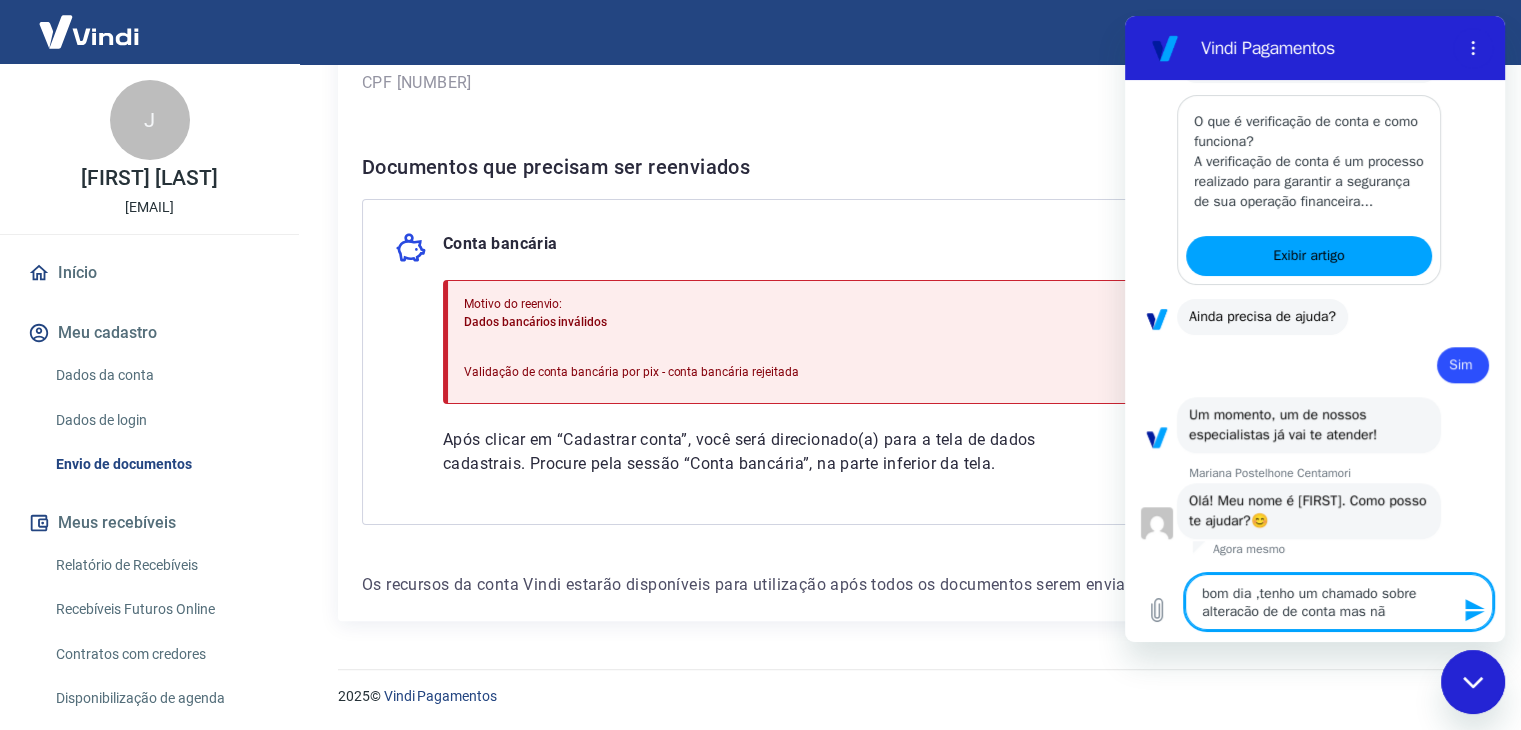type on "x" 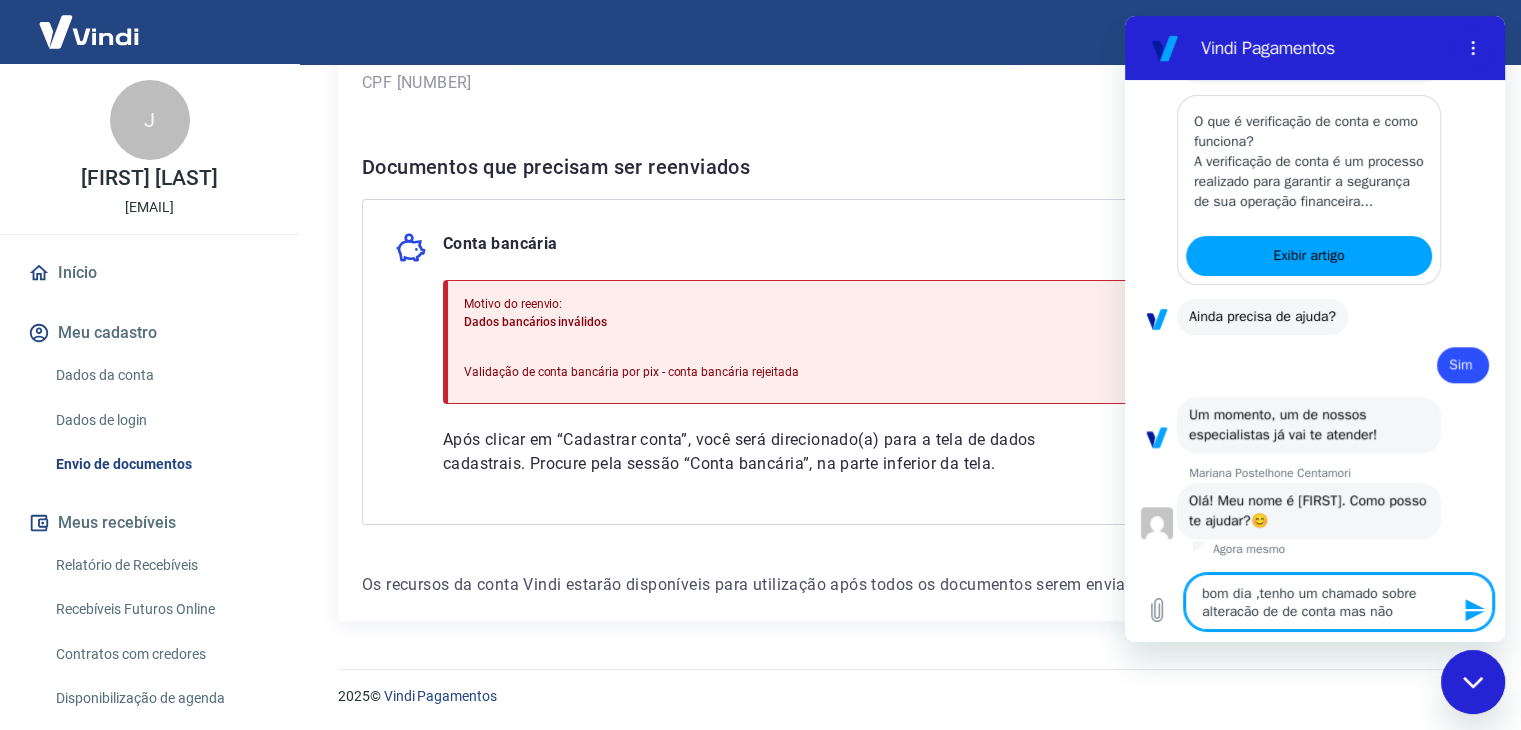 type on "bom dia ,tenho um chamado sobre alteracão de de conta mas não" 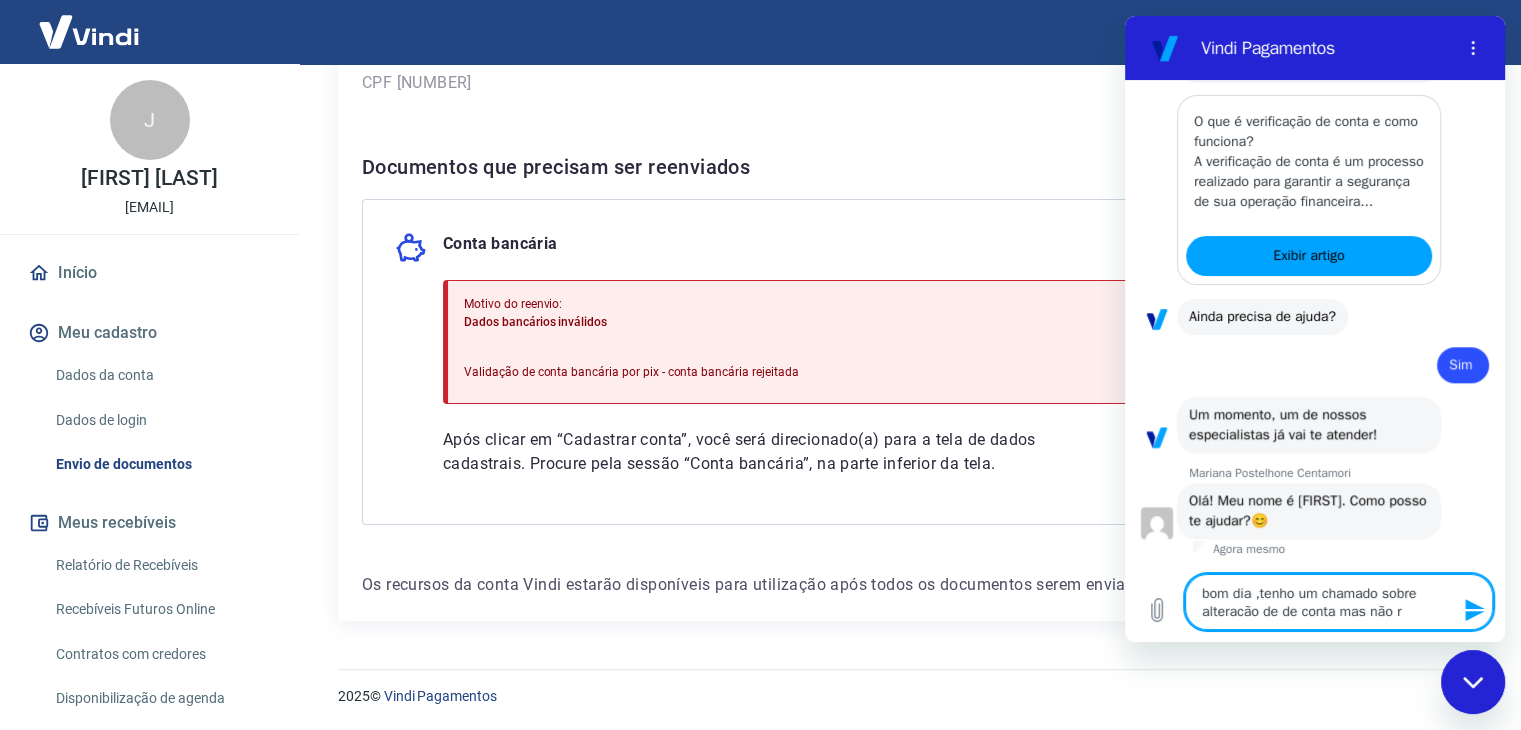 type on "bom dia ,tenho um chamado sobre alteracão de de conta mas não re" 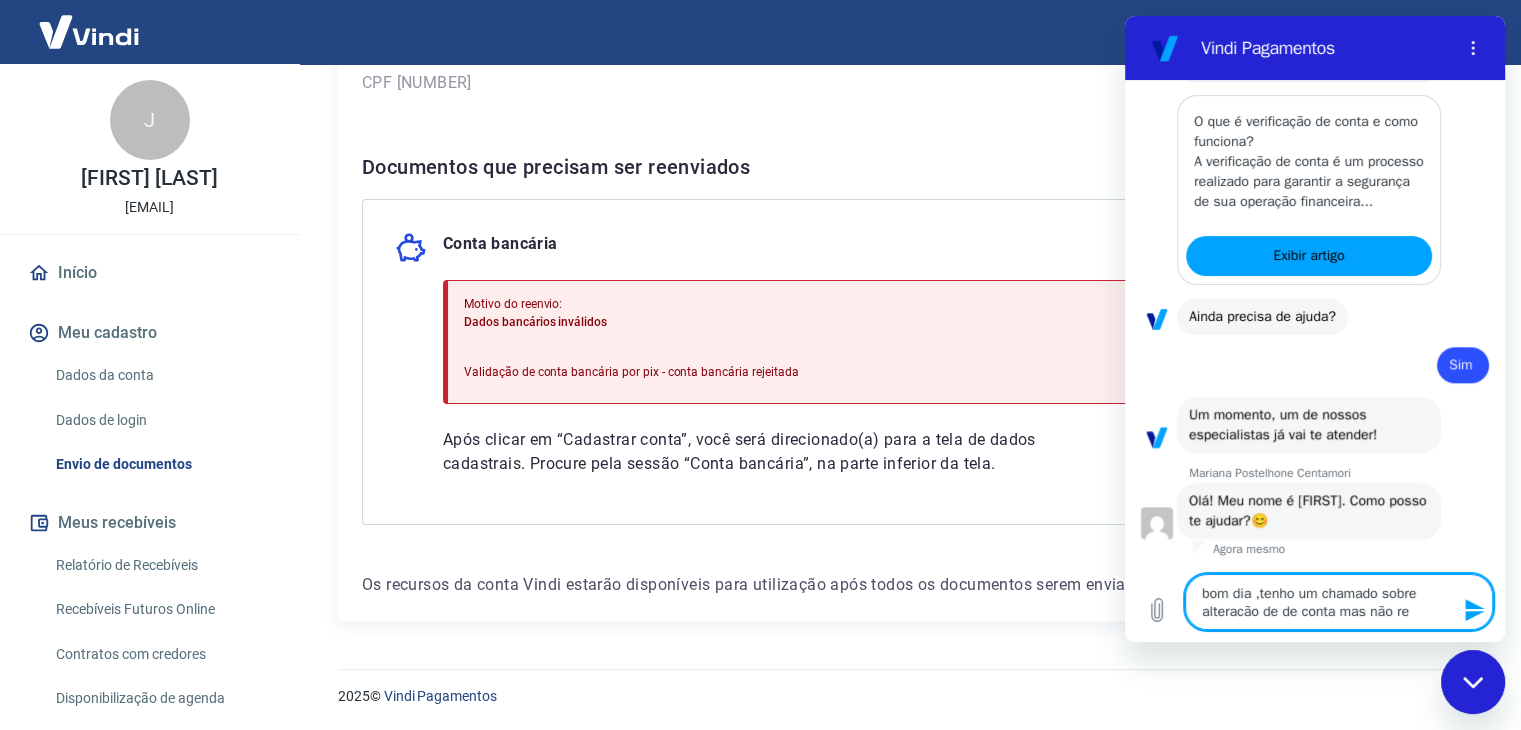 type on "bom dia ,tenho um chamado sobre alteracão de de conta mas não rec" 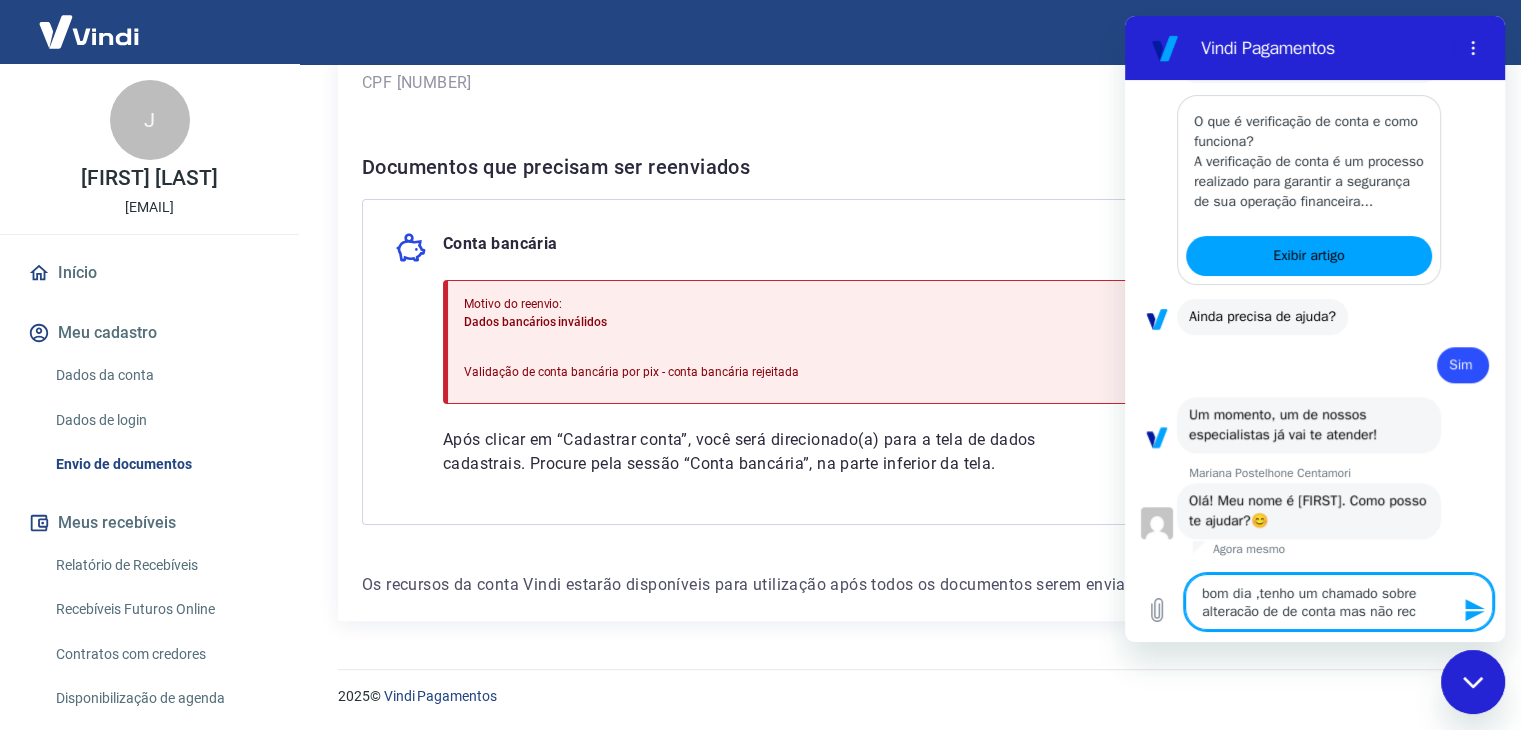 type on "bom dia ,tenho um chamado sobre alteracão de de conta mas não rece" 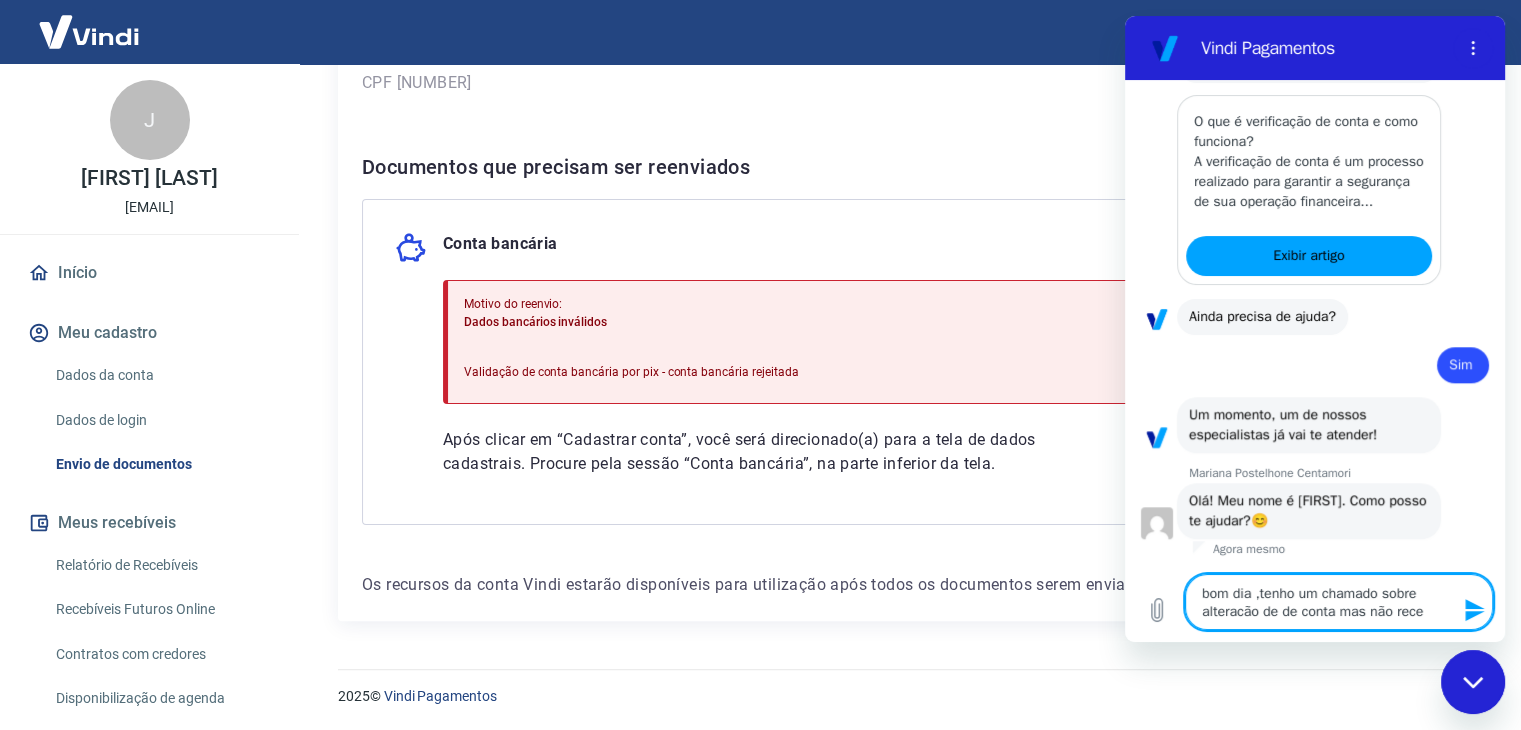 type on "bom dia ,tenho um chamado sobre alteracão de de conta mas não receb" 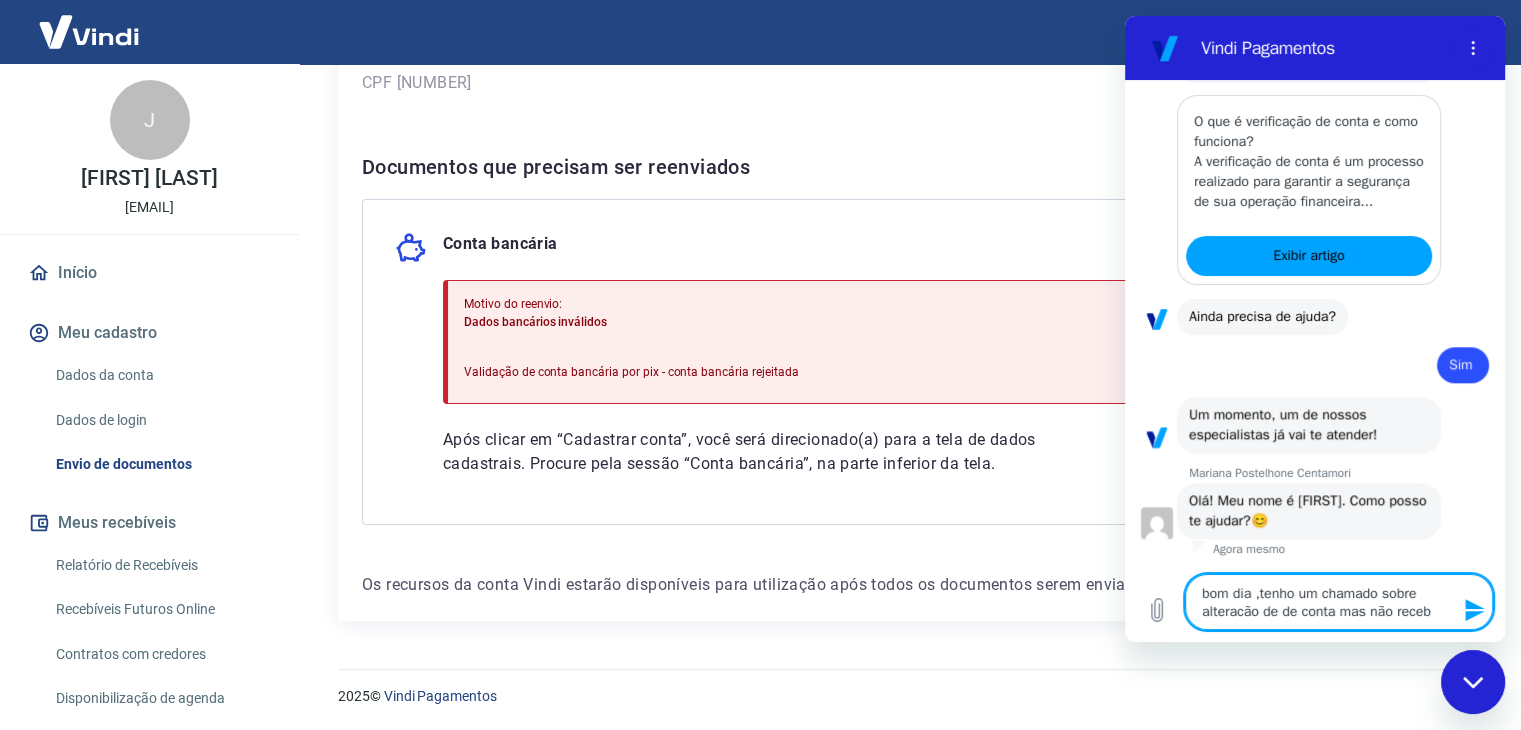 type on "bom dia ,tenho um chamado sobre alteracão de de conta mas não recebo" 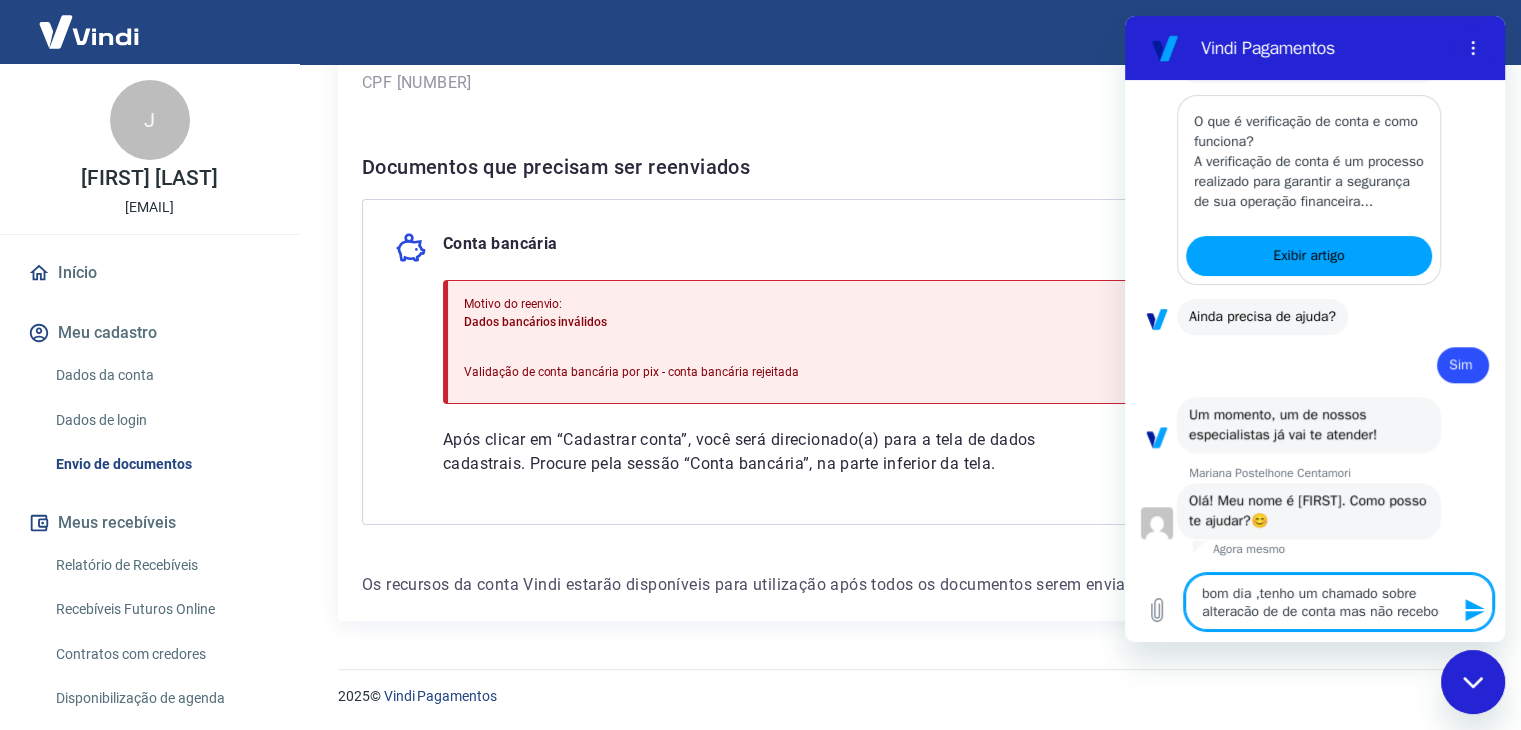 type on "bom dia ,tenho um chamado sobre alteracão de de conta mas não recebo" 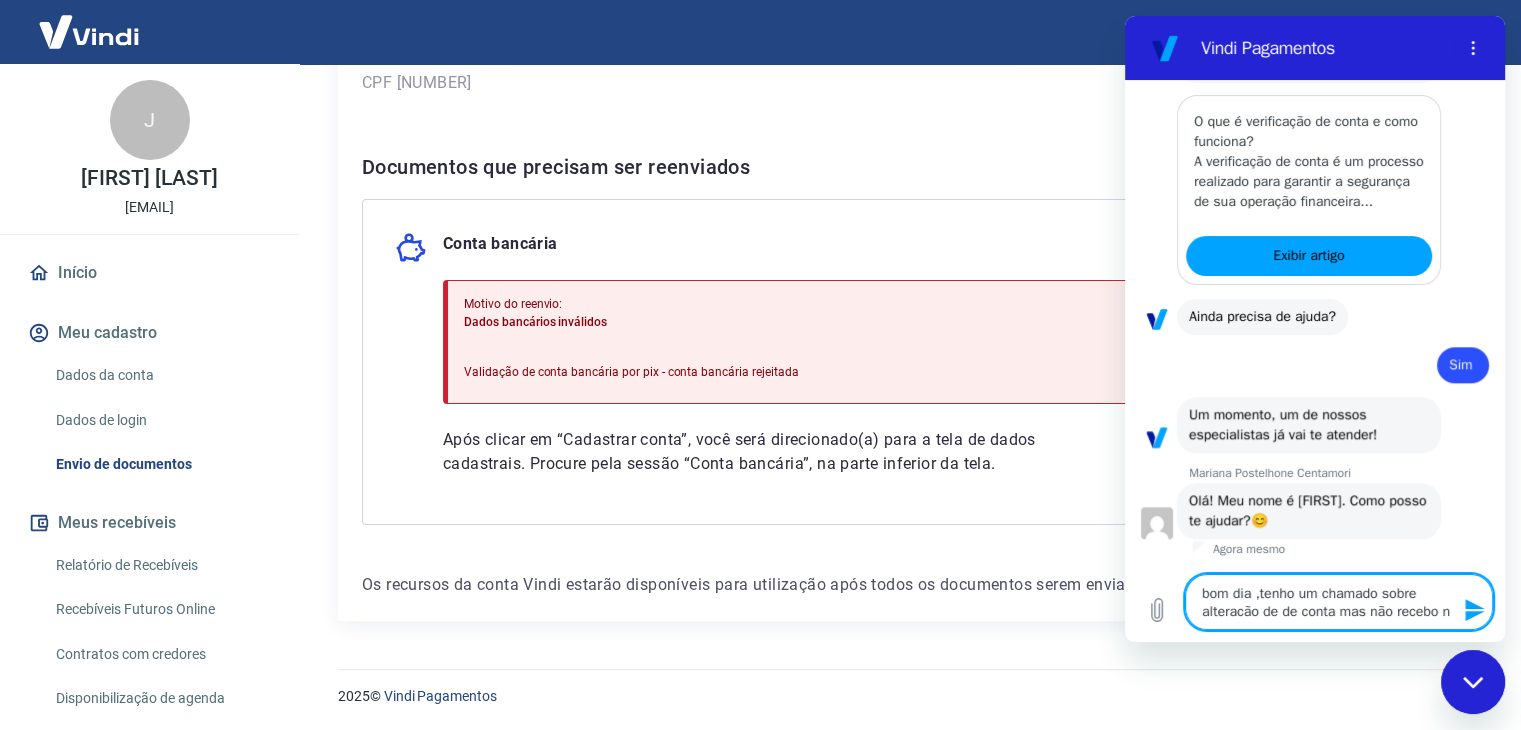 type on "bom dia ,tenho um chamado sobre alteracão de de conta mas não recebo ne" 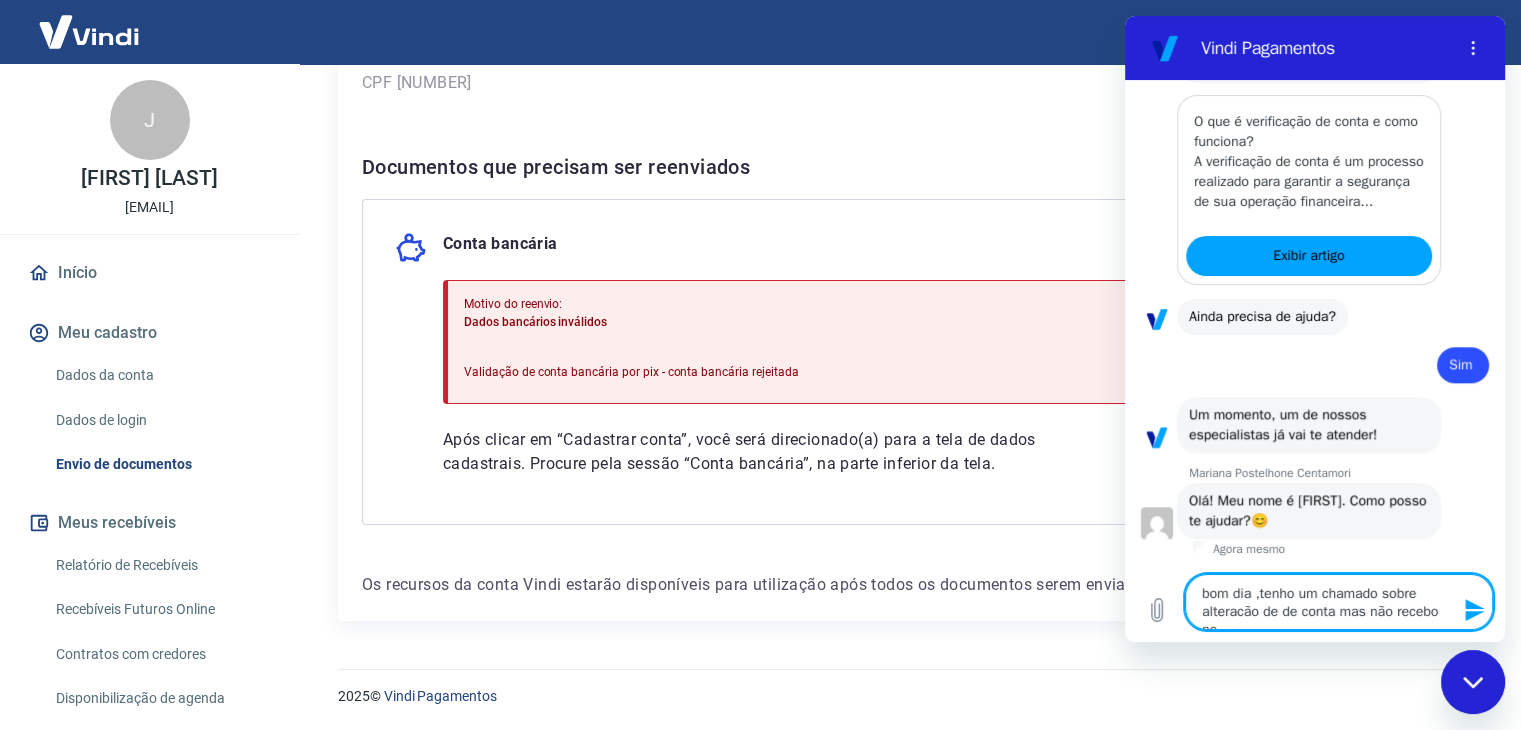 scroll, scrollTop: 1924, scrollLeft: 0, axis: vertical 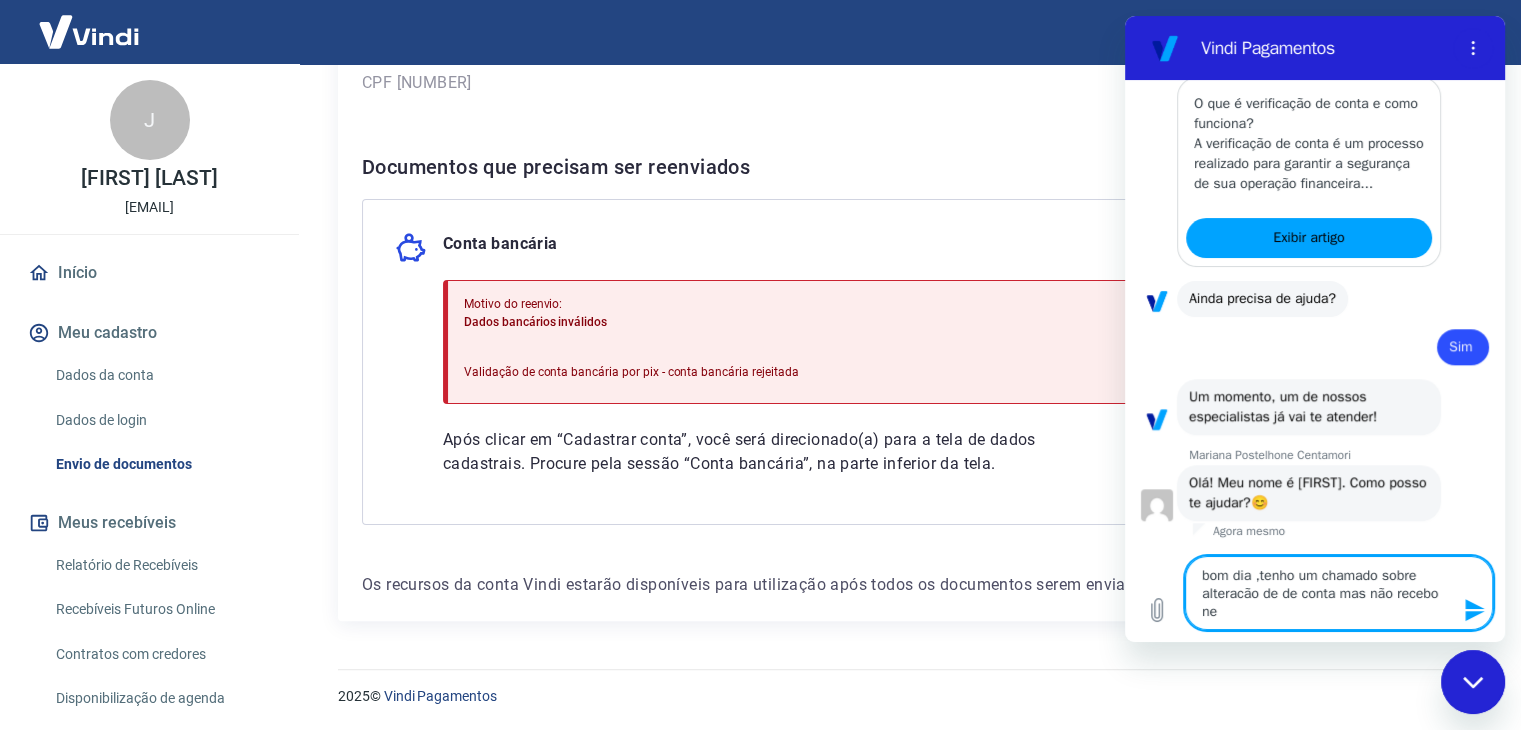 type on "bom dia ,tenho um chamado sobre alteracão de de conta mas não recebo nen" 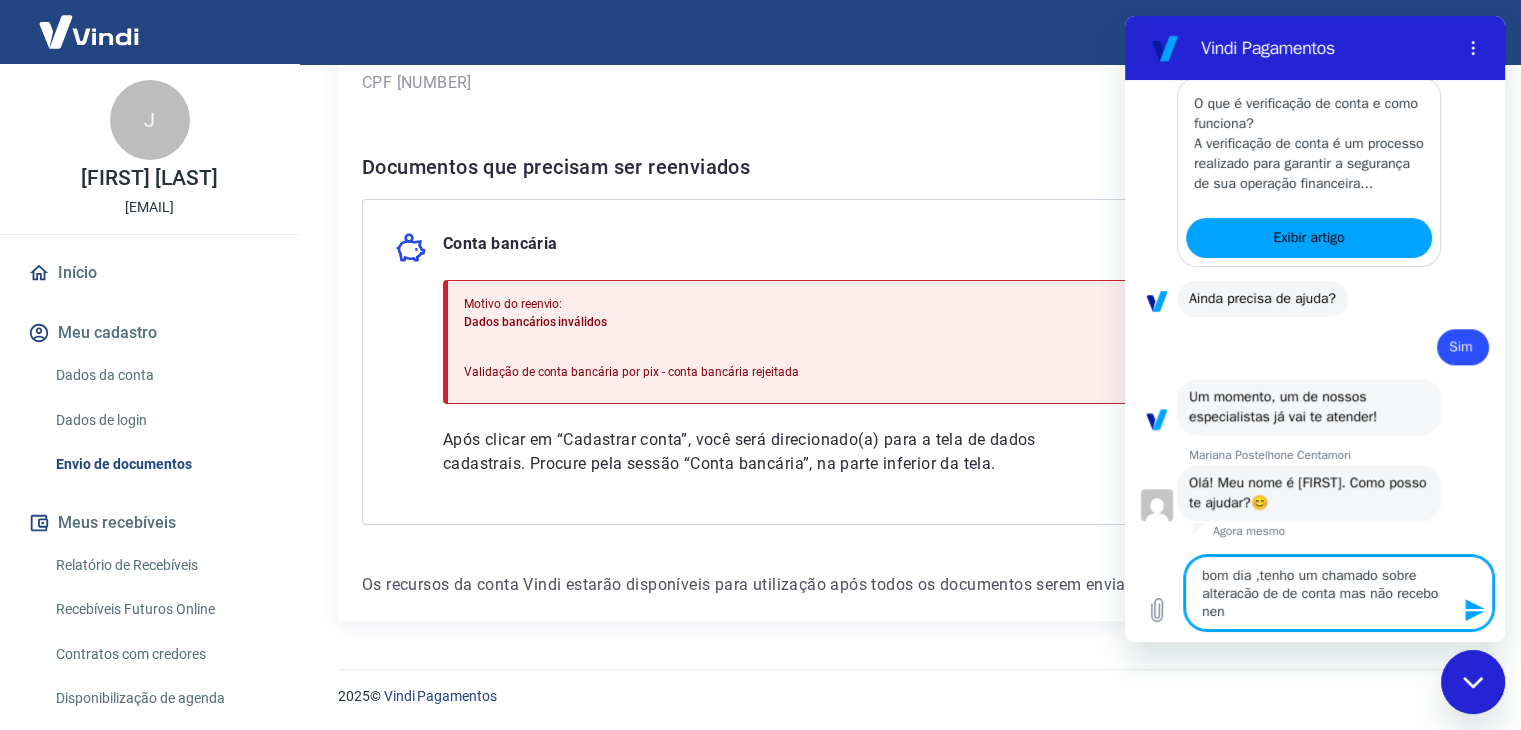 type on "bom dia ,tenho um chamado sobre alteracão de de conta mas não recebo nenh" 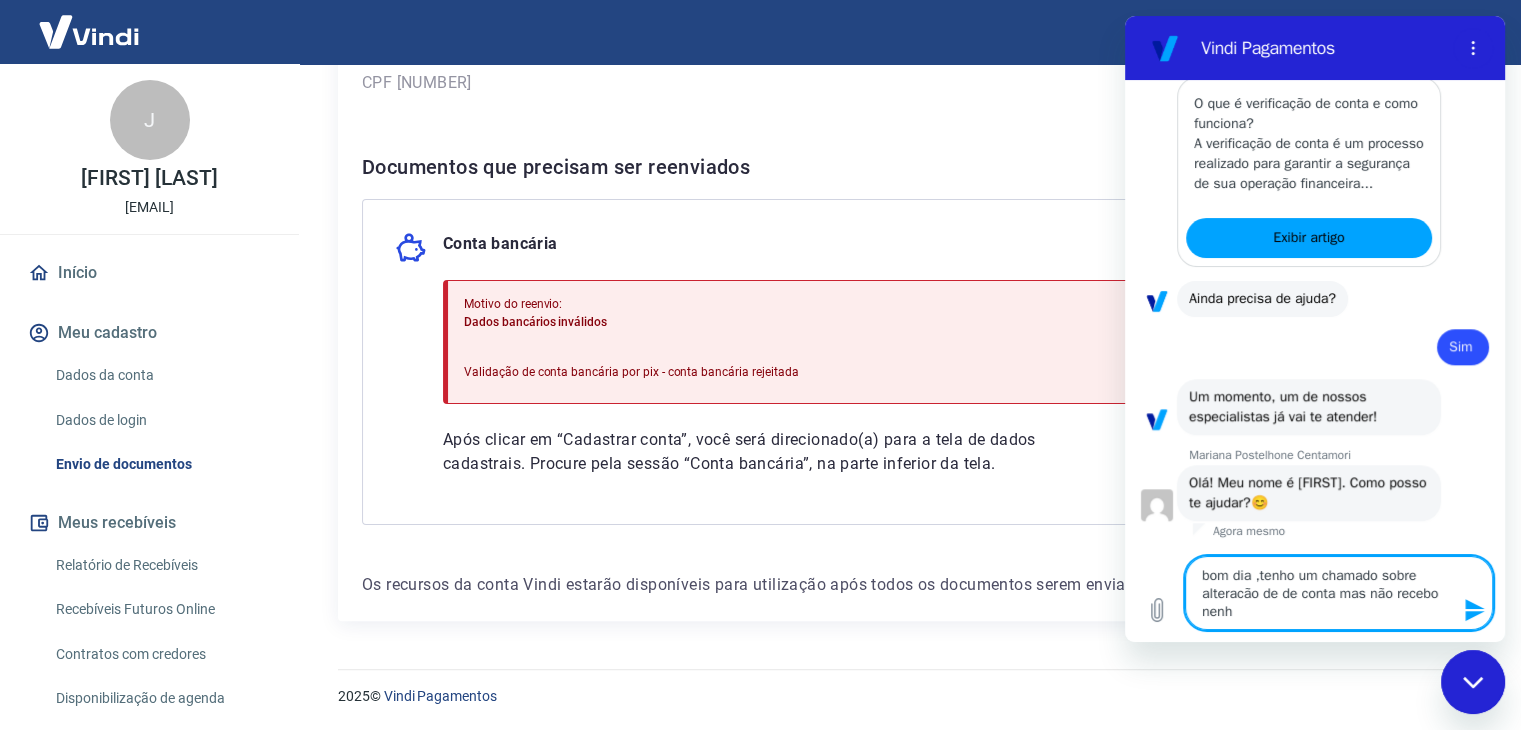 type on "bom dia ,tenho um chamado sobre alteracão de de conta mas não recebo nenhu" 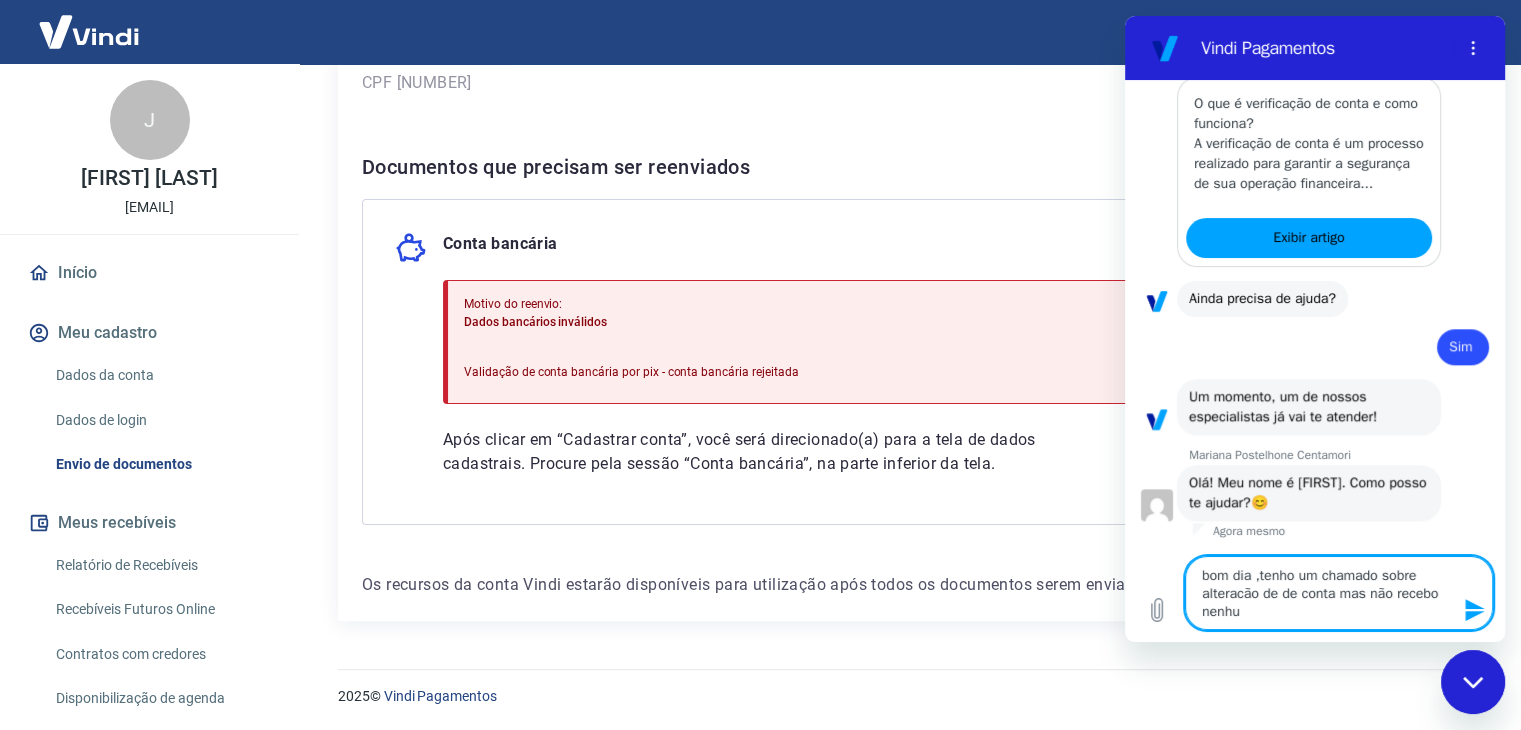 type on "x" 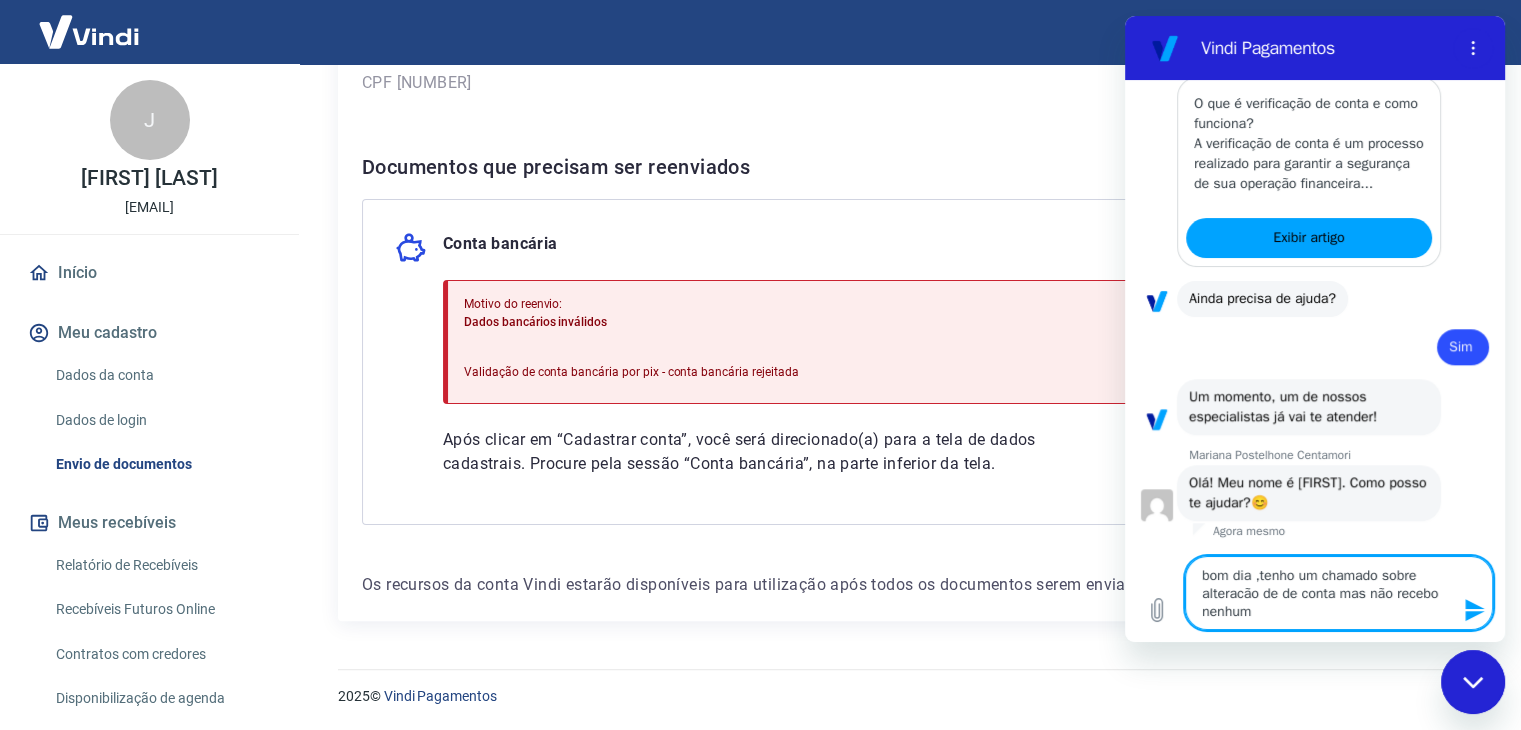 type on "bom dia ,tenho um chamado sobre alteracão de de conta mas não recebo nenhum" 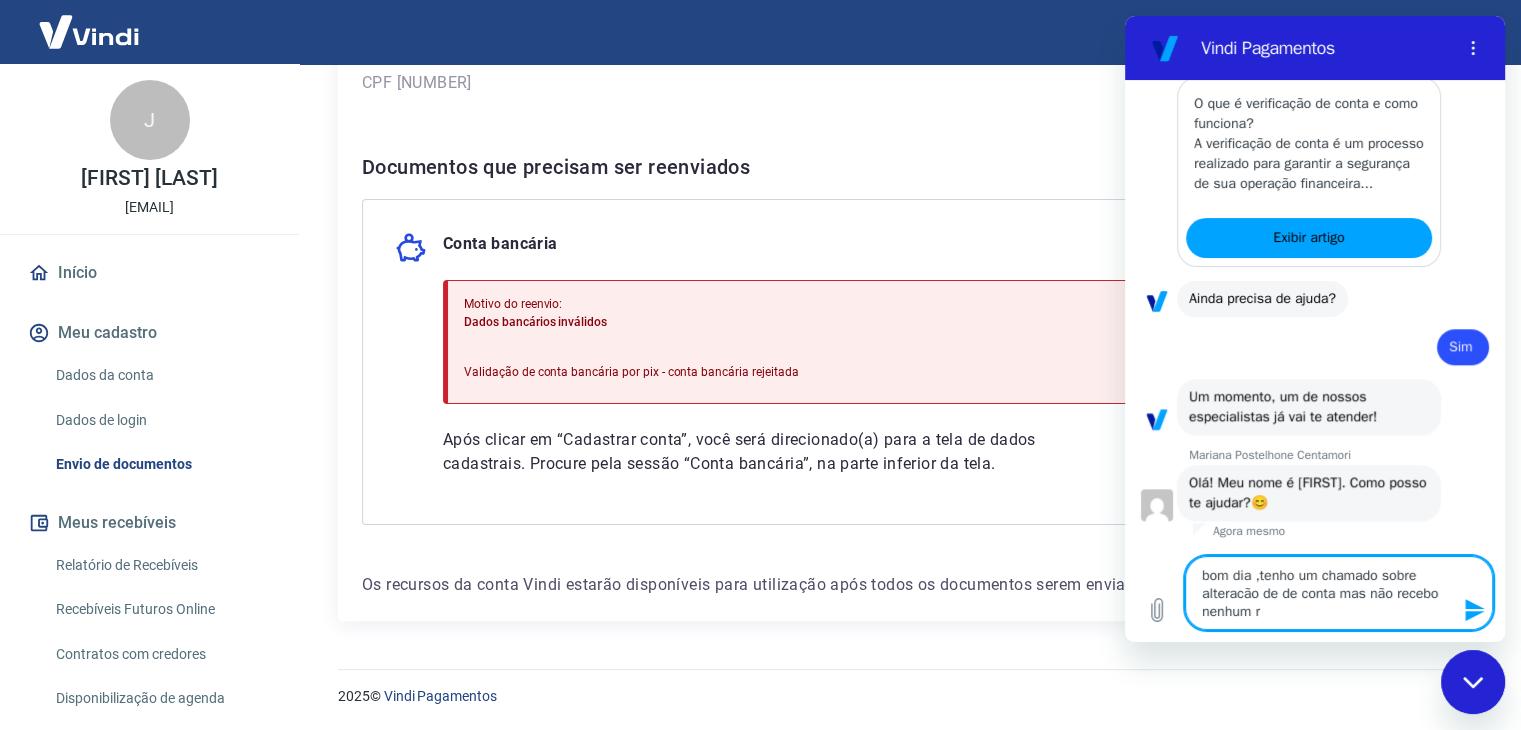 type on "bom dia ,tenho um chamado sobre alteracão de de conta mas não recebo nenhum re" 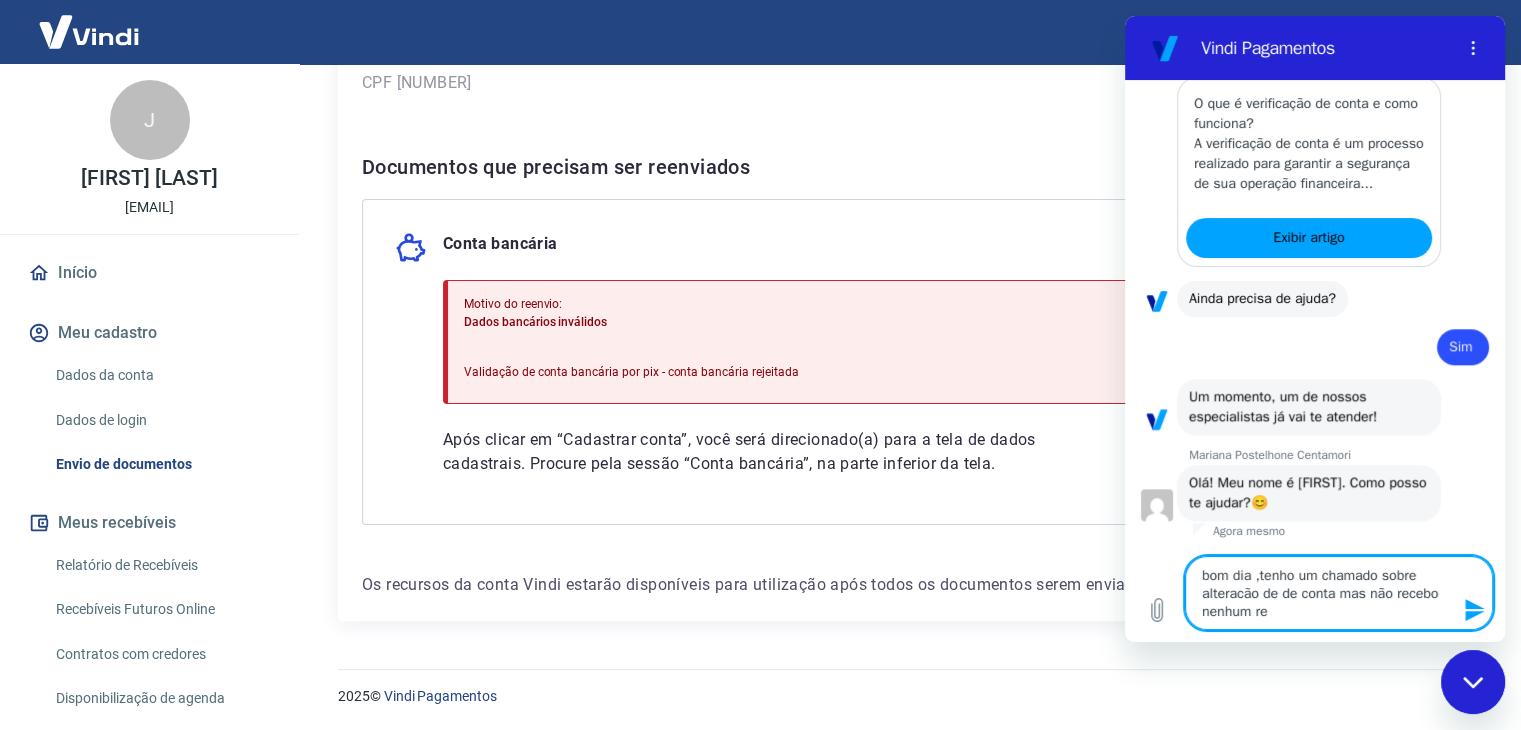 type on "bom dia ,tenho um chamado sobre alteracão de de conta mas não recebo nenhum ret" 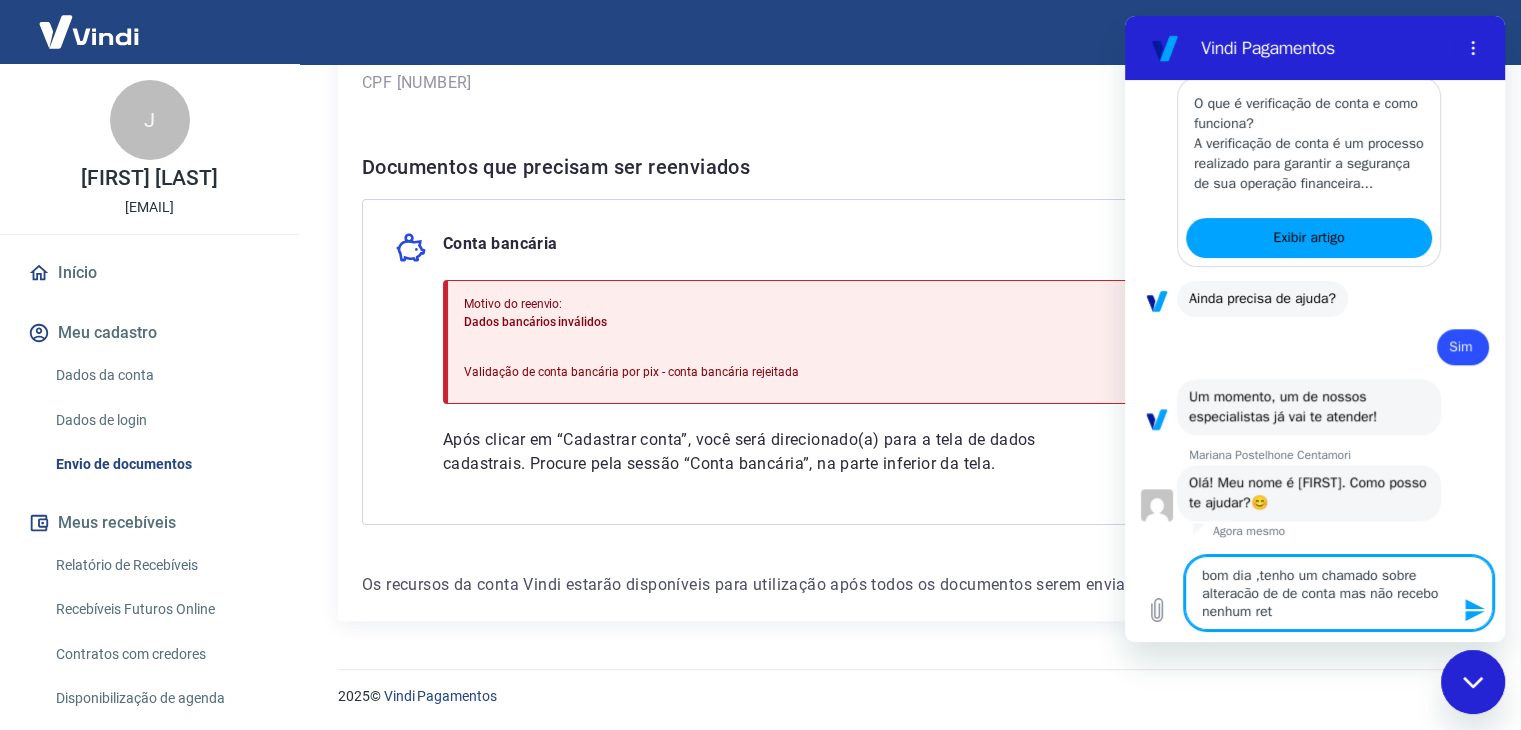 type on "bom dia ,tenho um chamado sobre alteracão de de conta mas não recebo nenhum reto" 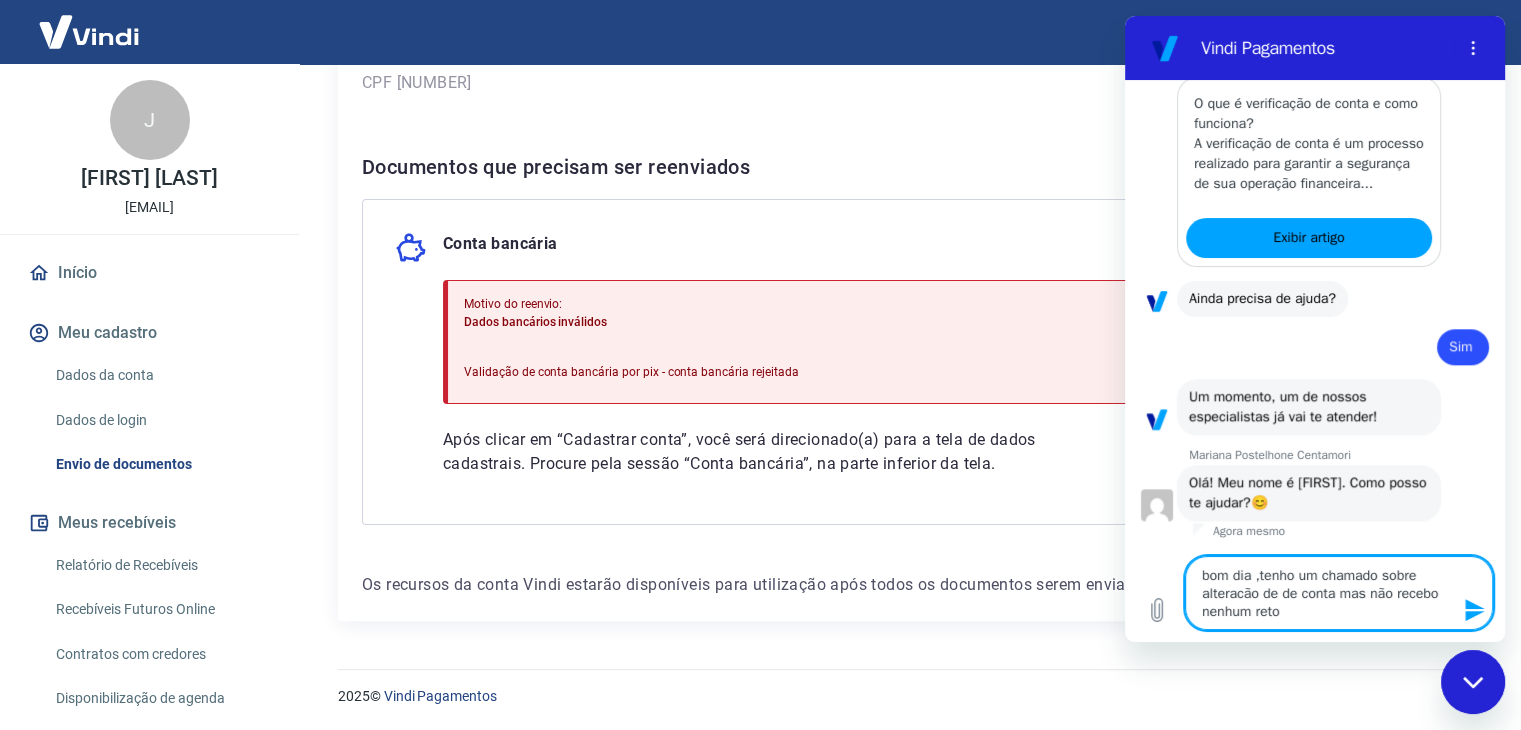 type on "bom dia ,tenho um chamado sobre alteracão de de conta mas não recebo nenhum retor" 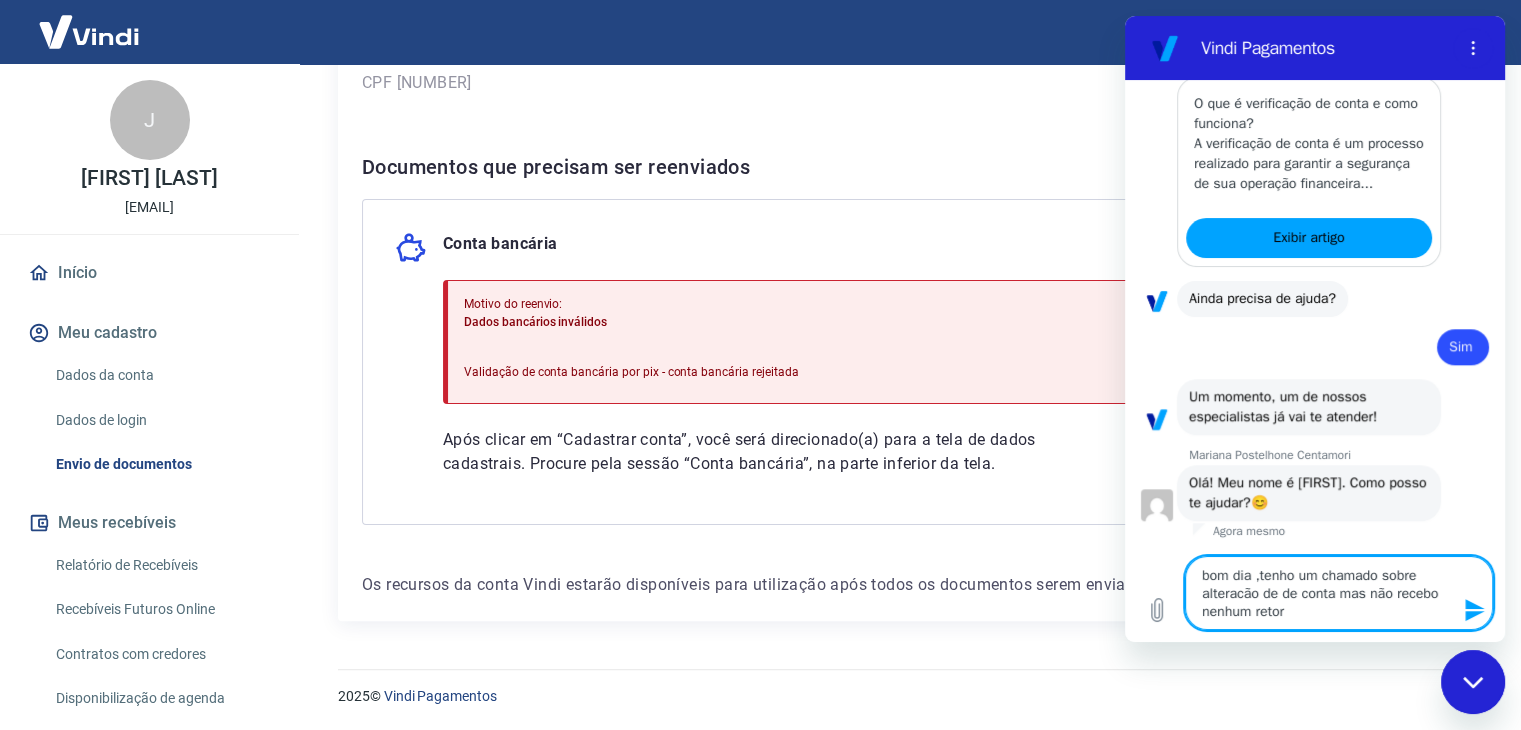 type on "bom dia ,tenho um chamado sobre alteracão de de conta mas não recebo nenhum retorn" 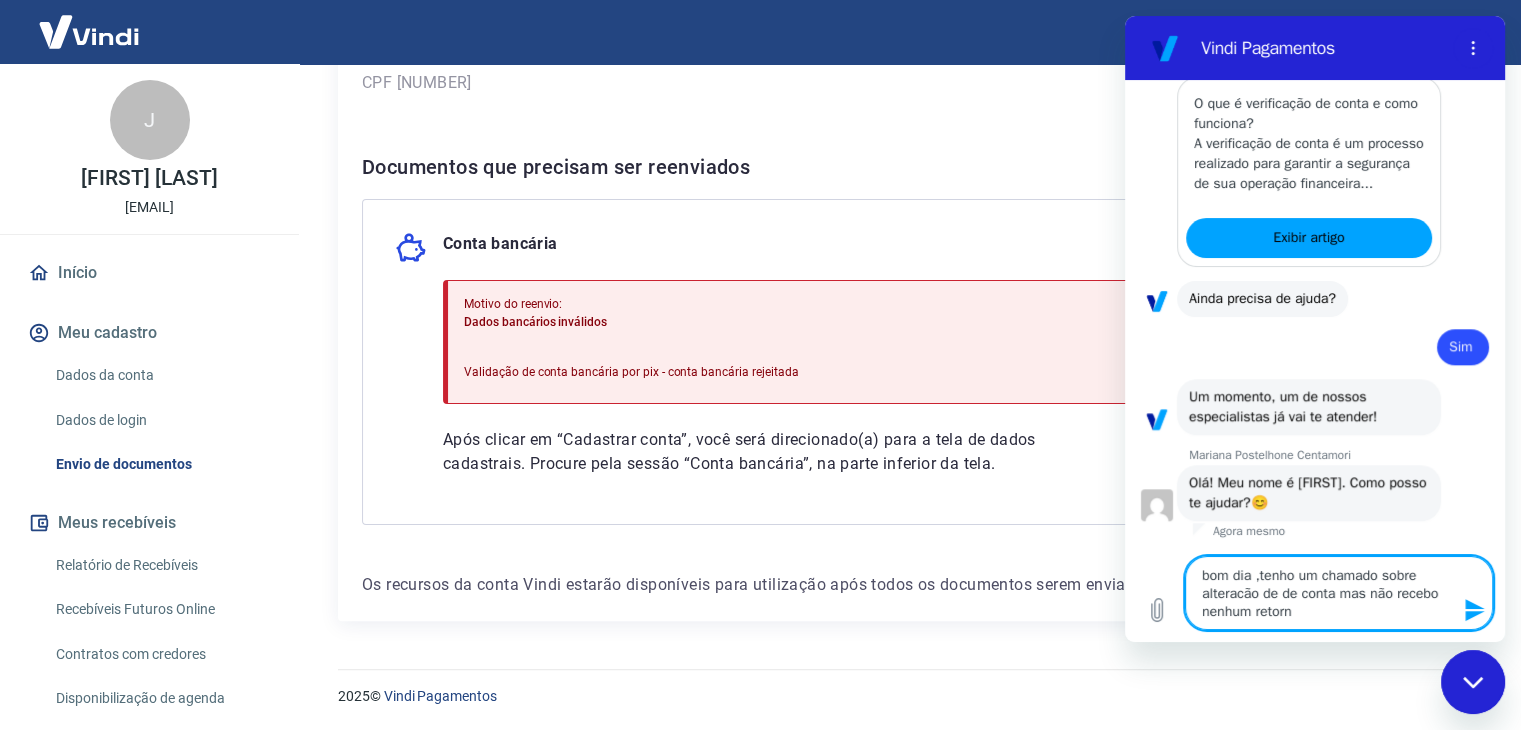 type on "bom dia ,tenho um chamado sobre alteracão de de conta mas não recebo nenhum retorno" 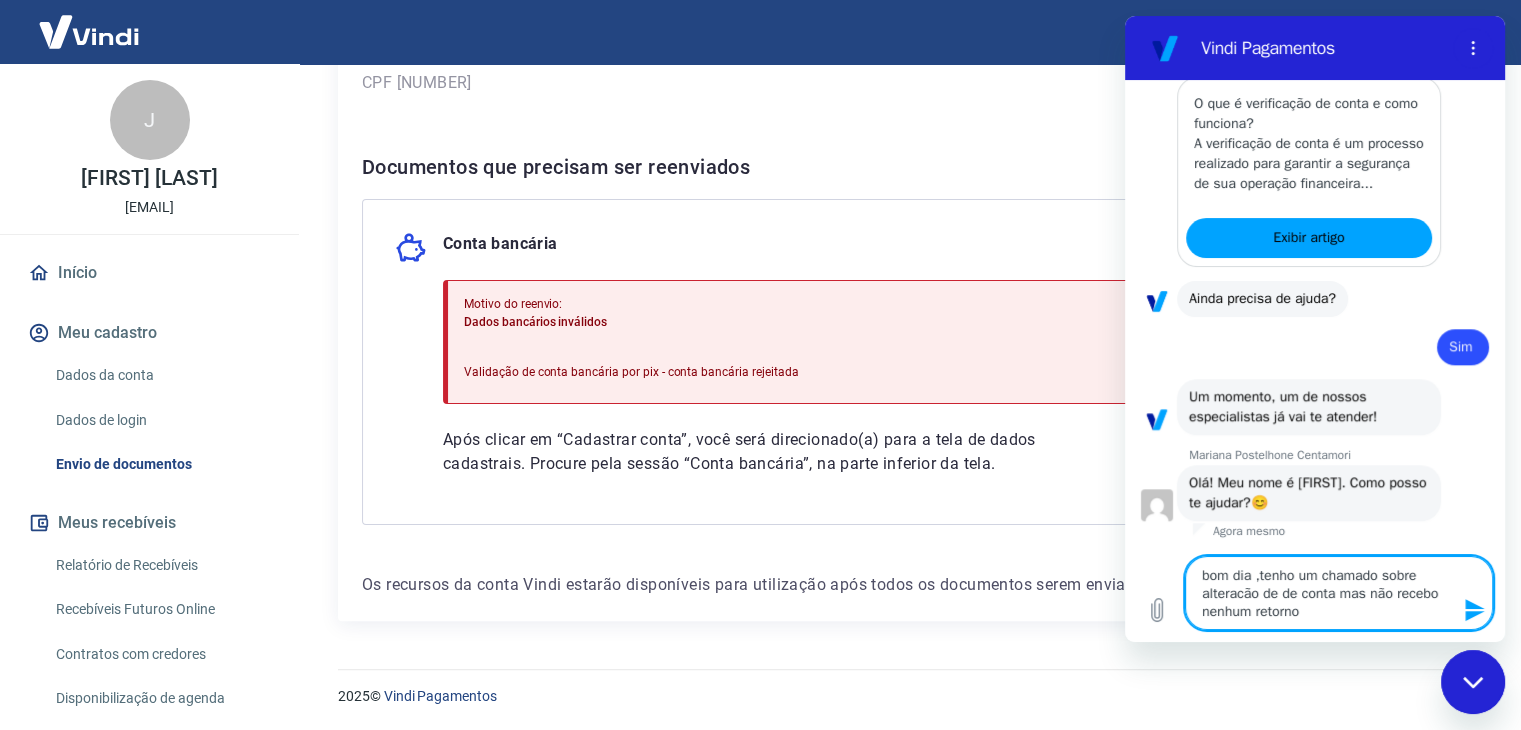 type on "bom dia ,tenho um chamado sobre alteracão de de conta mas não recebo nenhum retorno" 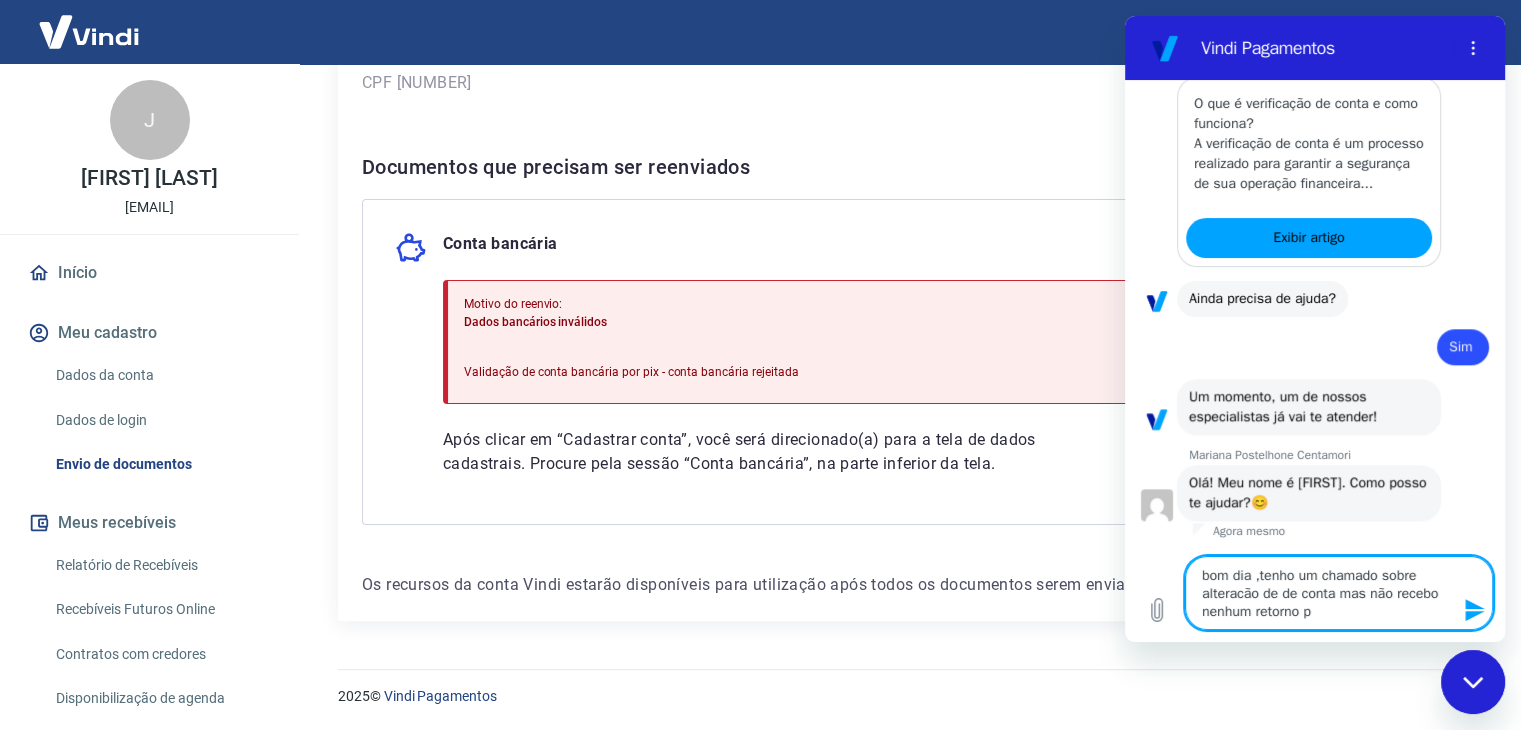 type on "bom dia ,tenho um chamado sobre alteracão de de conta mas não recebo nenhum retorno po" 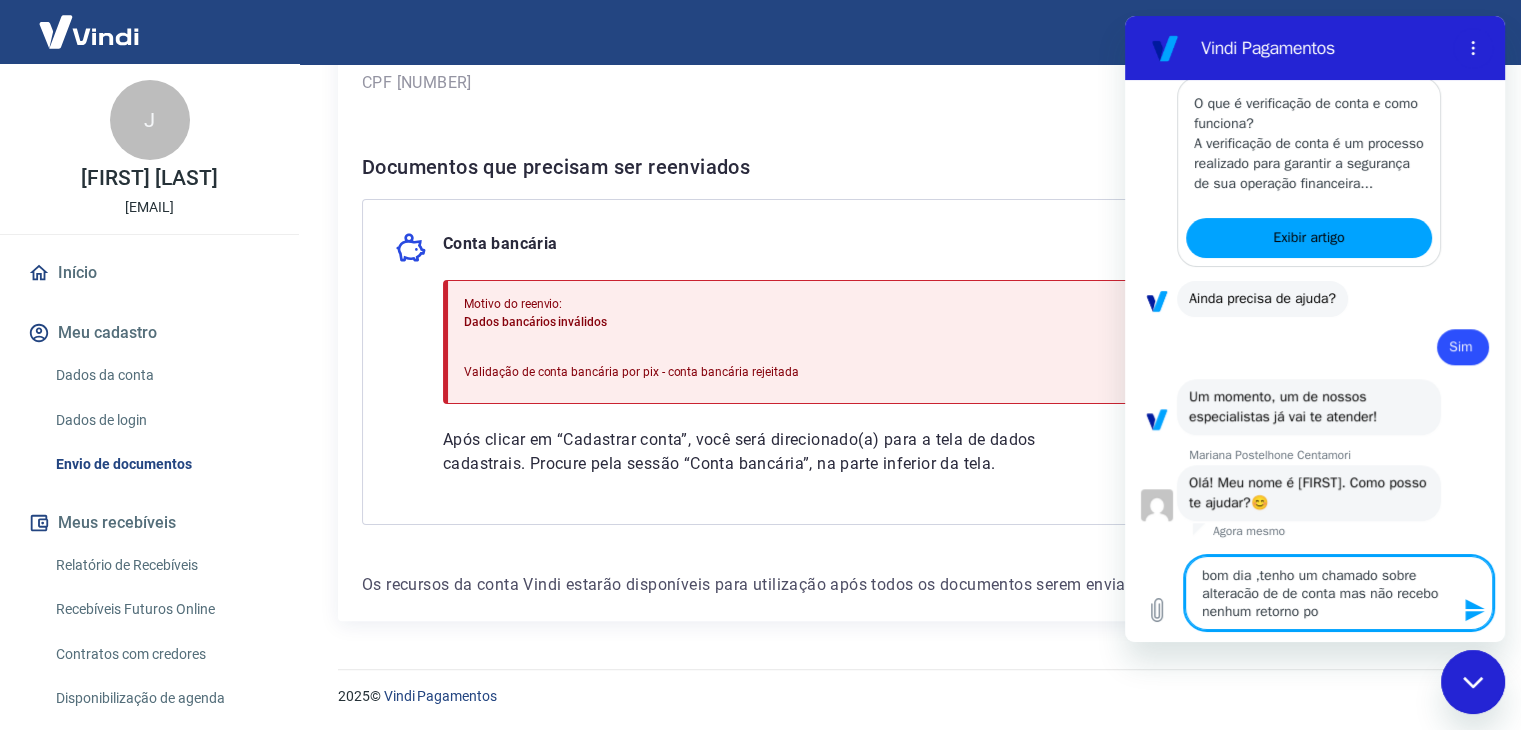 type on "bom dia ,tenho um chamado sobre alteracão de de conta mas não recebo nenhum retorno por" 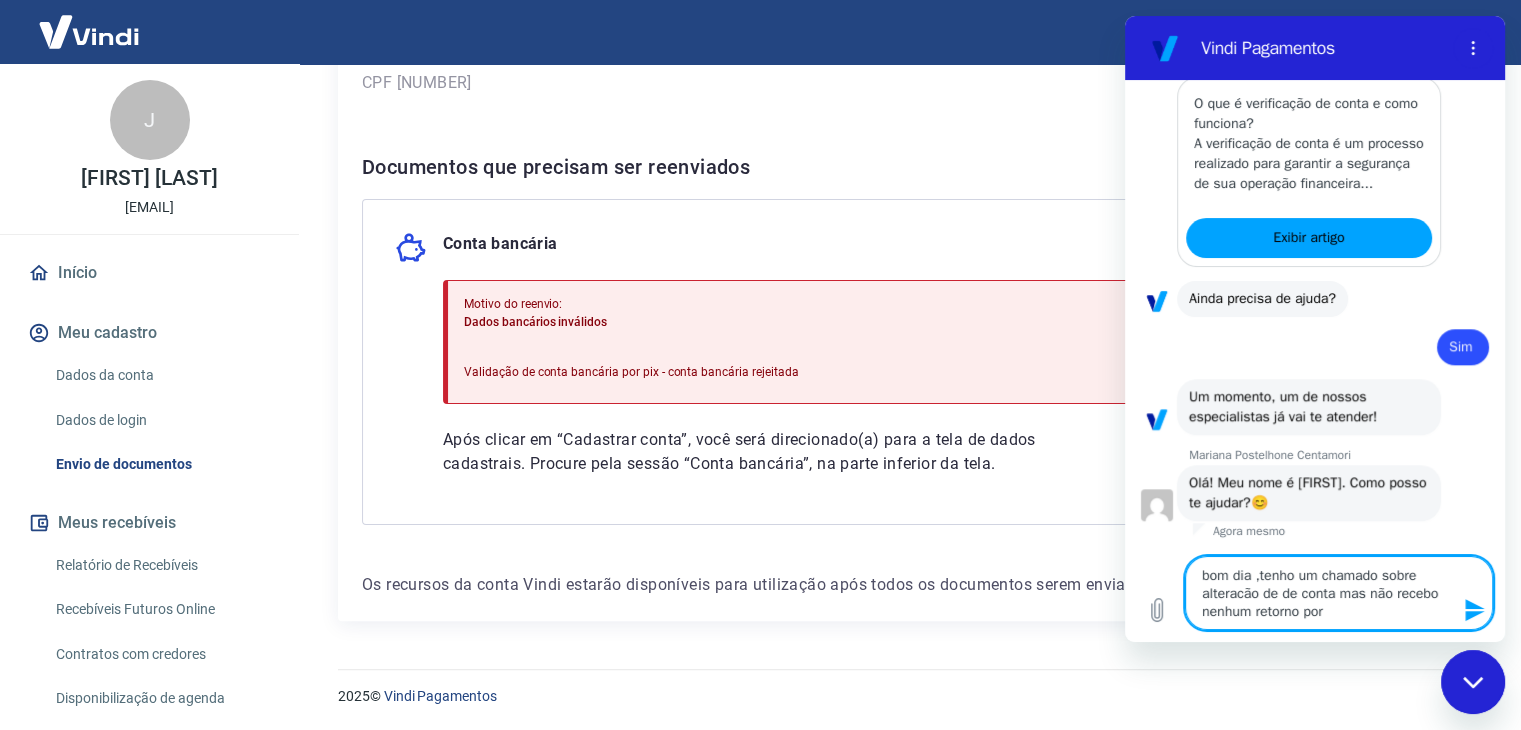 type on "bom dia ,tenho um chamado sobre alteracão de de conta mas não recebo nenhum retorno por" 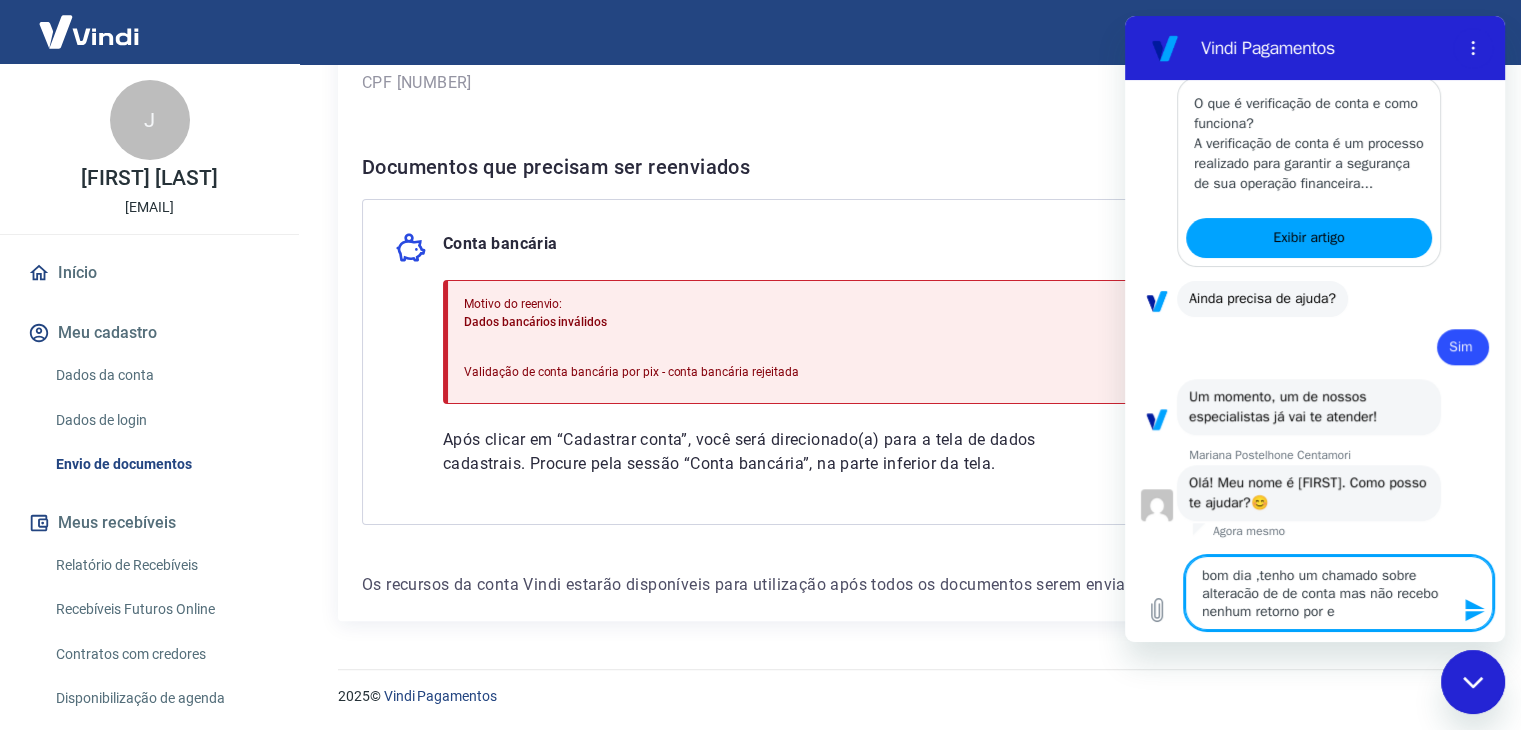 type on "bom dia ,tenho um chamado sobre alteracão de de conta mas não recebo nenhum retorno por em" 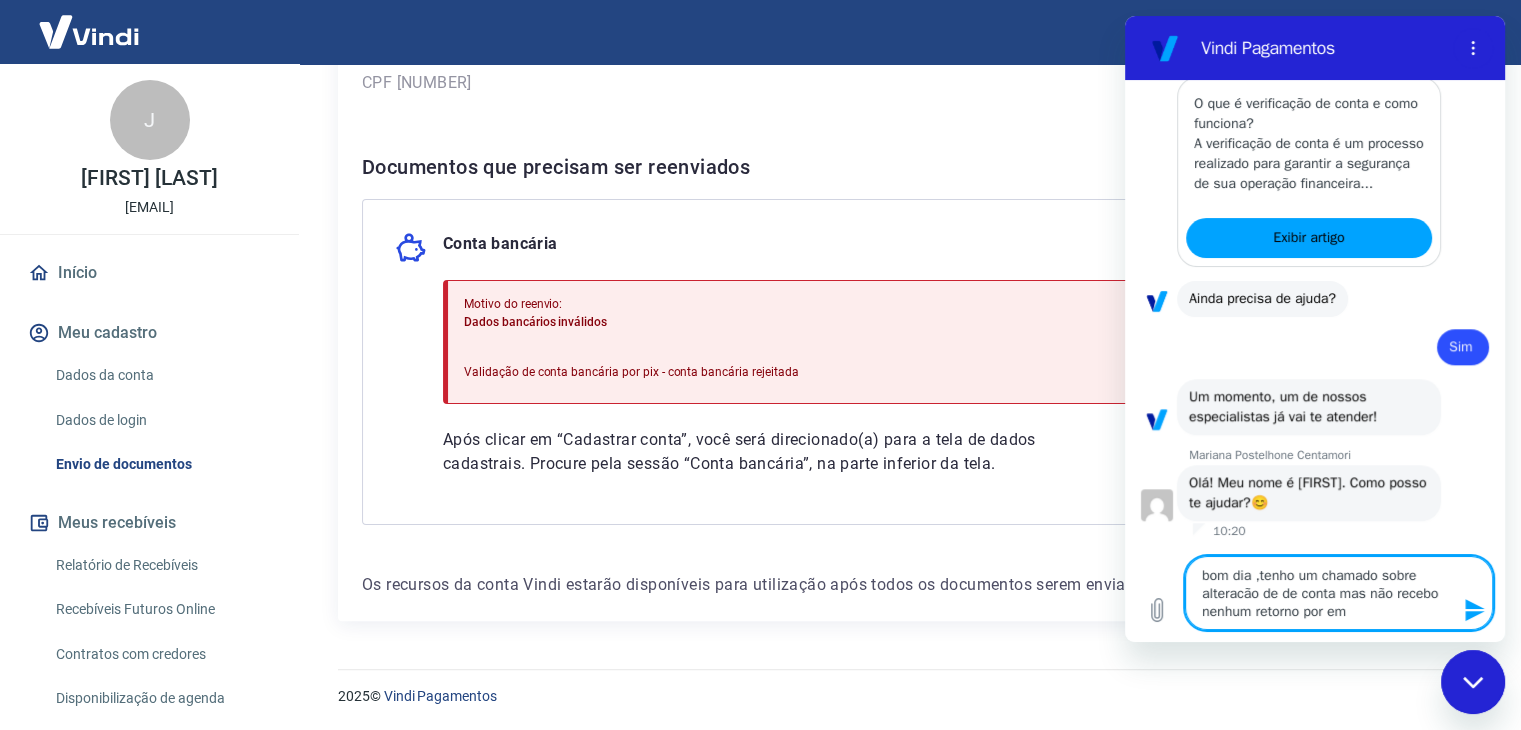type on "bom dia ,tenho um chamado sobre alteracão de de conta mas não recebo nenhum retorno por ema" 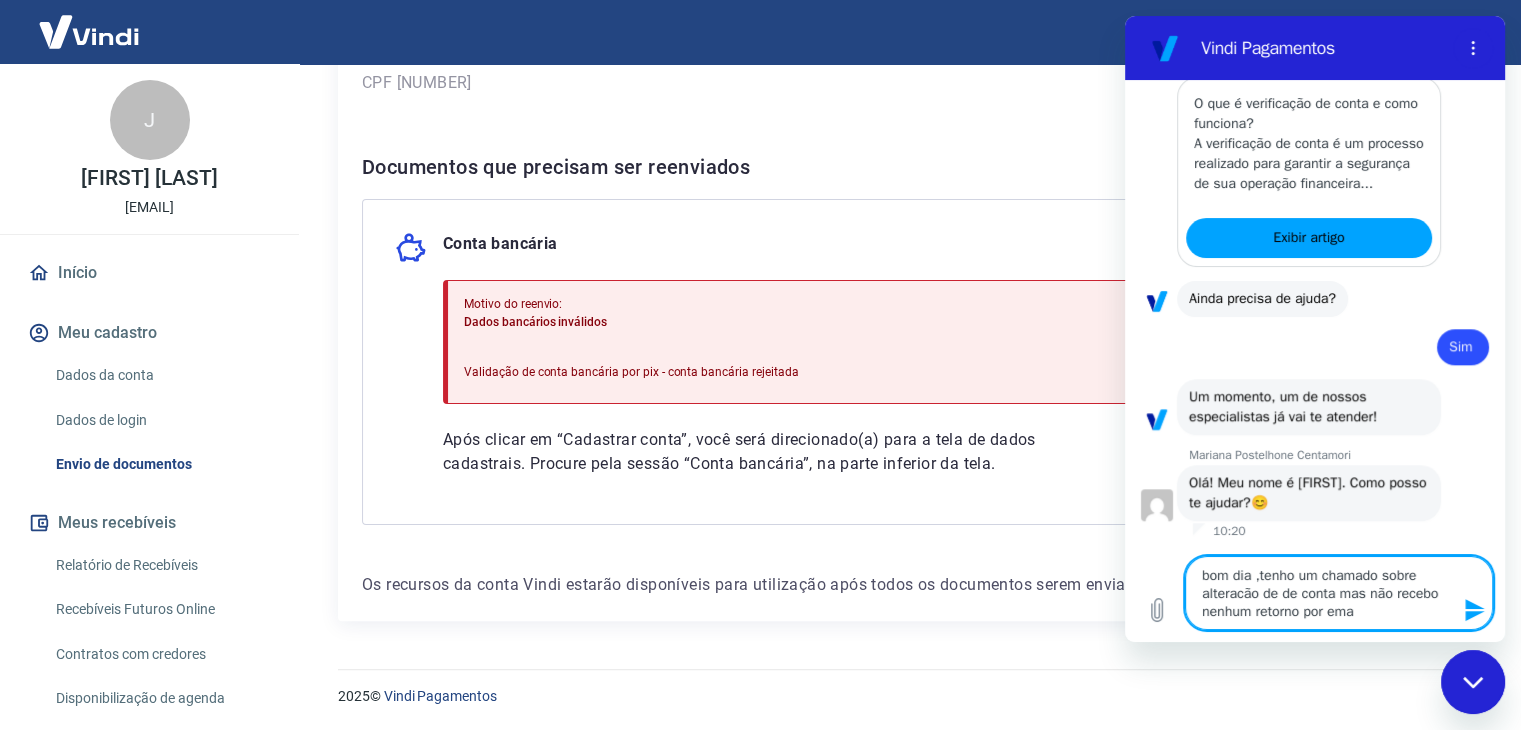 type on "bom dia ,tenho um chamado sobre alteracão de de conta mas não recebo nenhum retorno por emai" 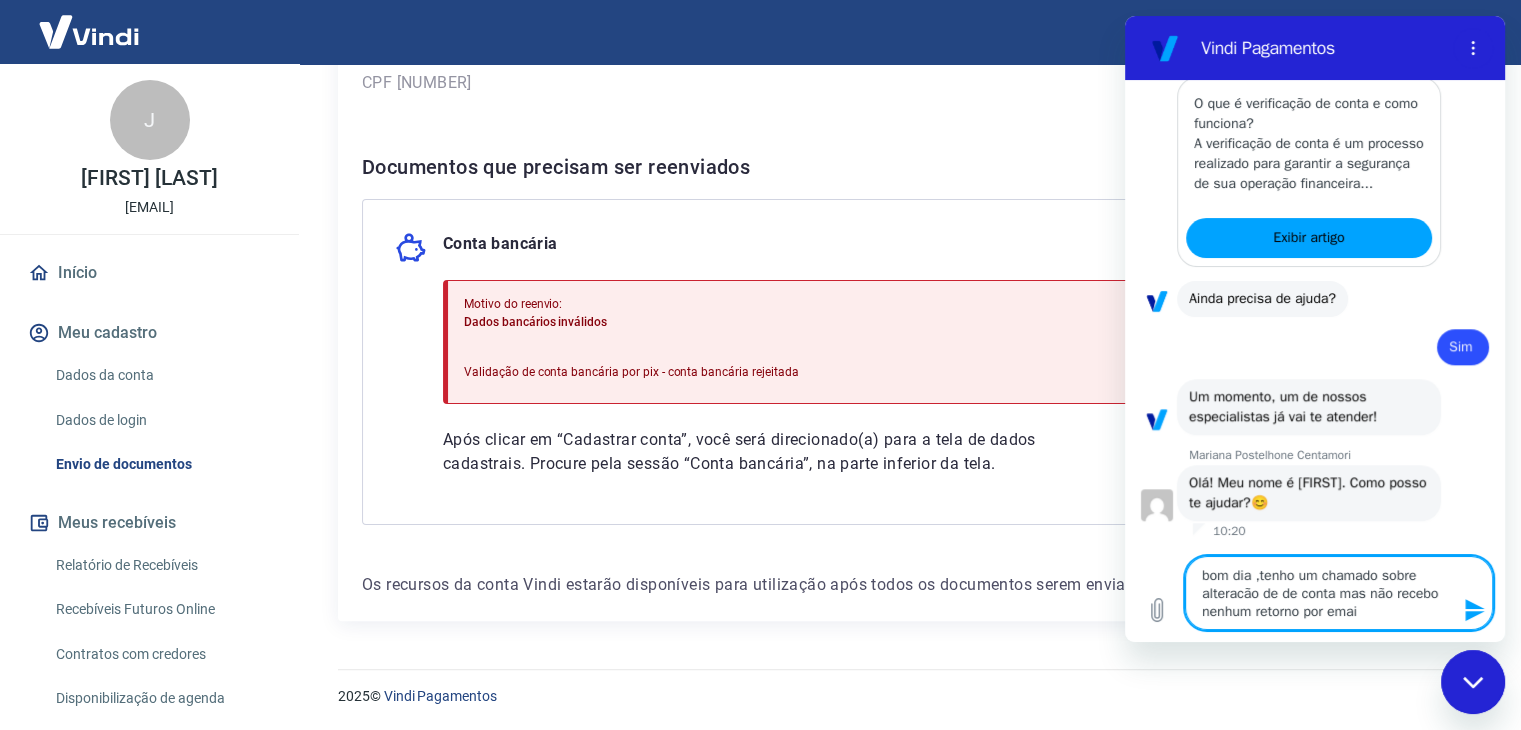 type 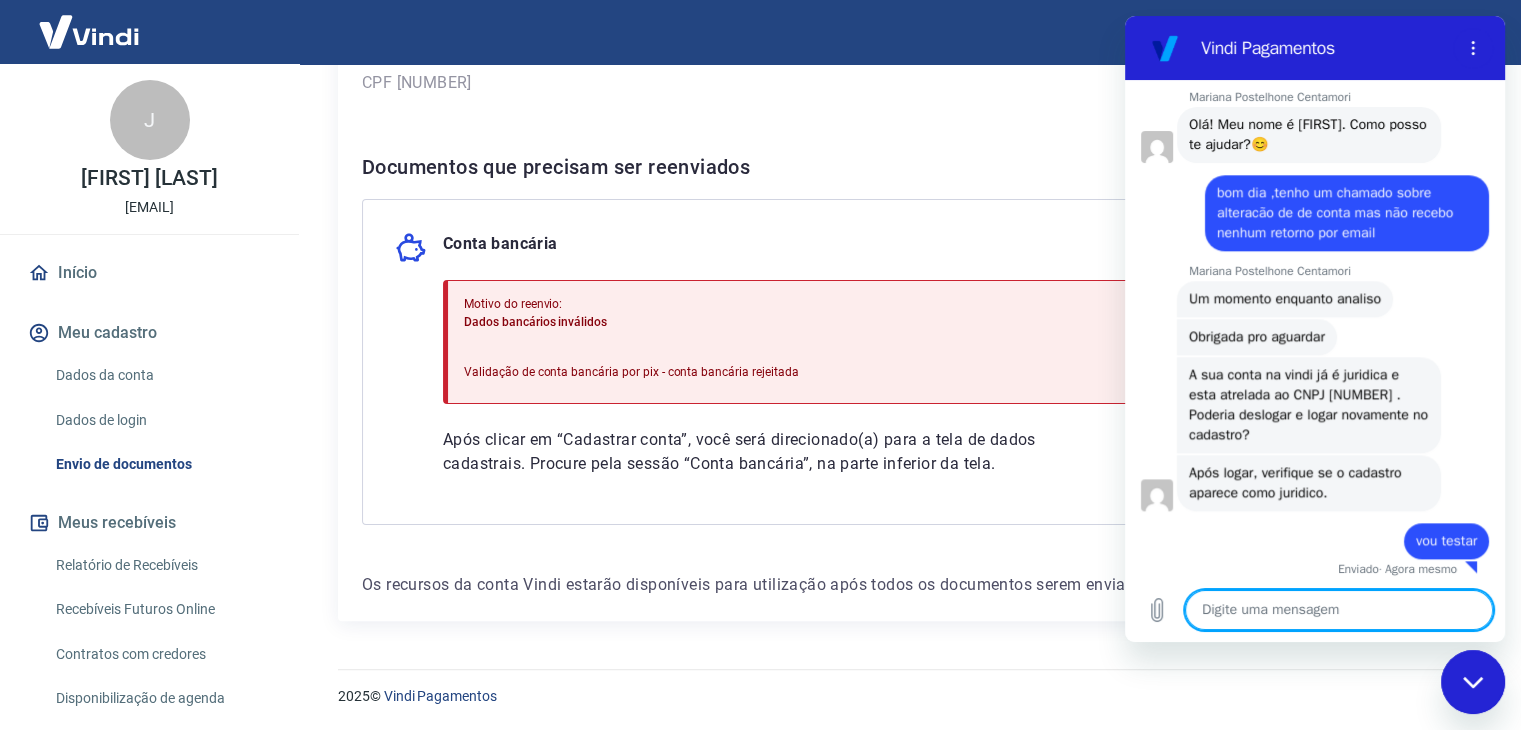 scroll, scrollTop: 2316, scrollLeft: 0, axis: vertical 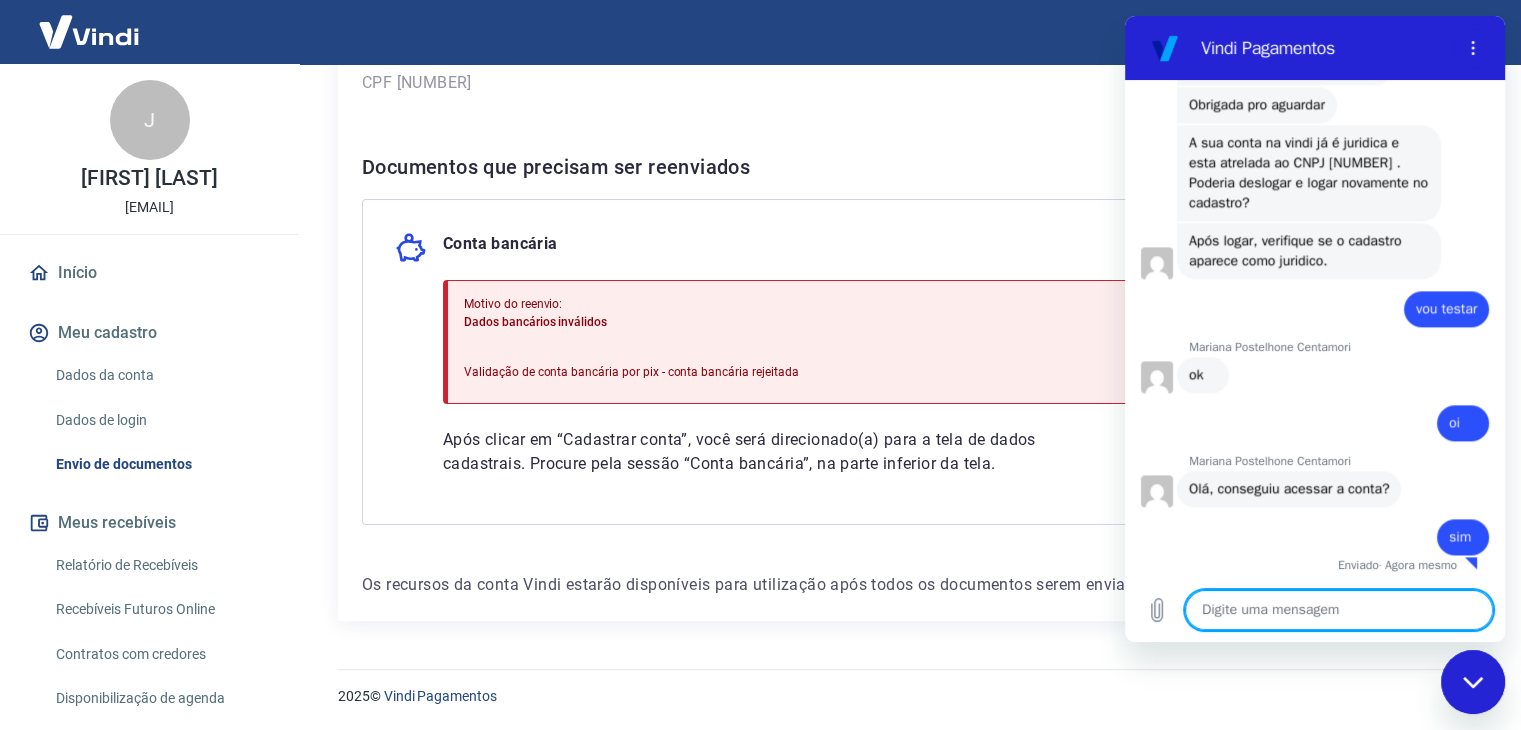 click at bounding box center (1339, 610) 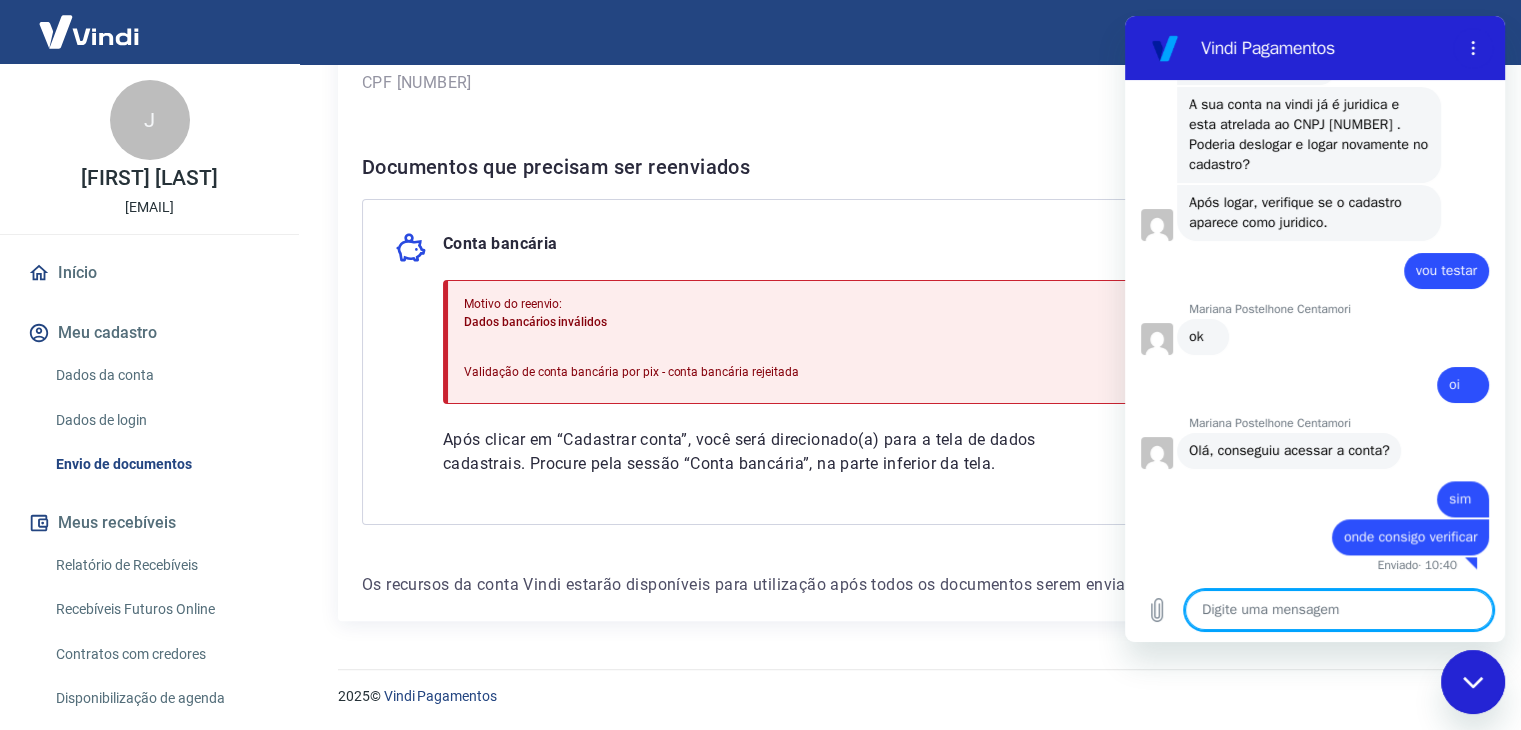 scroll, scrollTop: 2582, scrollLeft: 0, axis: vertical 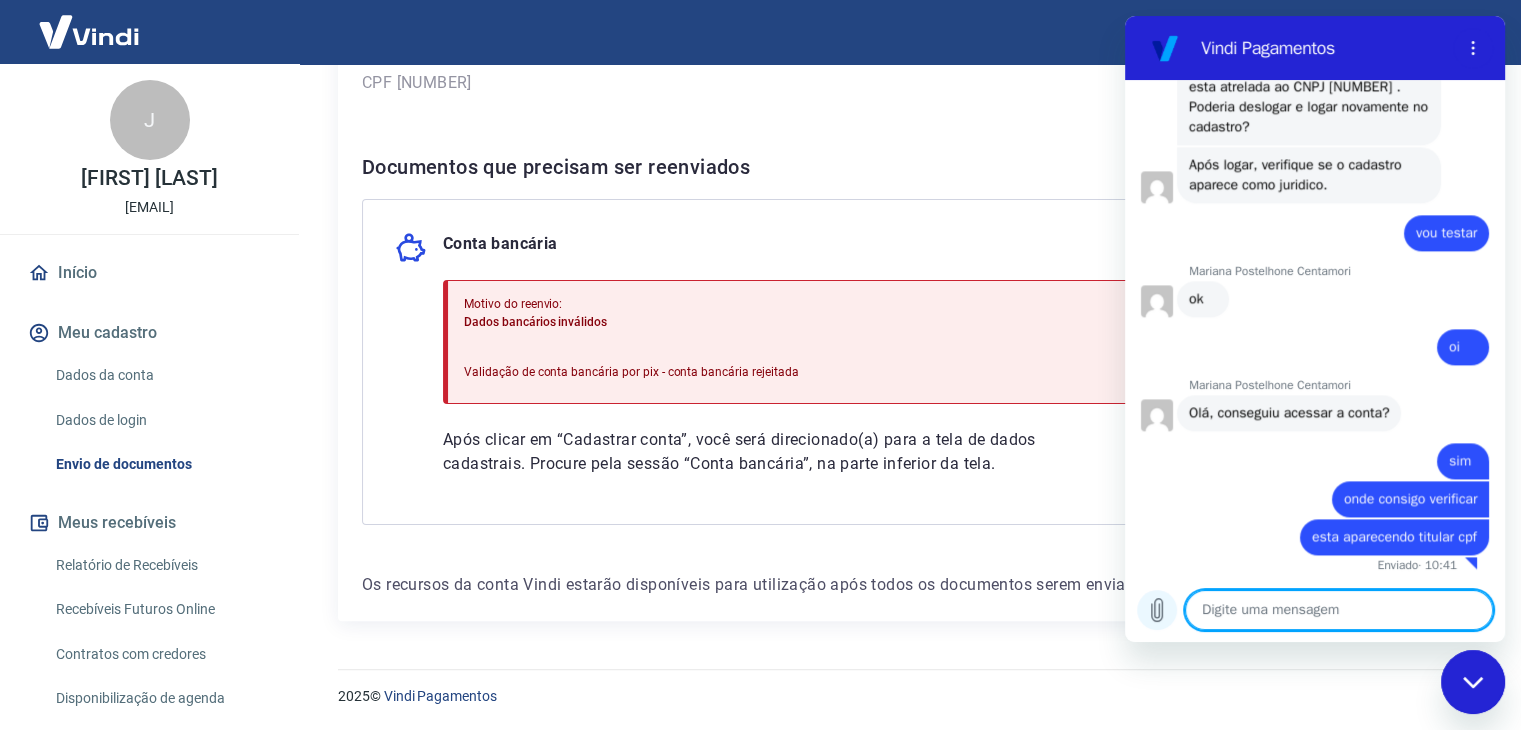 click 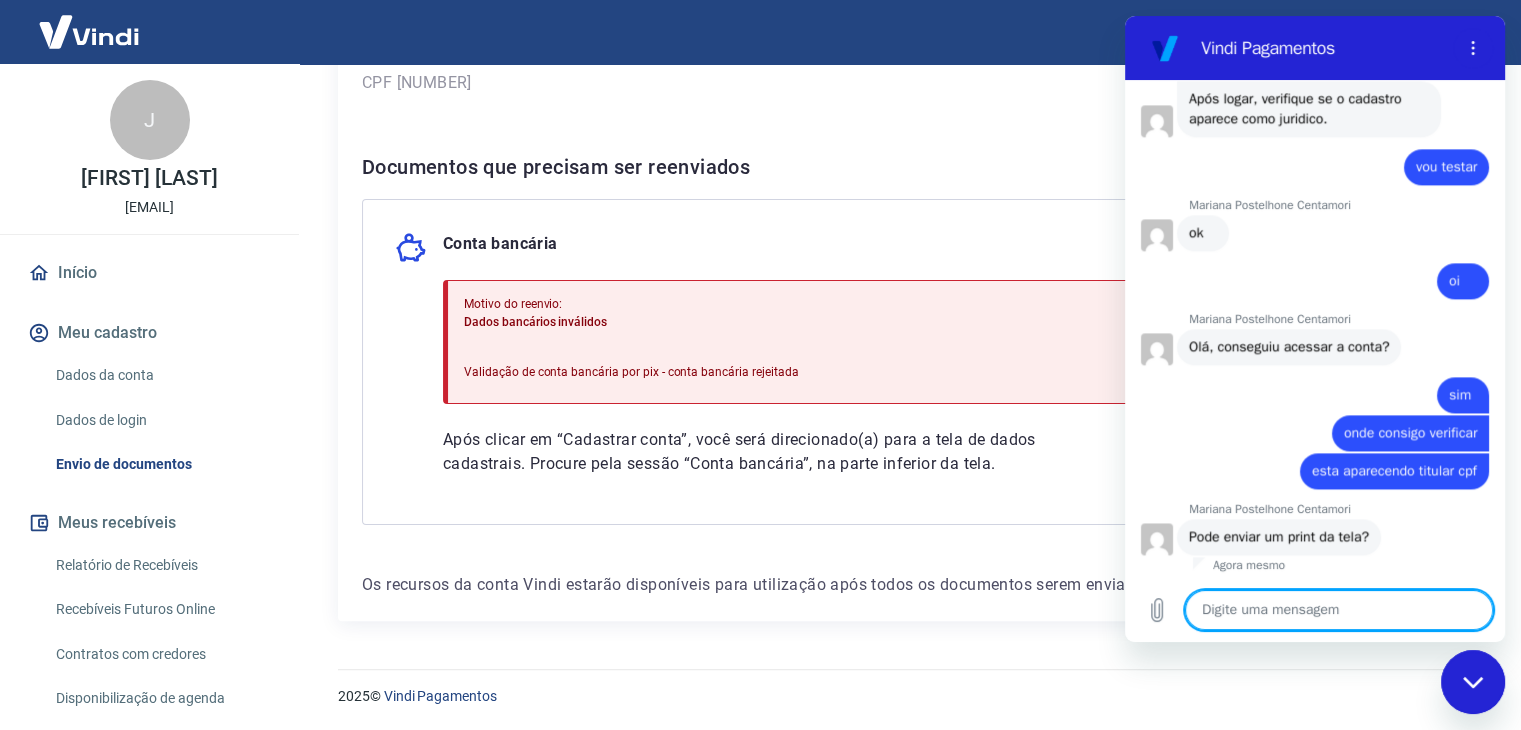 scroll, scrollTop: 2686, scrollLeft: 0, axis: vertical 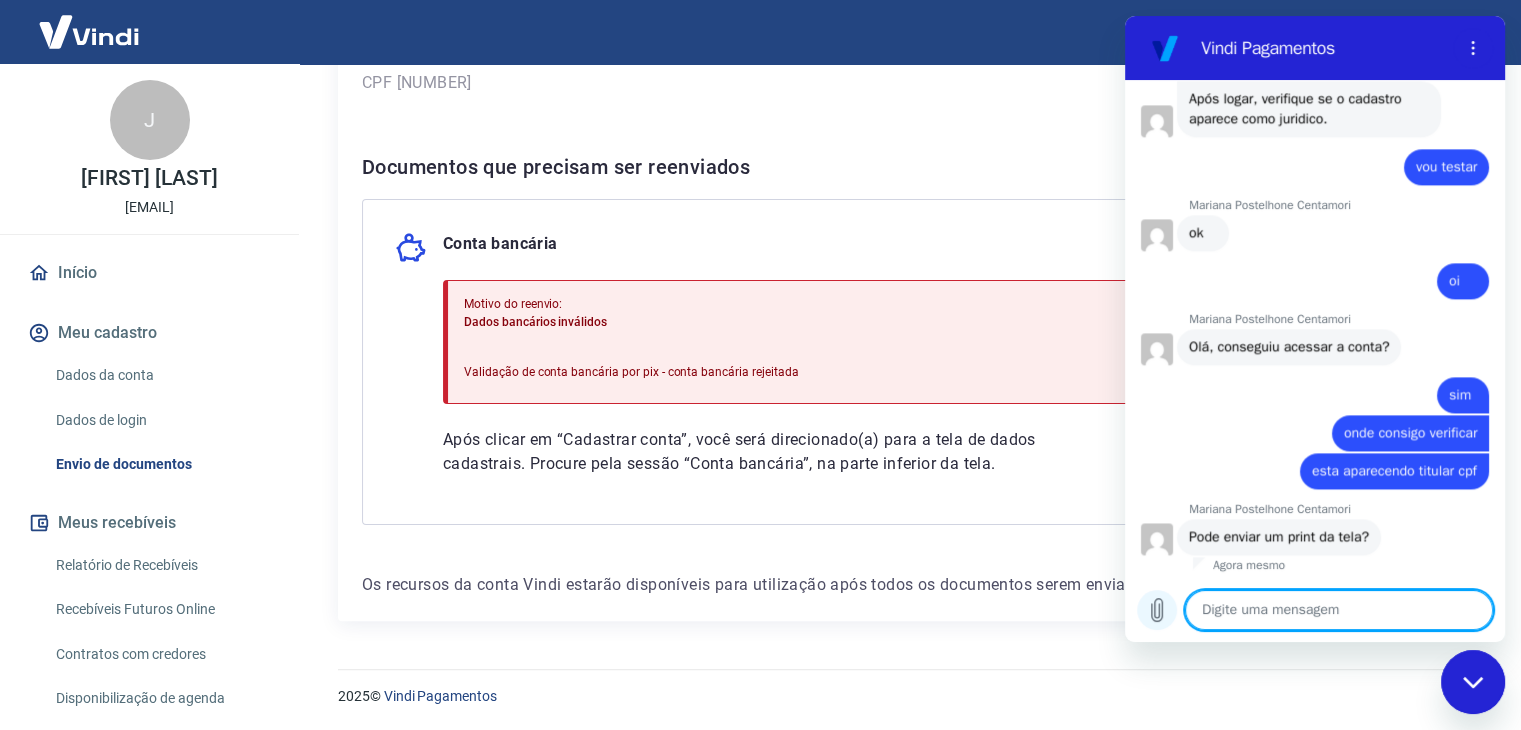 click 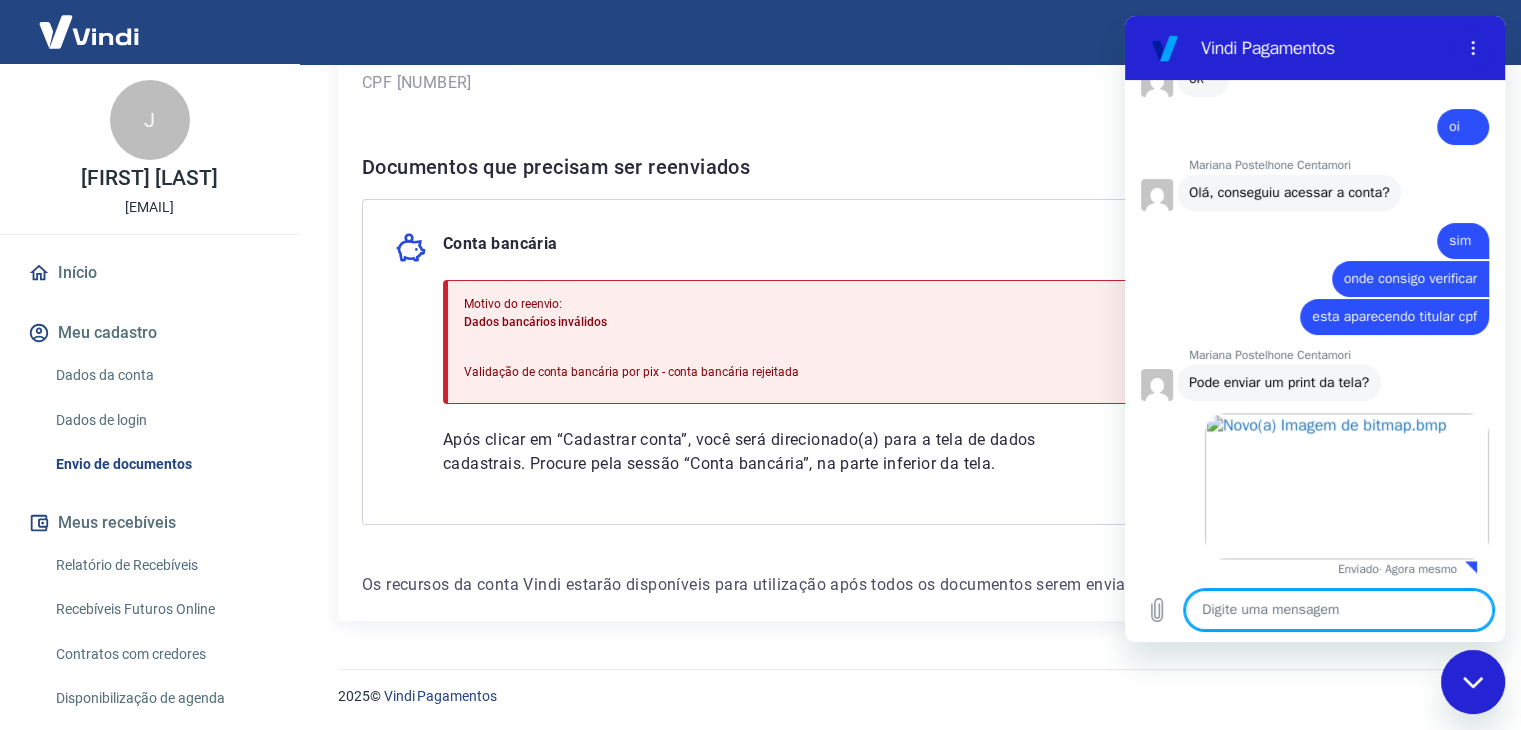 scroll, scrollTop: 2844, scrollLeft: 0, axis: vertical 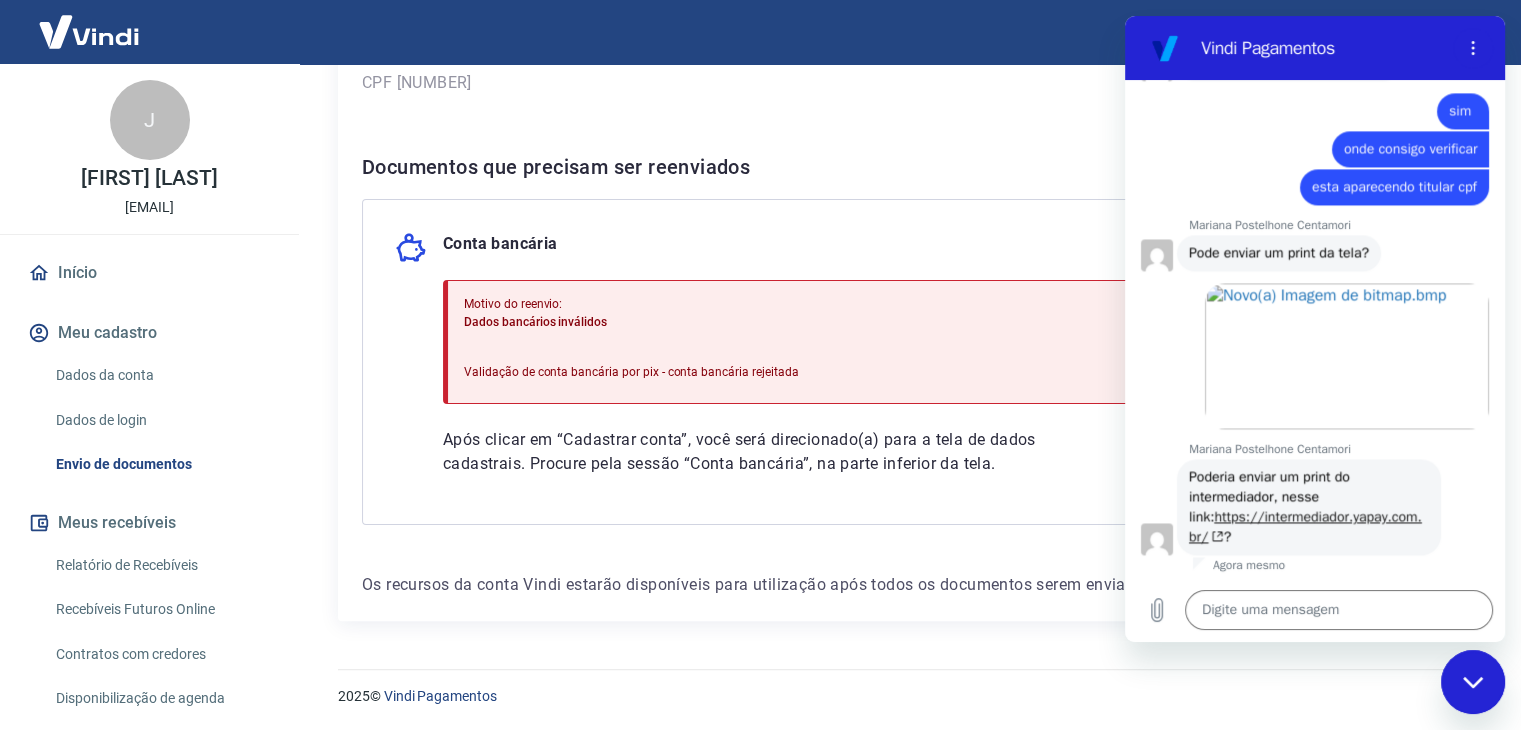 click on "https://intermediador.yapay.com.br/" at bounding box center [1305, 526] 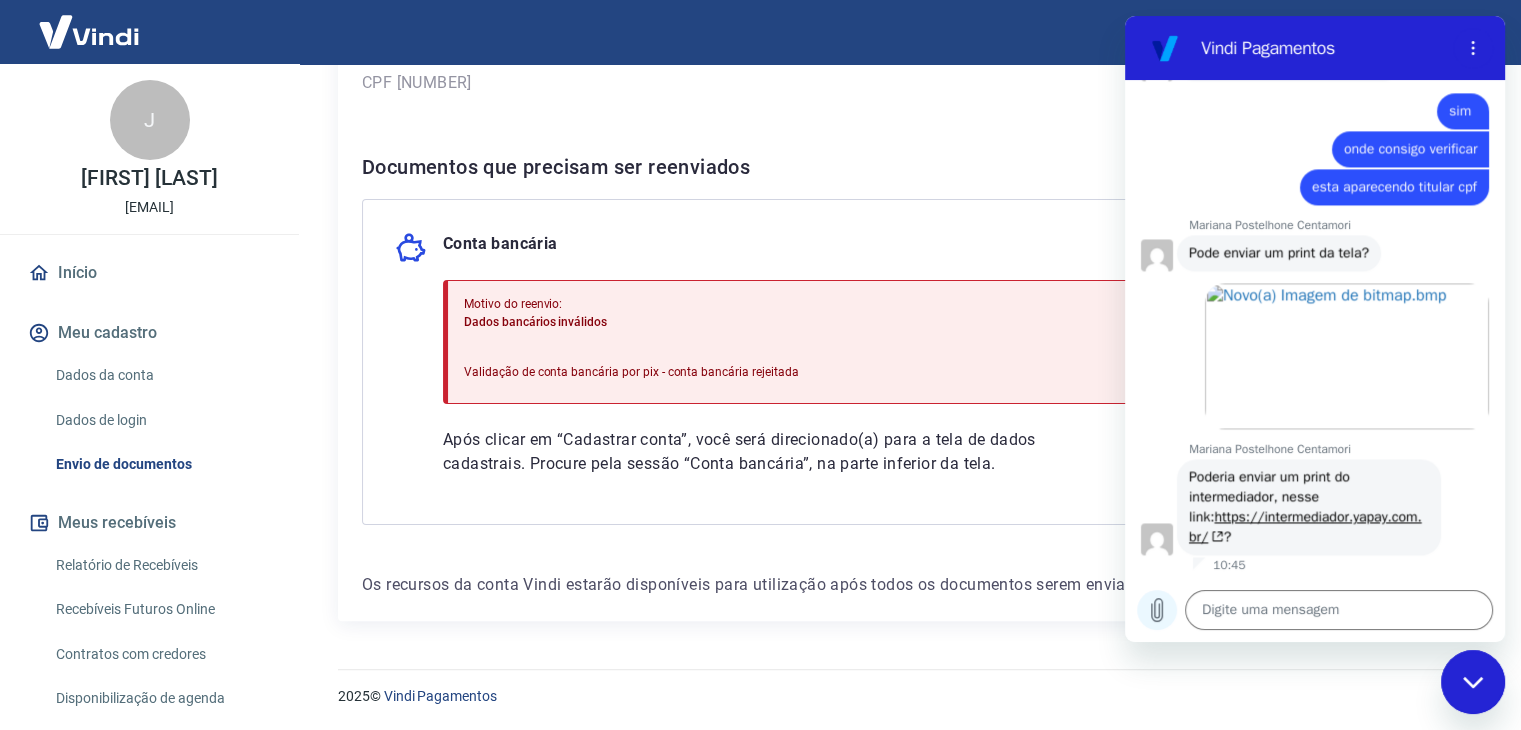 click 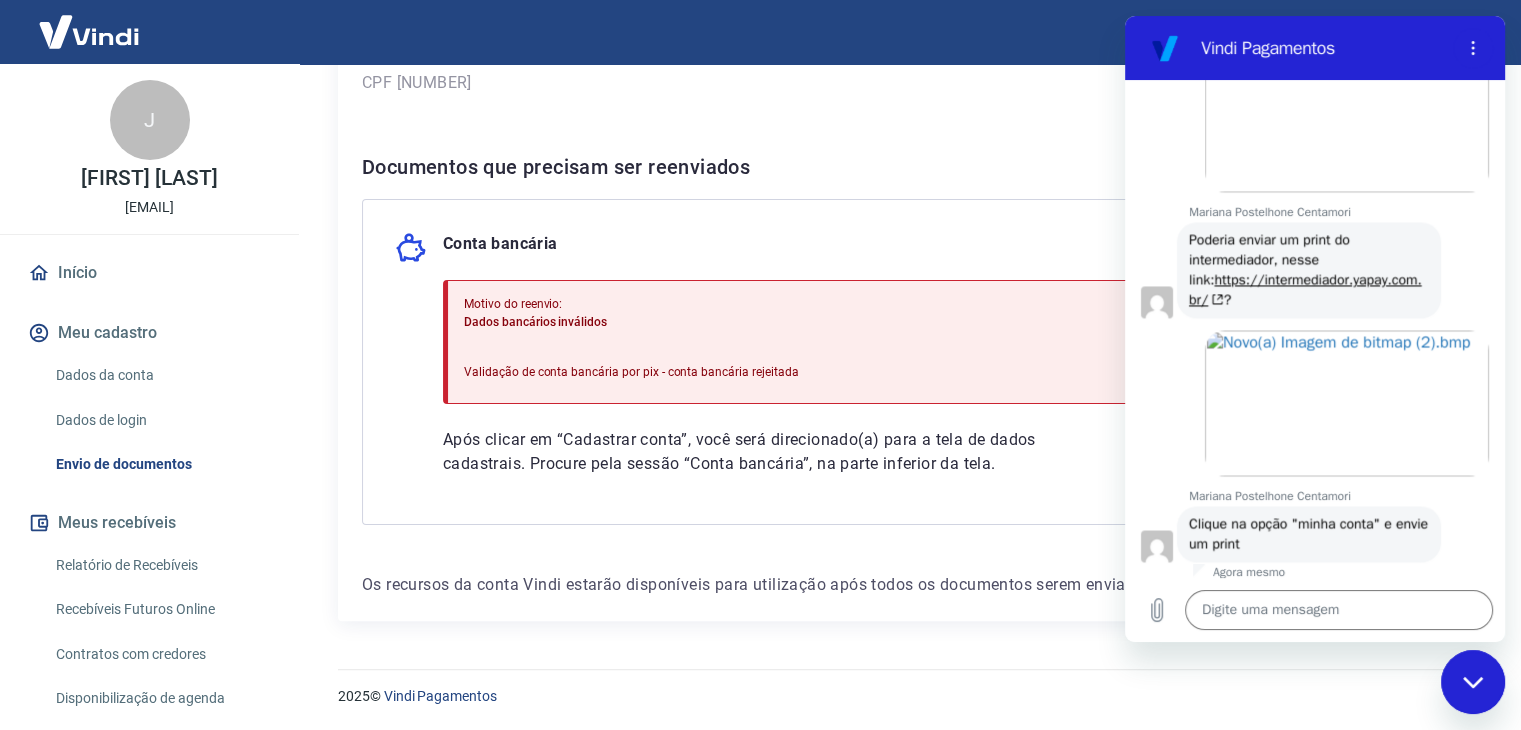 scroll, scrollTop: 3214, scrollLeft: 0, axis: vertical 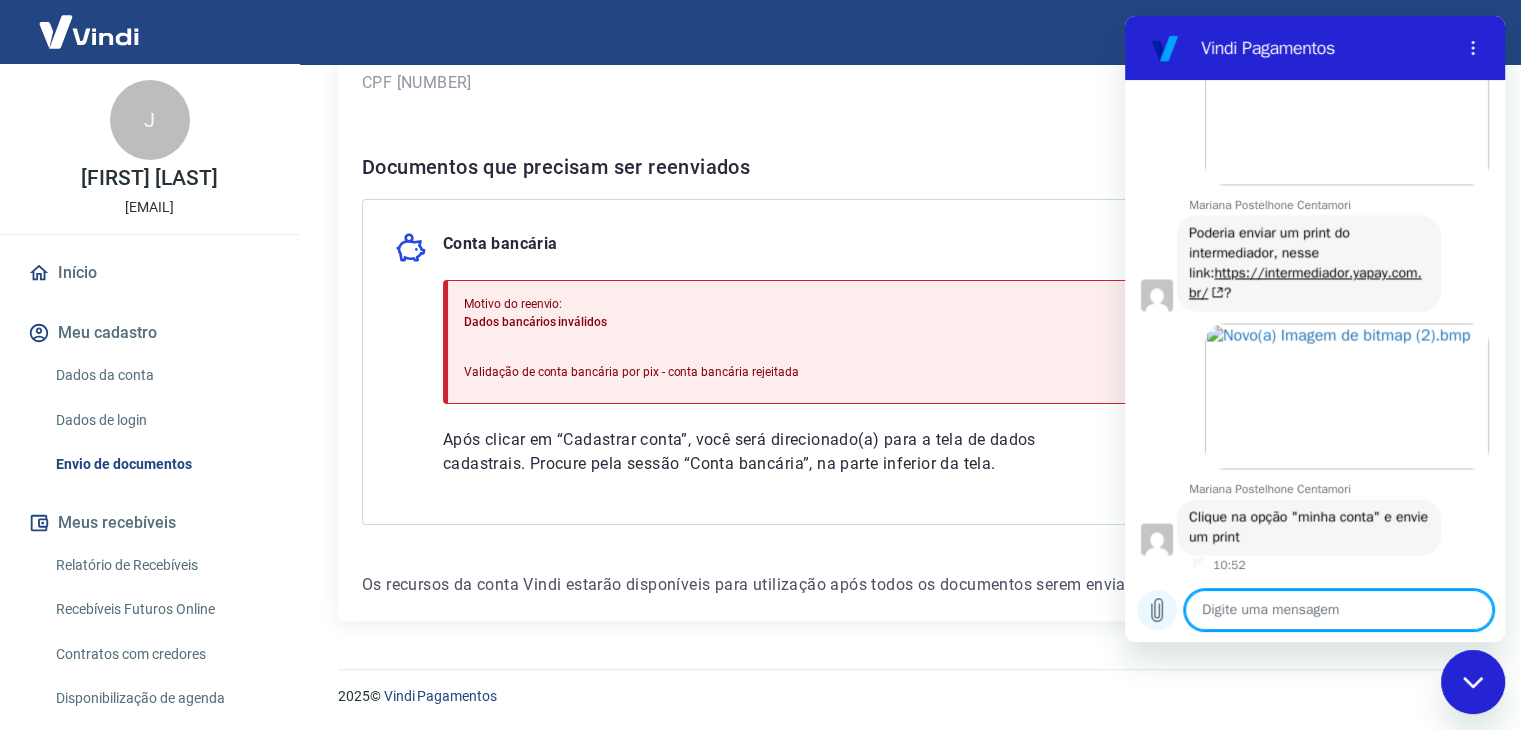 click 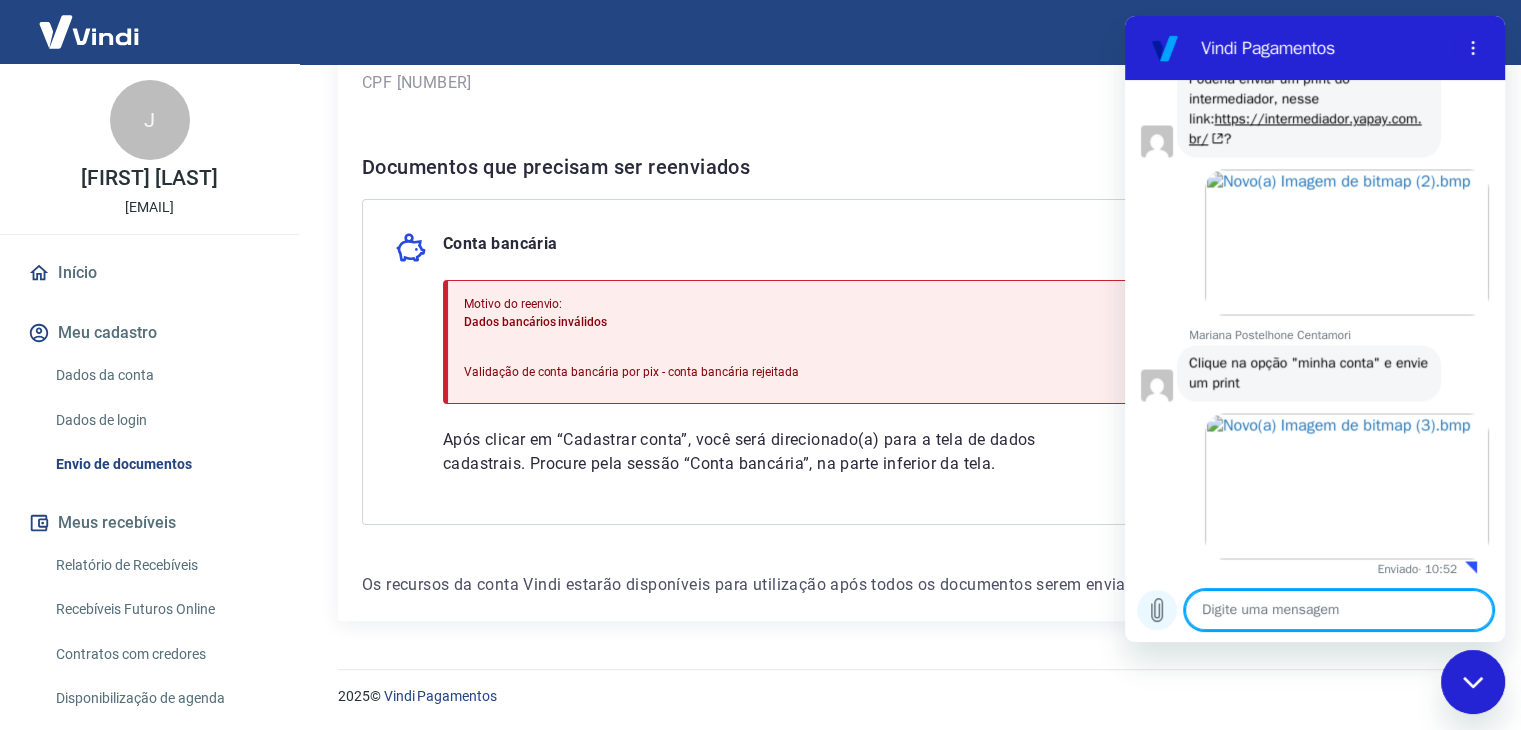 scroll, scrollTop: 3372, scrollLeft: 0, axis: vertical 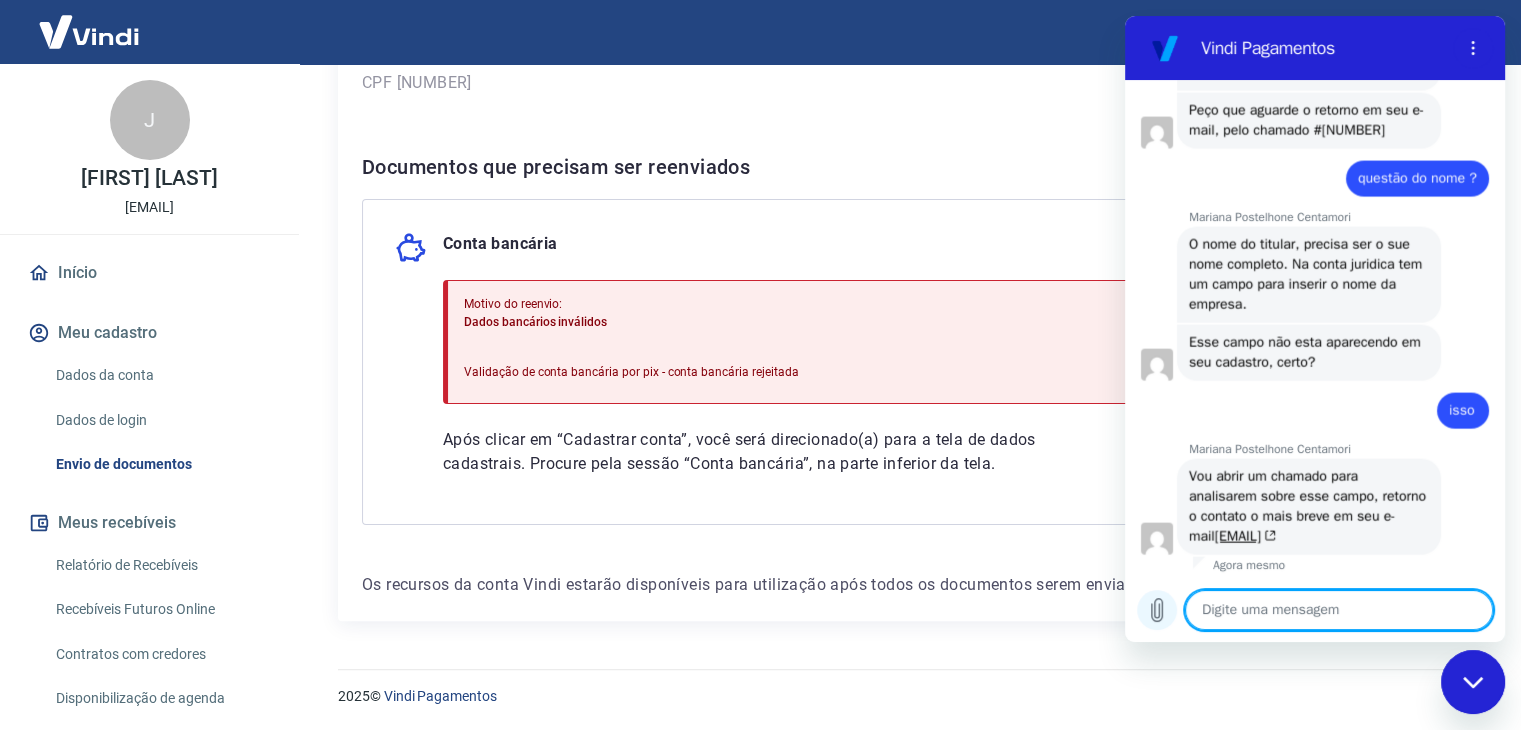 click 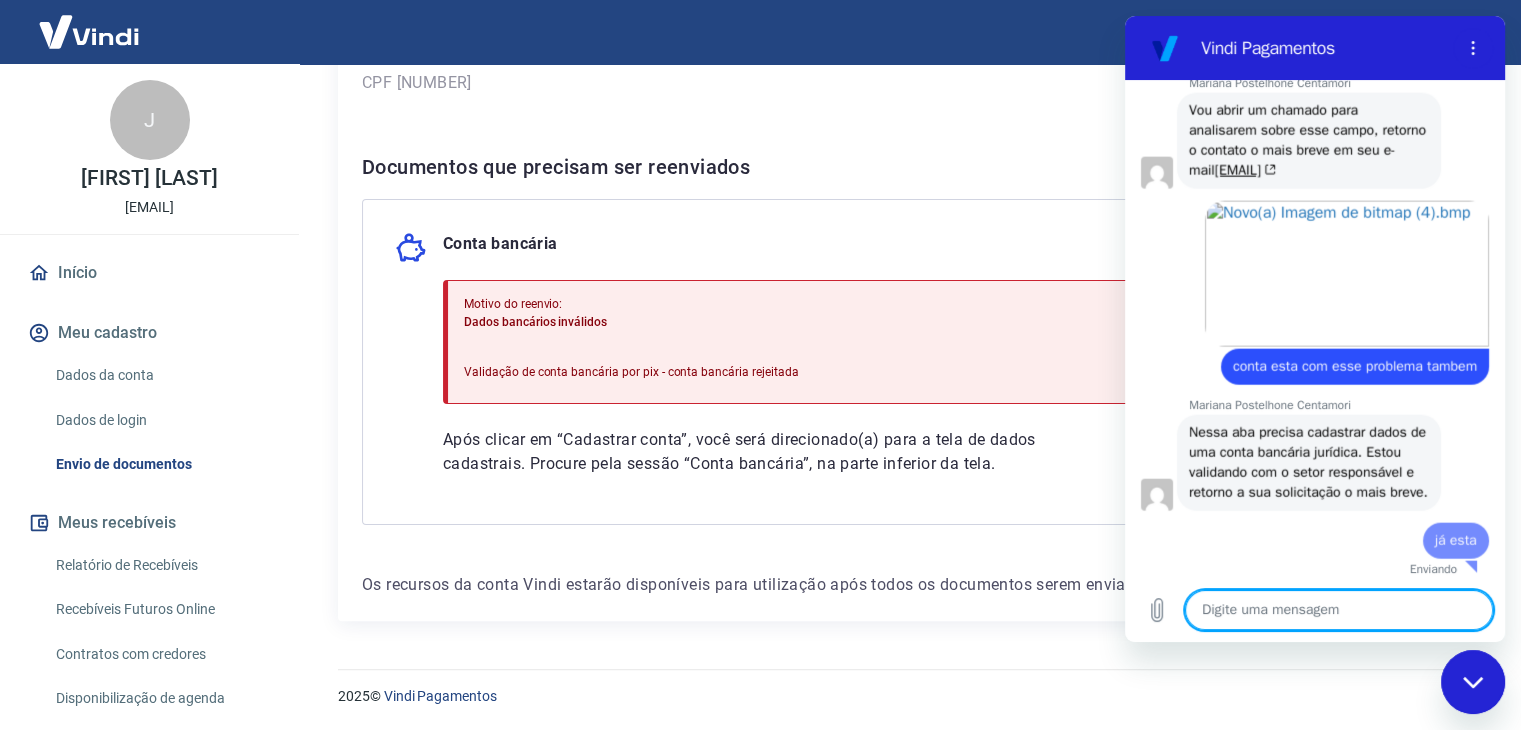 scroll, scrollTop: 4672, scrollLeft: 0, axis: vertical 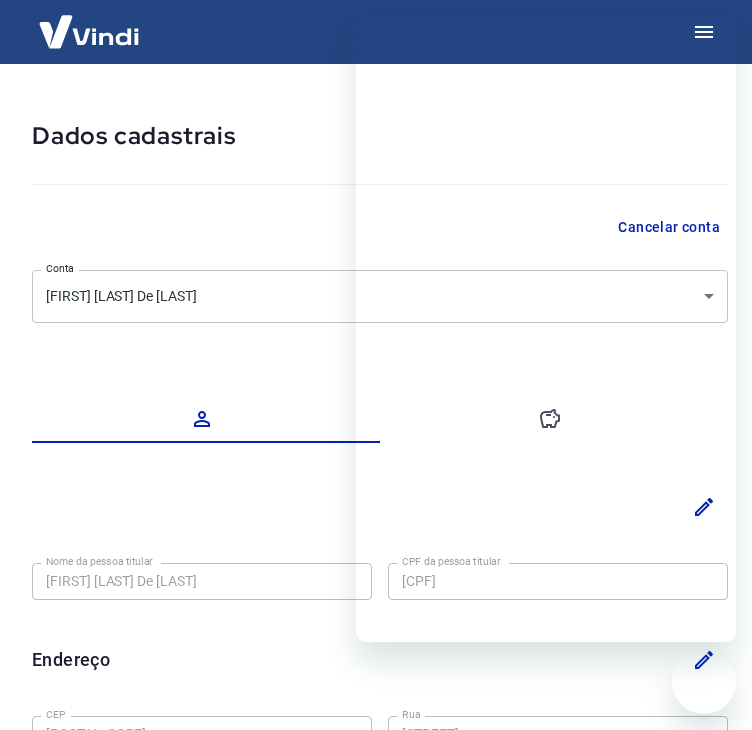 select on "RJ" 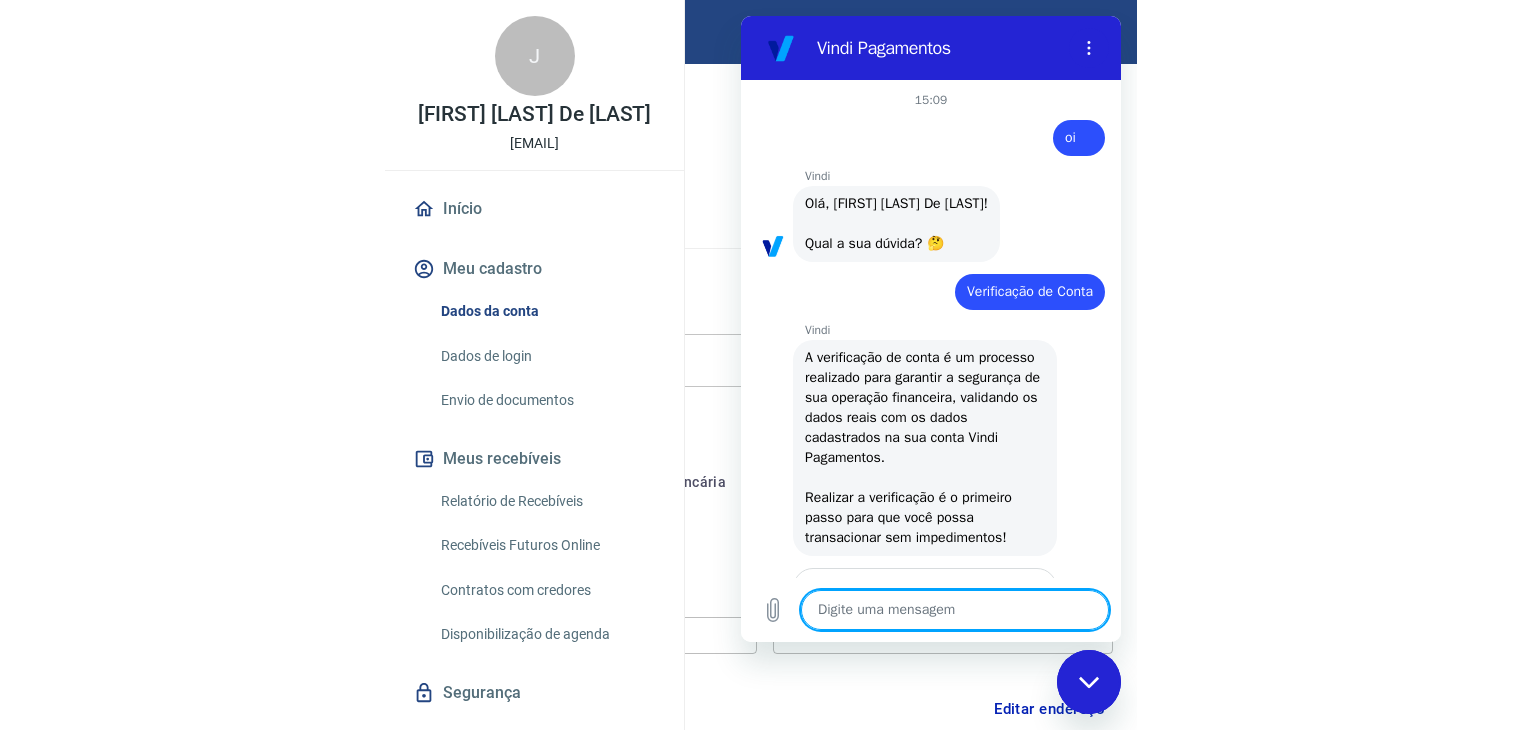 scroll, scrollTop: 0, scrollLeft: 0, axis: both 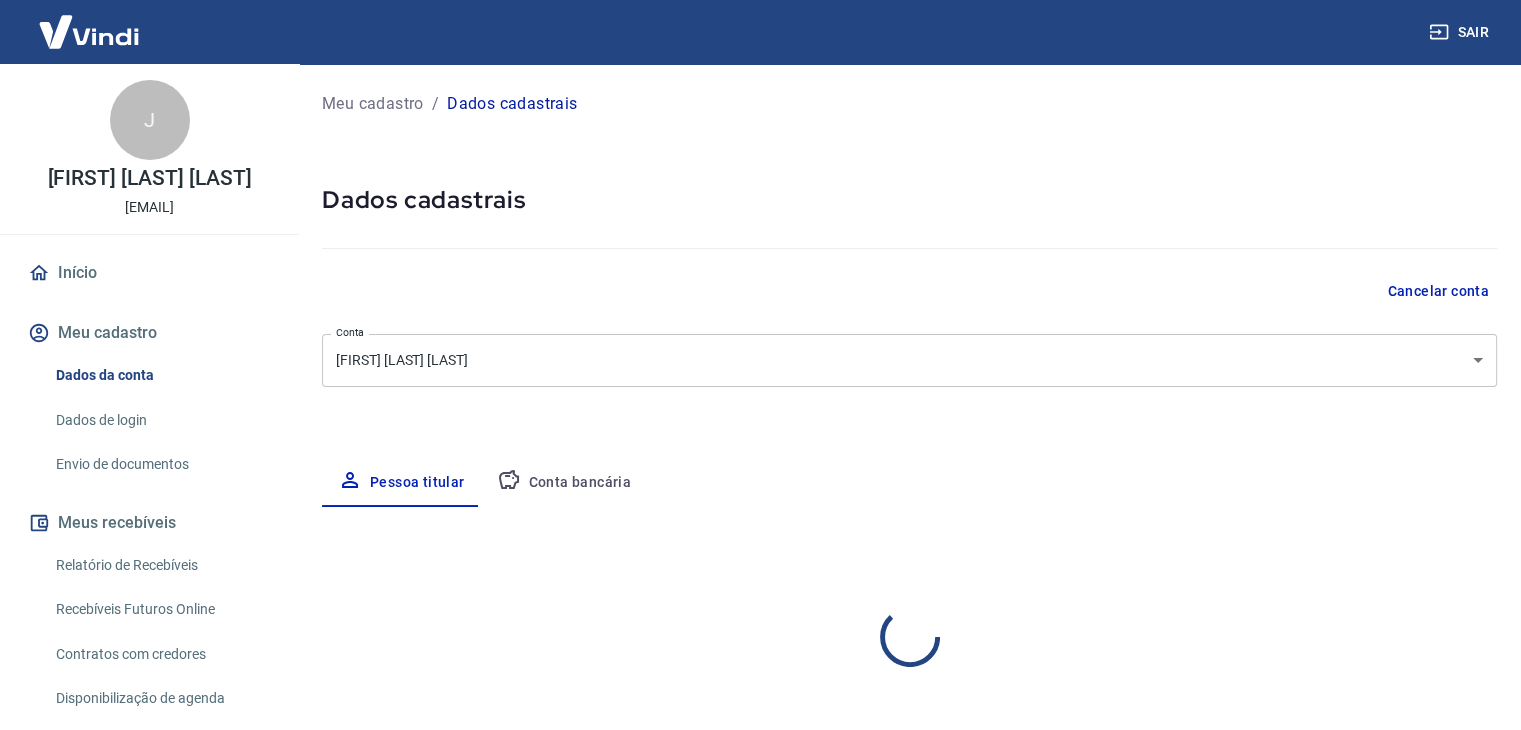 select on "RJ" 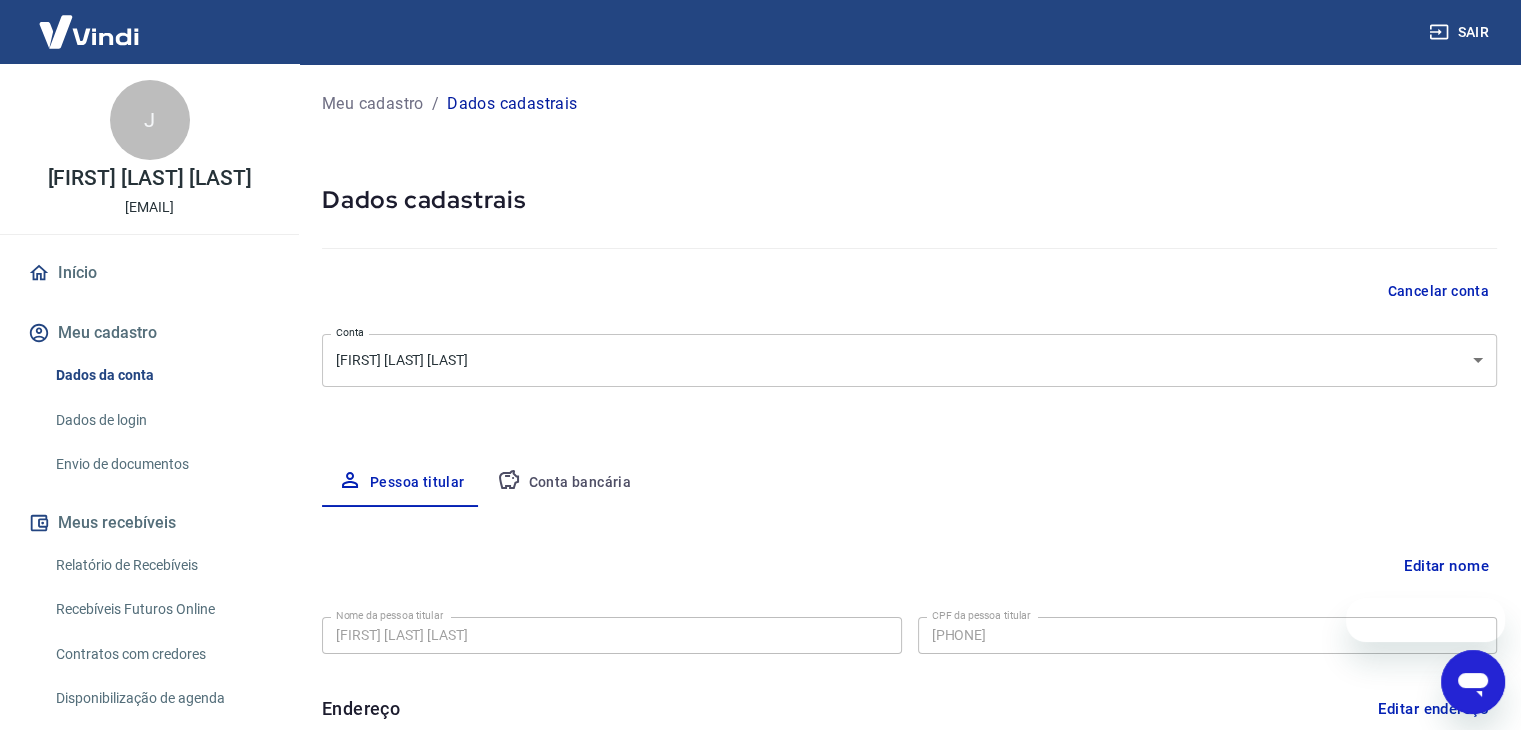 scroll, scrollTop: 0, scrollLeft: 0, axis: both 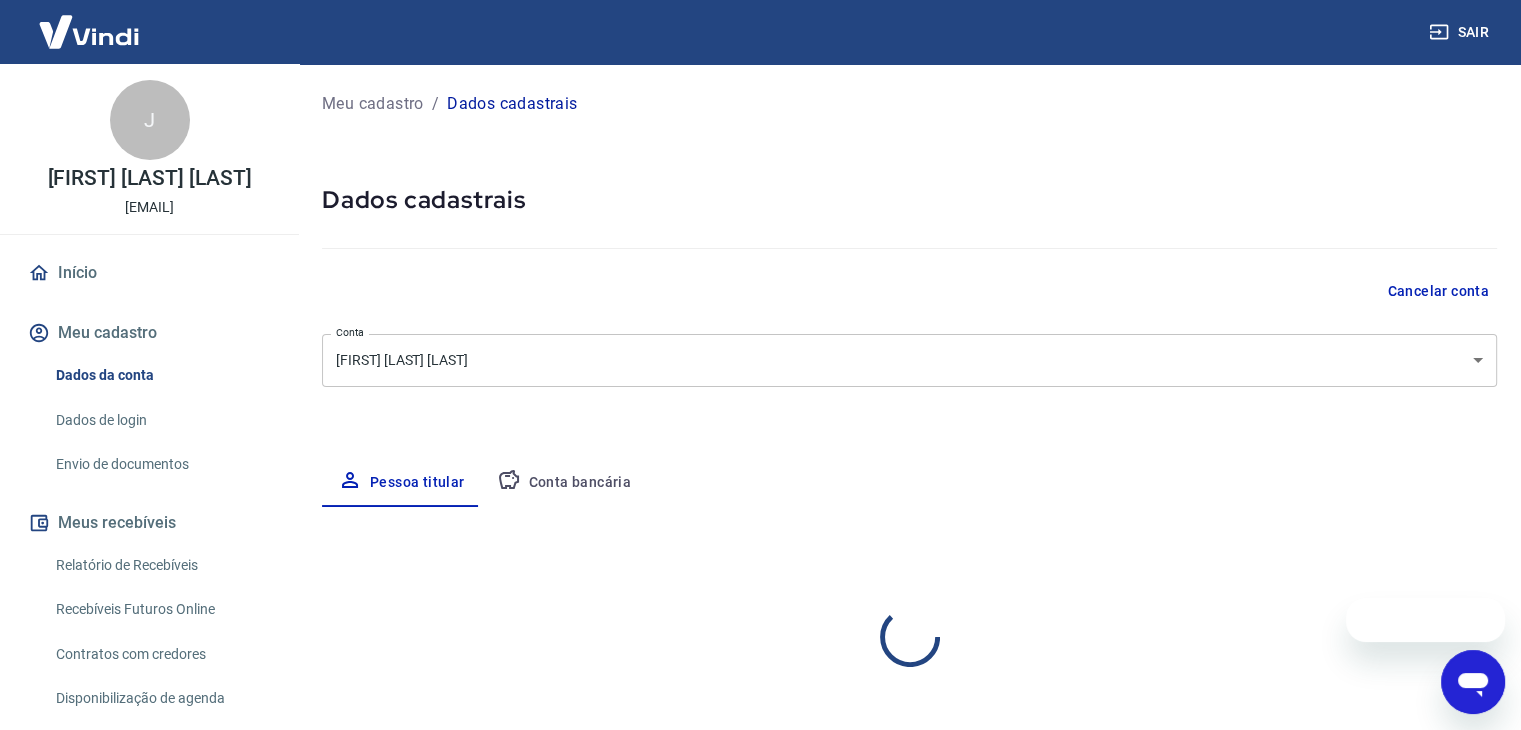select on "RJ" 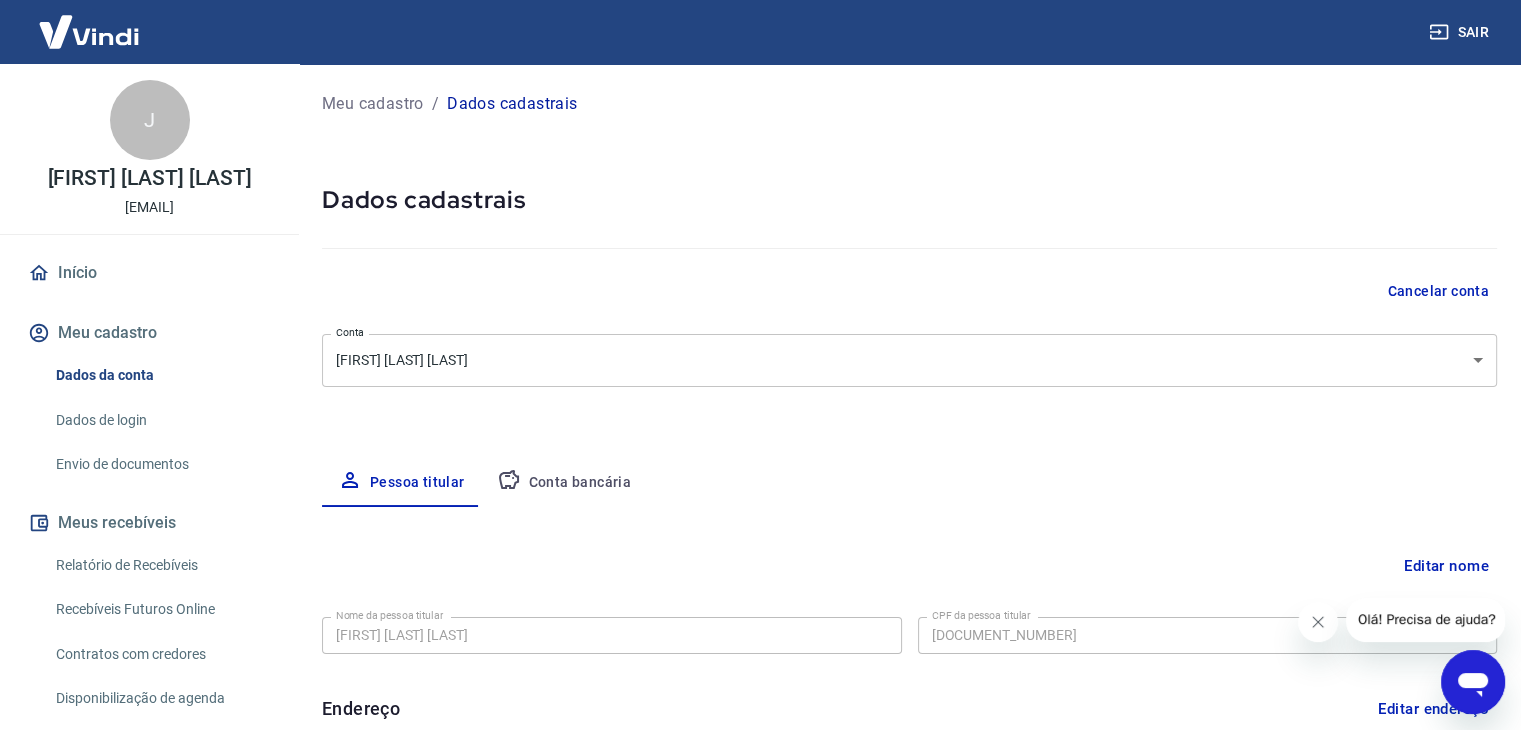 click at bounding box center [89, 31] 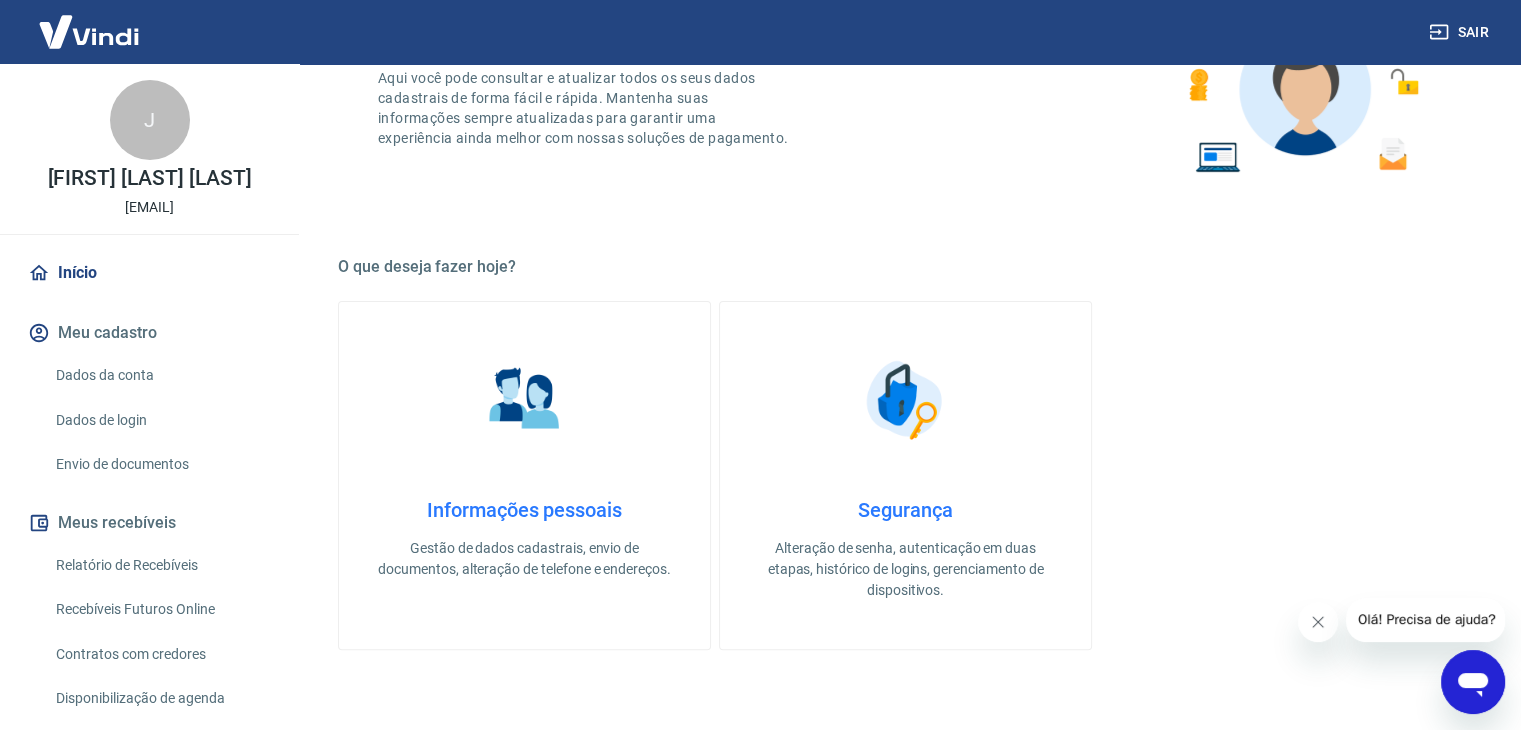 scroll, scrollTop: 400, scrollLeft: 0, axis: vertical 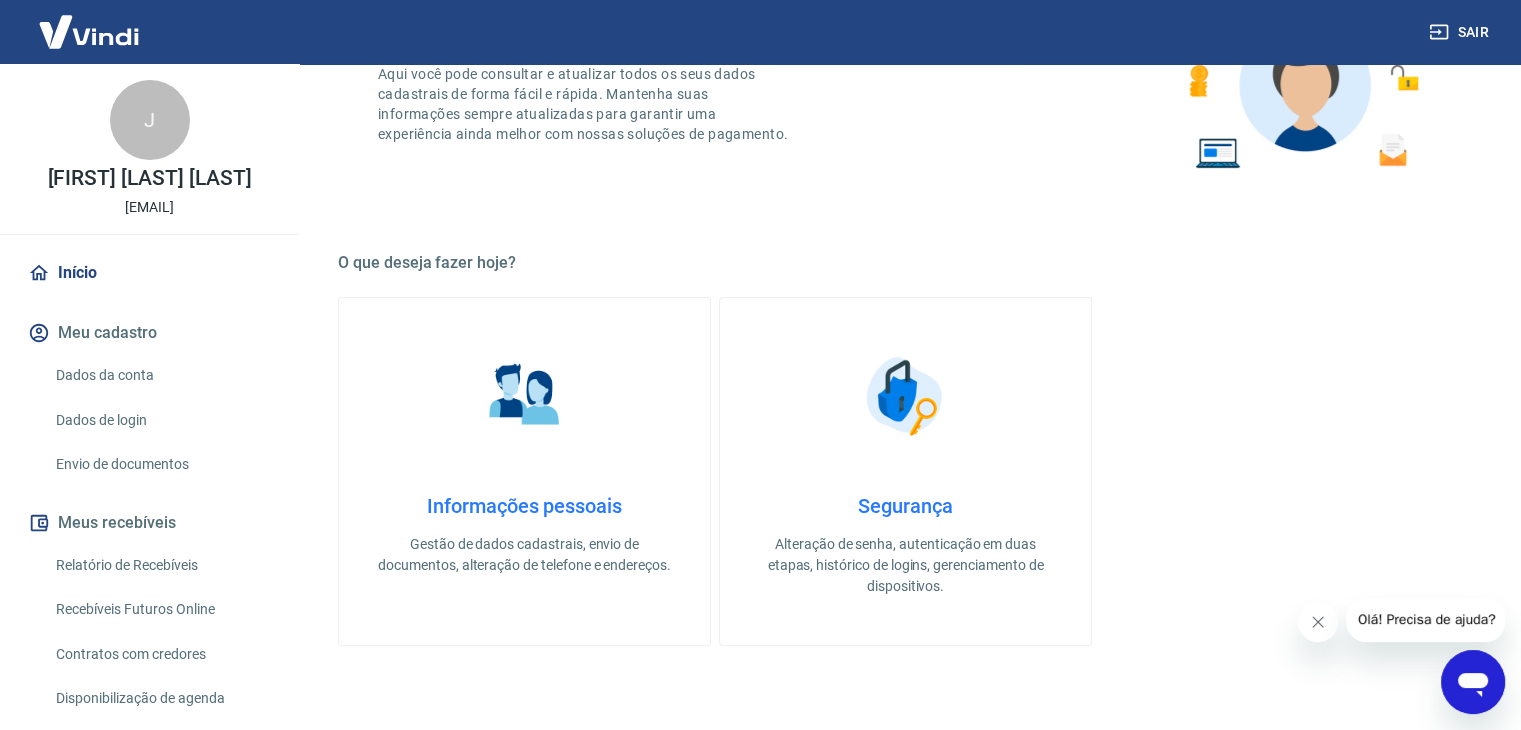click on "Informações pessoais" at bounding box center (524, 506) 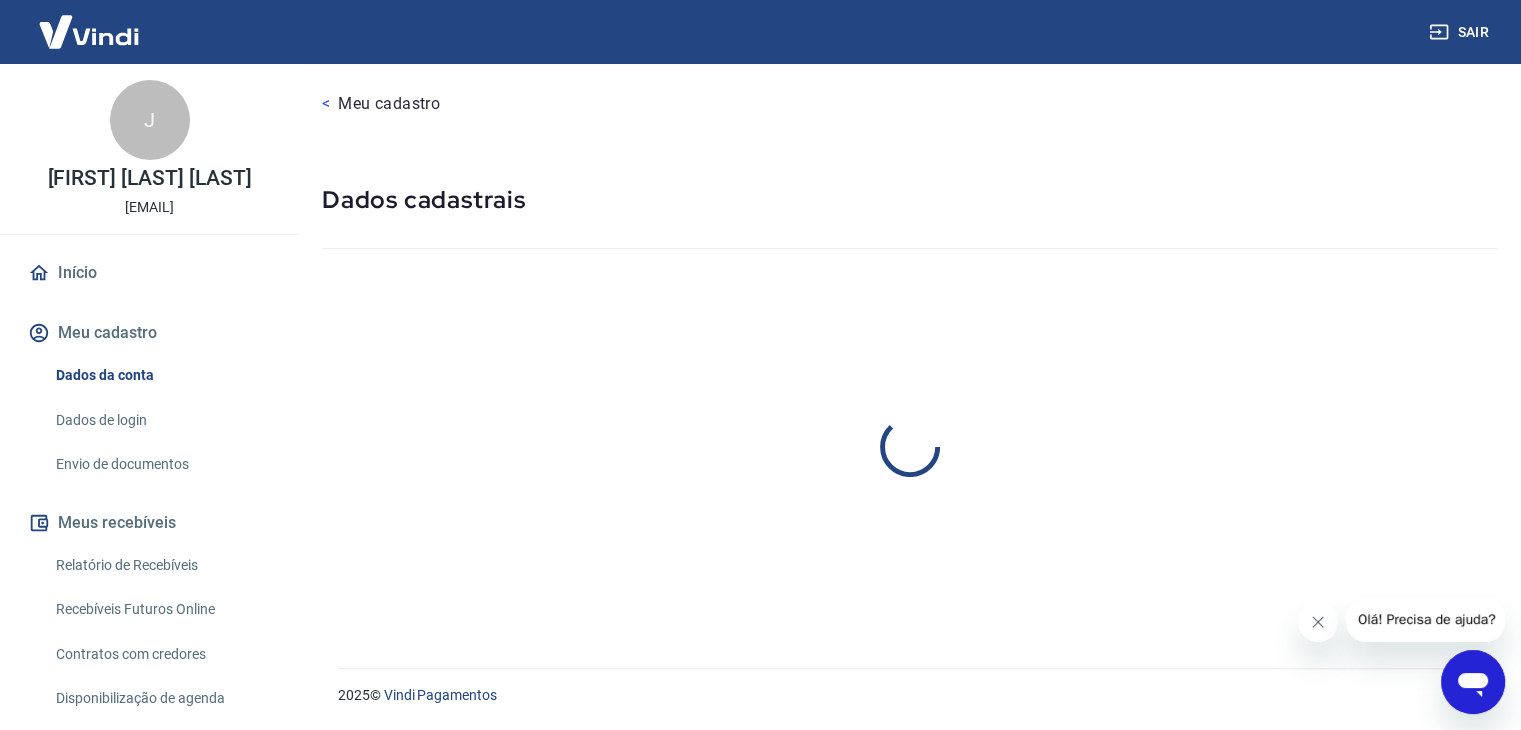 scroll, scrollTop: 0, scrollLeft: 0, axis: both 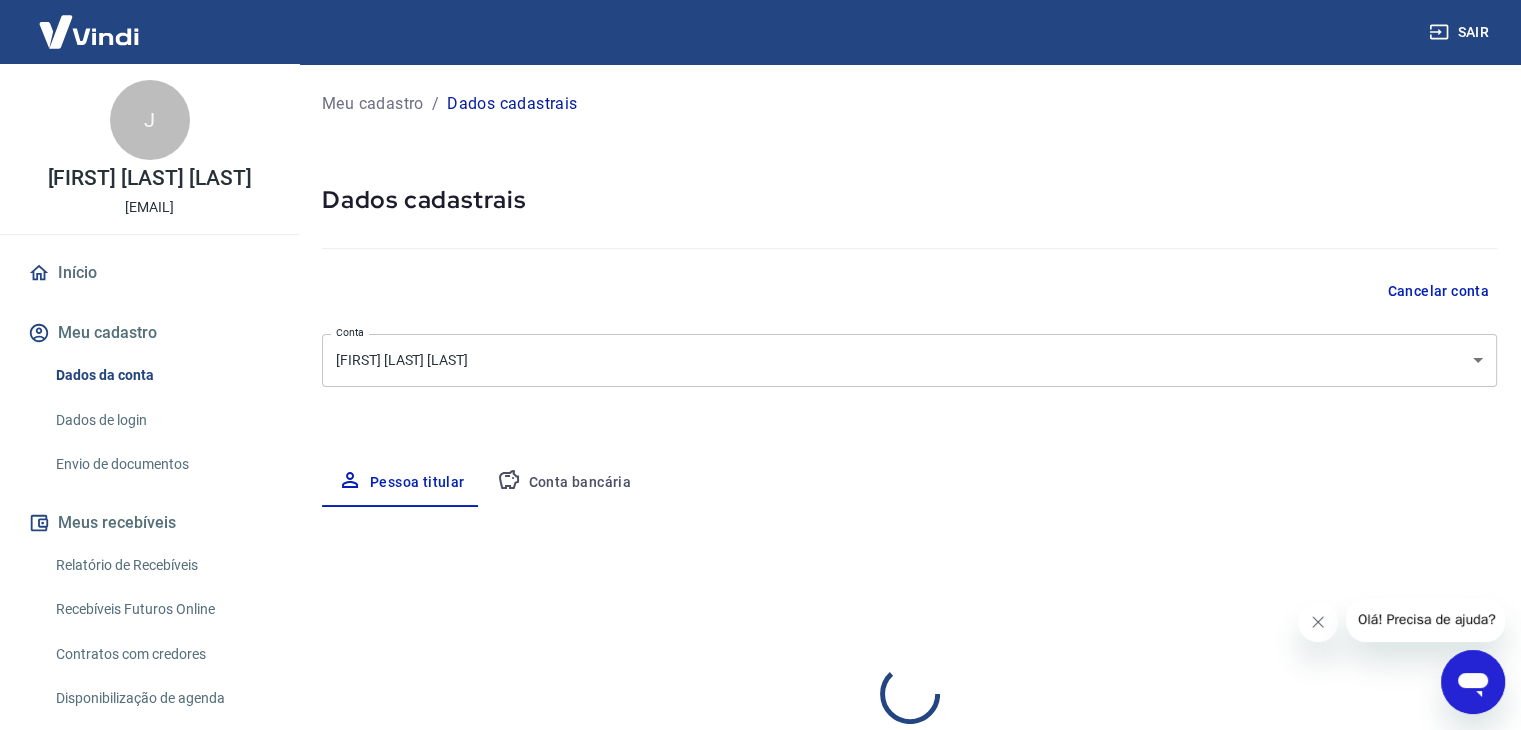 select on "RJ" 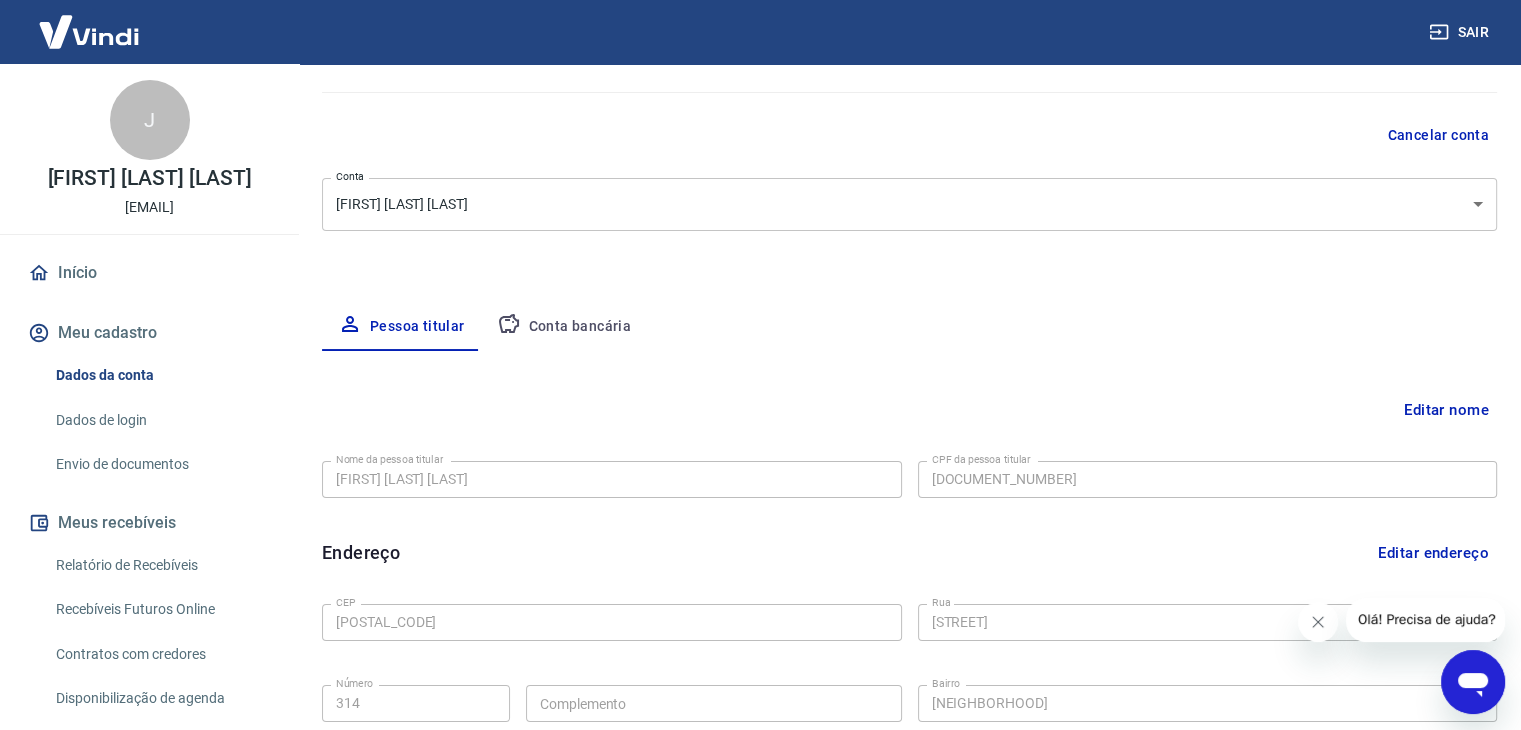 scroll, scrollTop: 150, scrollLeft: 0, axis: vertical 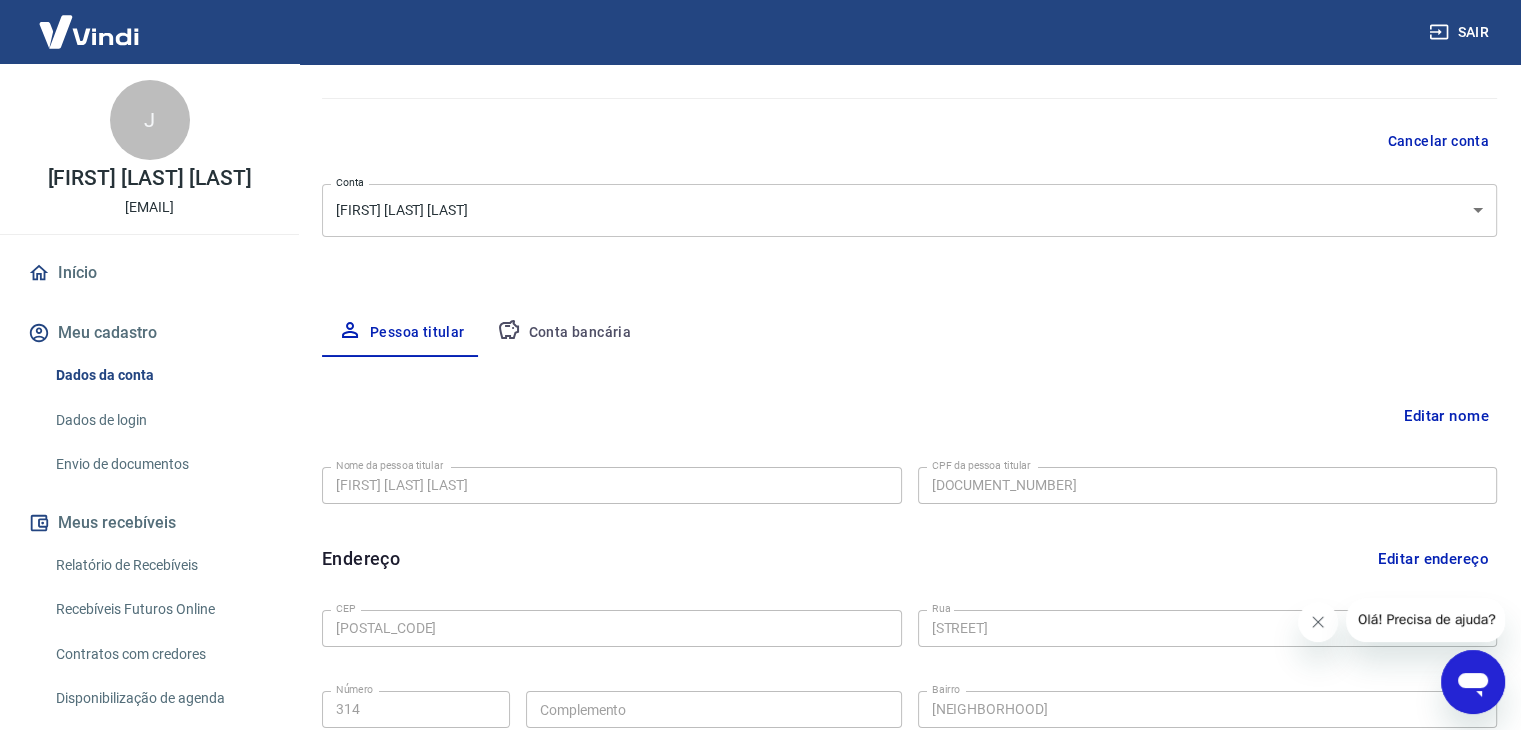 click on "Conta bancária" at bounding box center [564, 333] 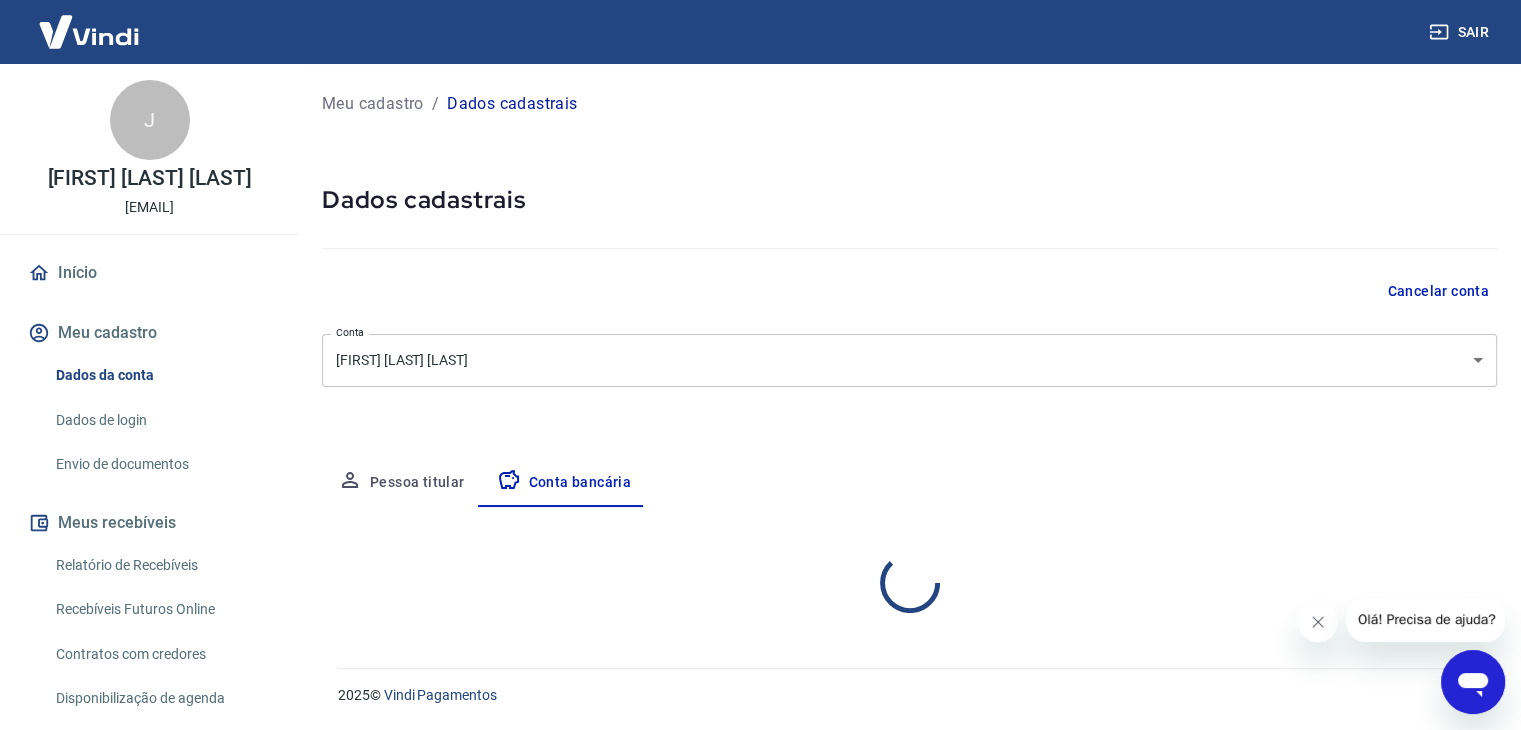scroll, scrollTop: 0, scrollLeft: 0, axis: both 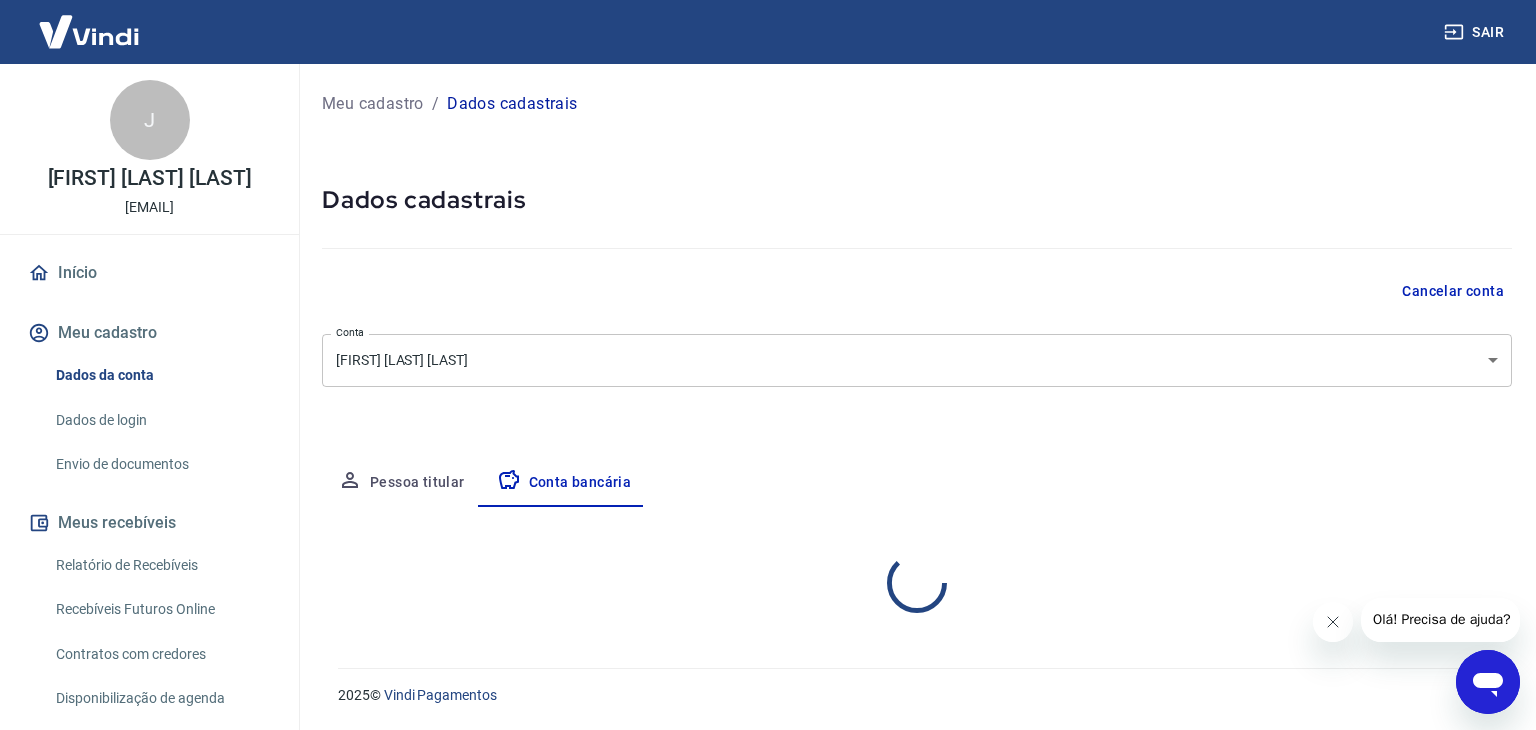 select on "1" 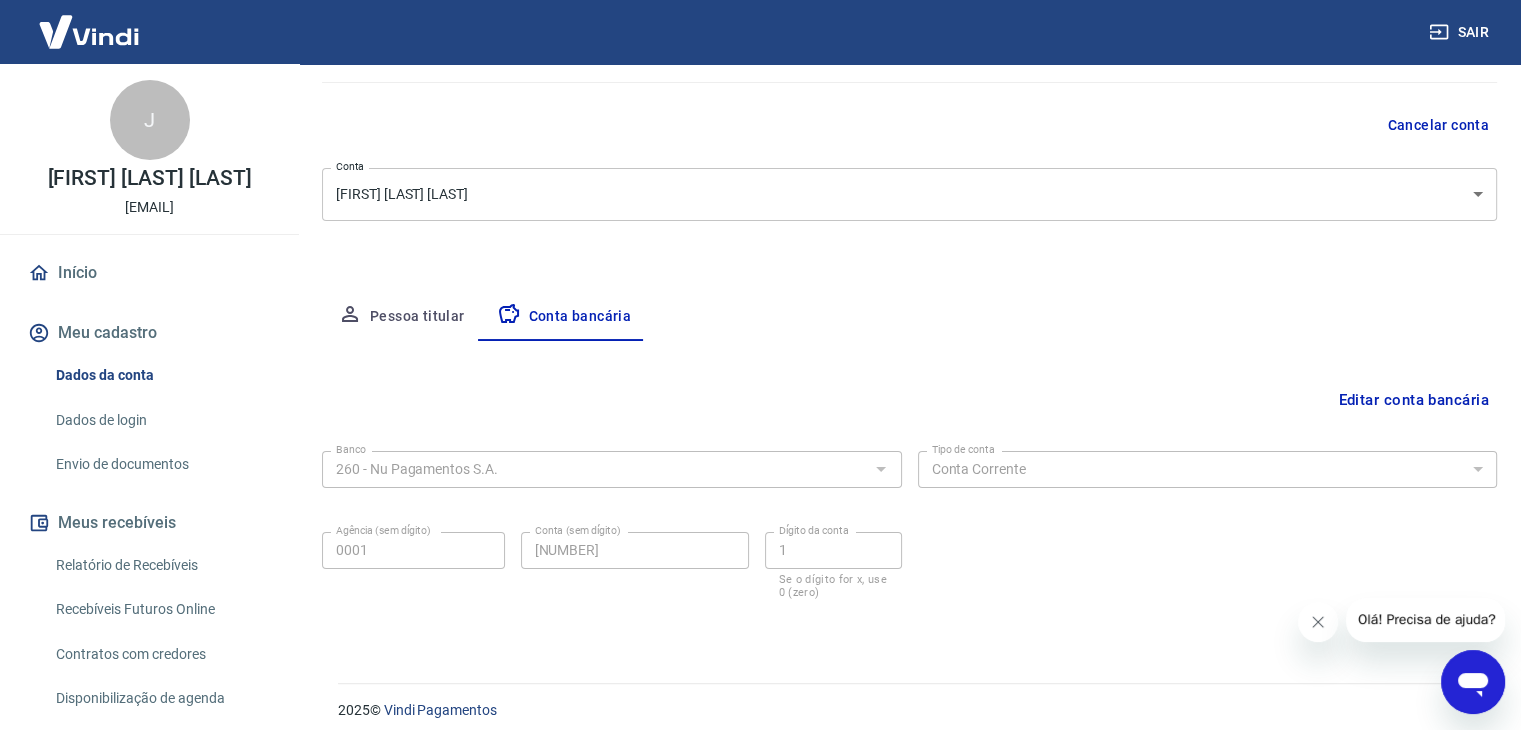 scroll, scrollTop: 180, scrollLeft: 0, axis: vertical 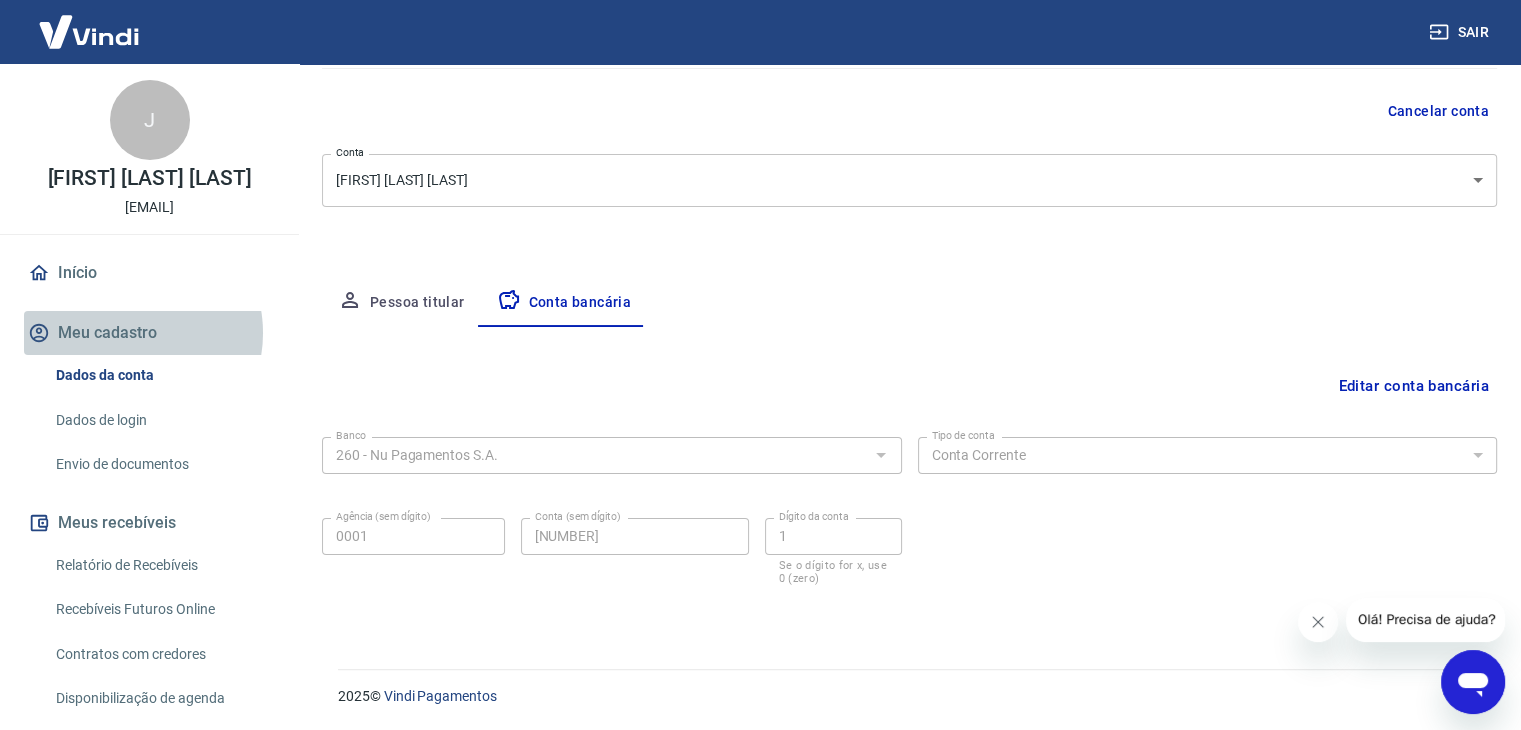 click on "Meu cadastro" at bounding box center (149, 333) 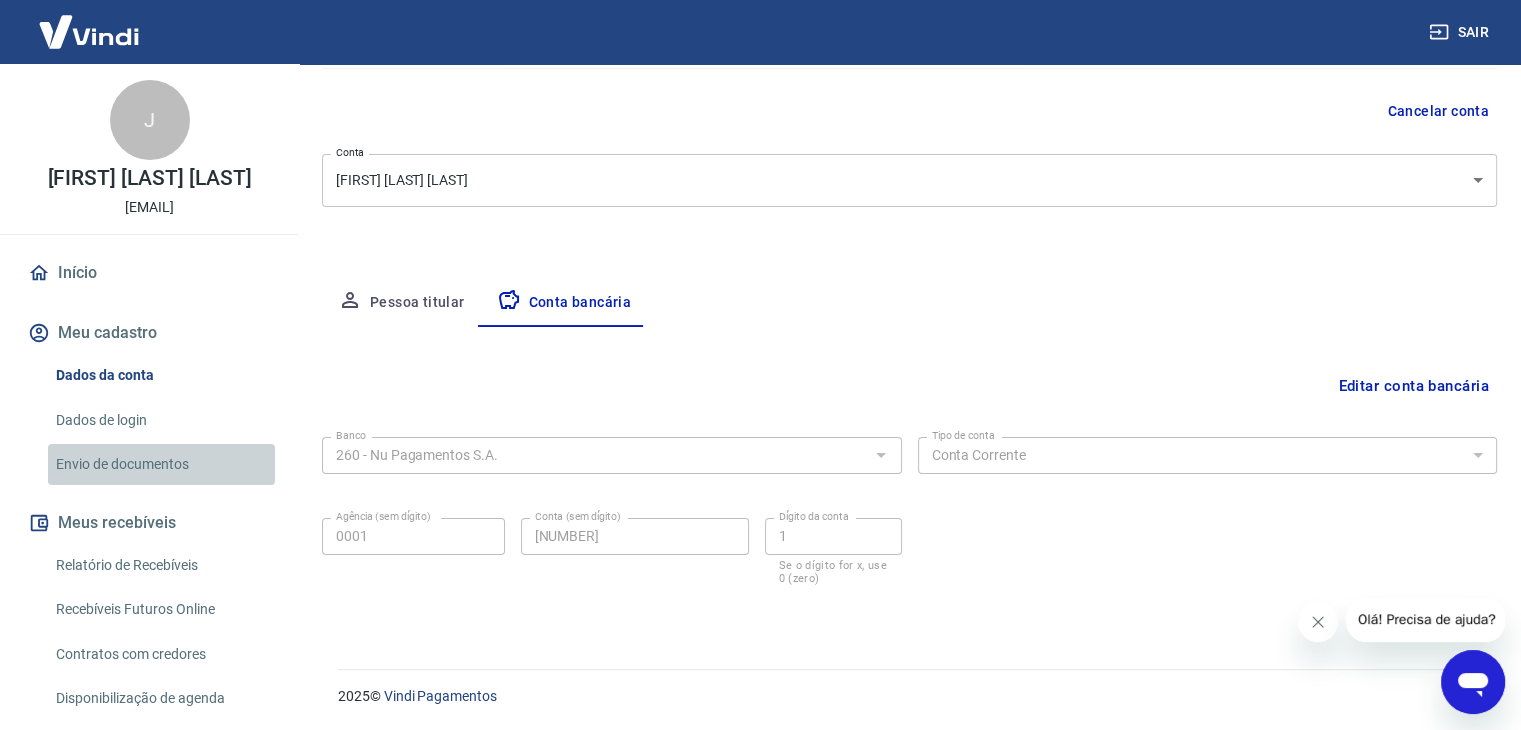 click on "Envio de documentos" at bounding box center (161, 464) 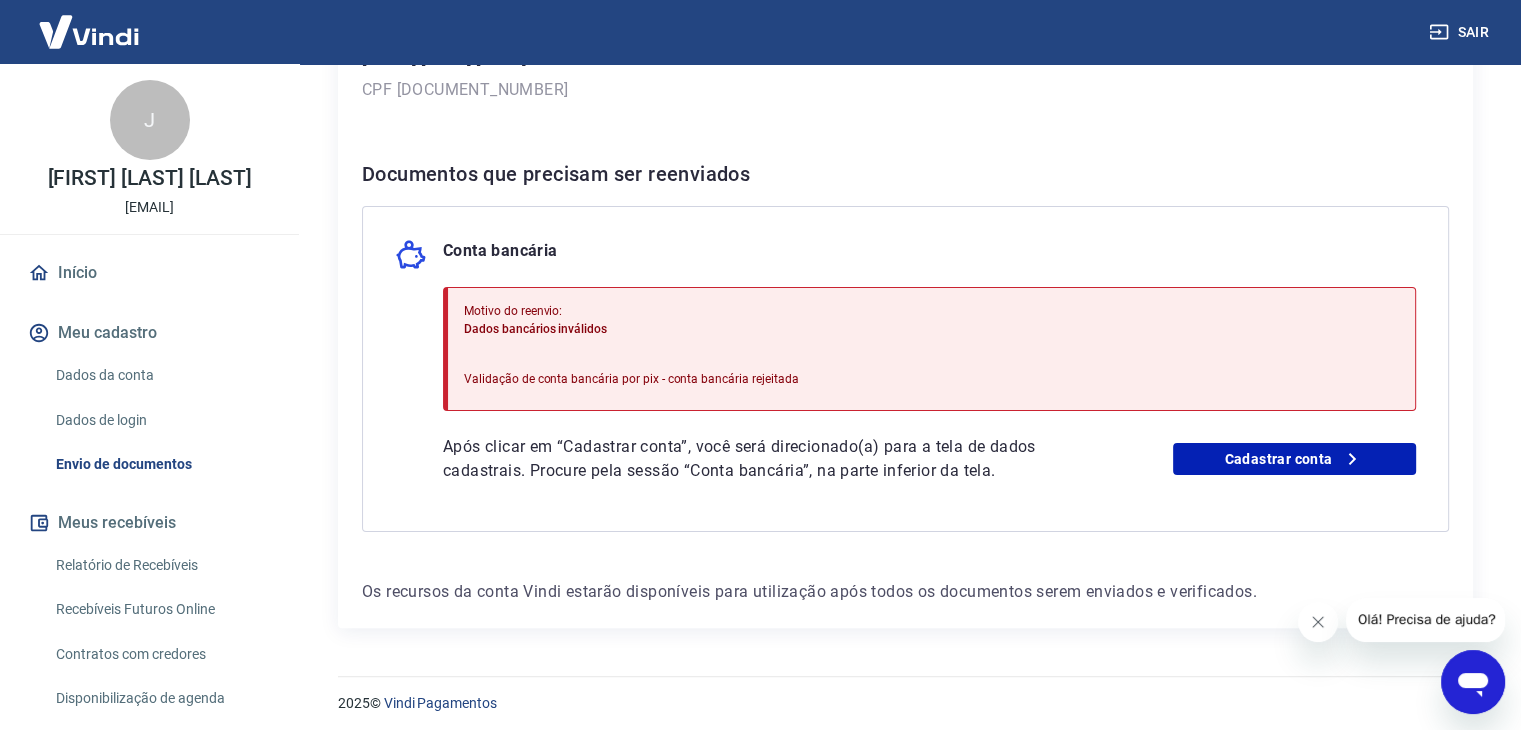 scroll, scrollTop: 334, scrollLeft: 0, axis: vertical 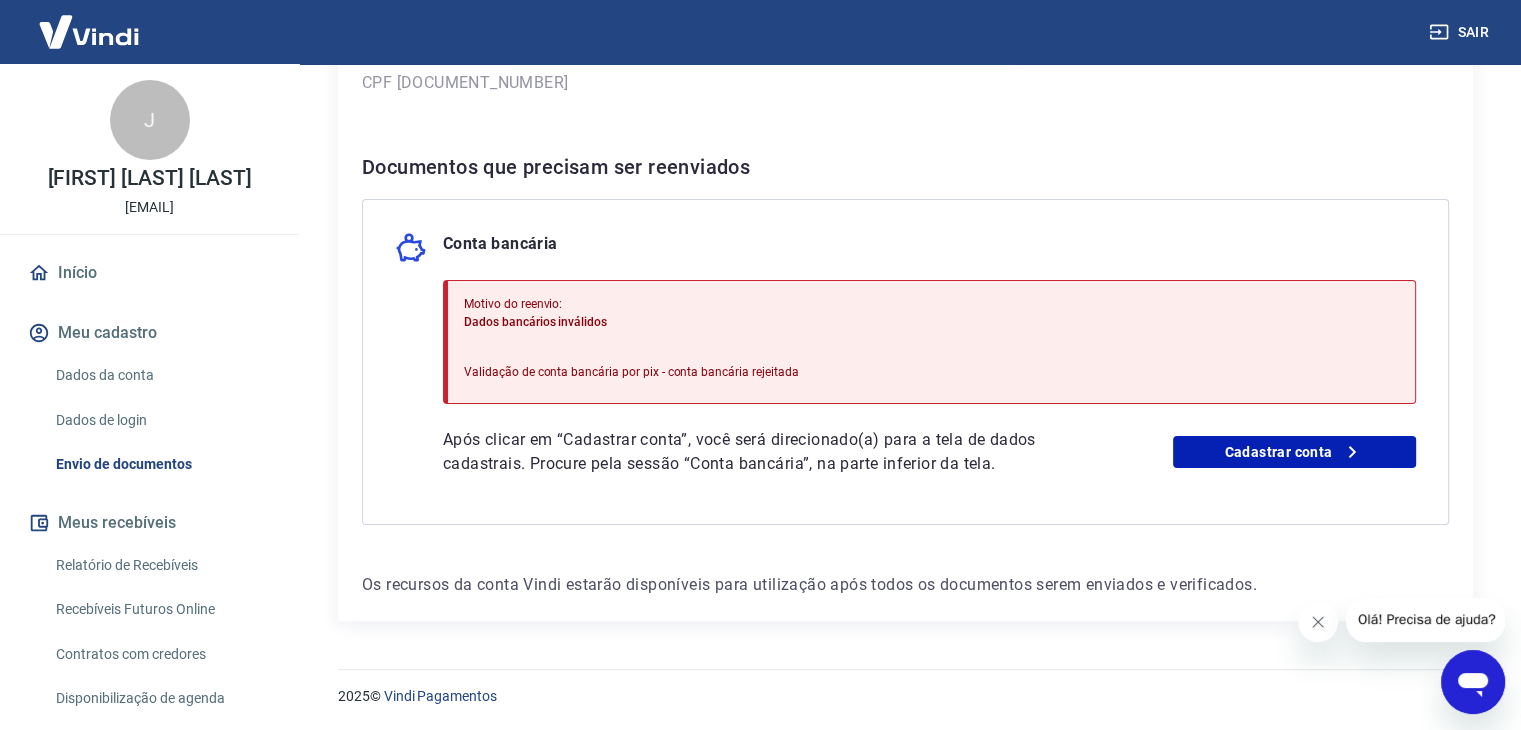 click on "Dados da conta" at bounding box center (161, 375) 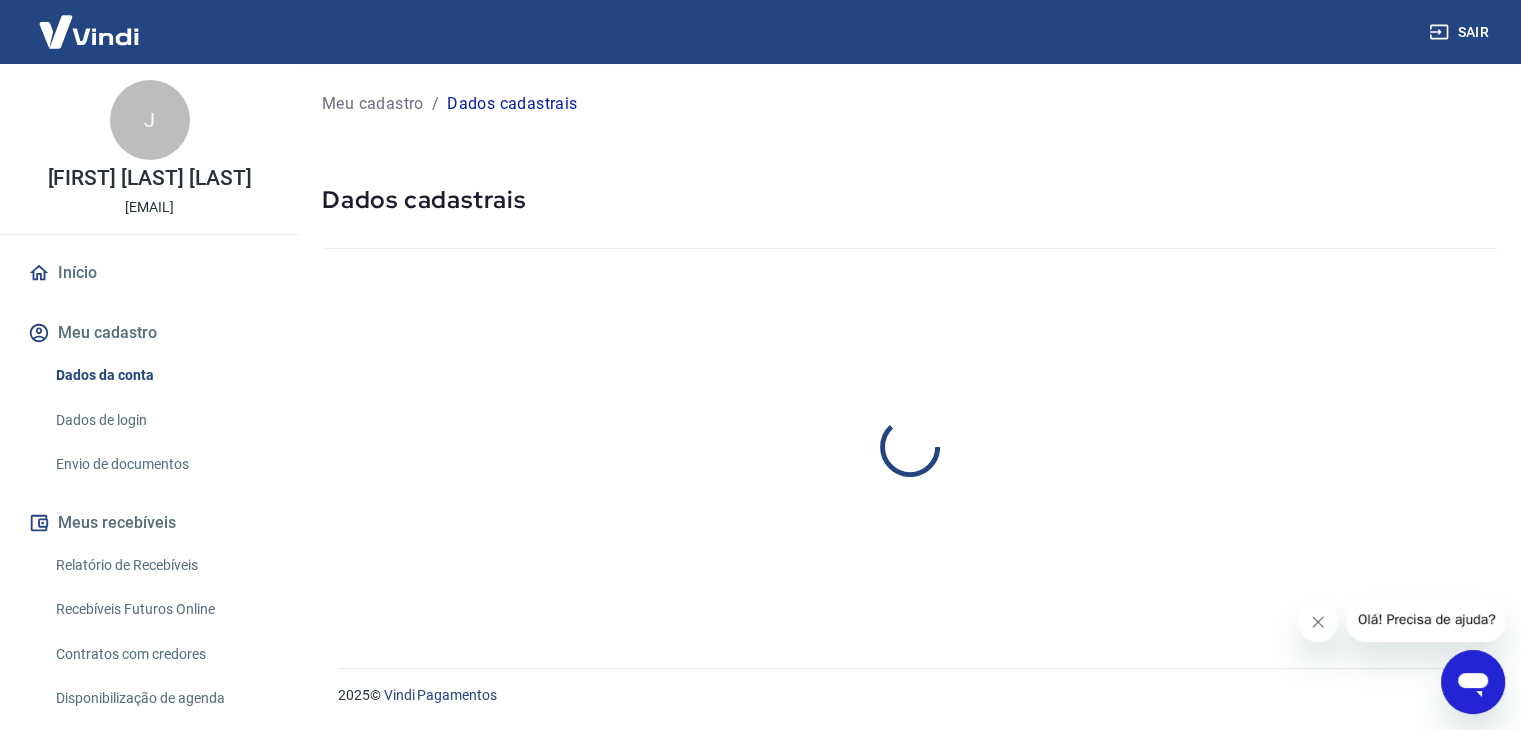 scroll, scrollTop: 0, scrollLeft: 0, axis: both 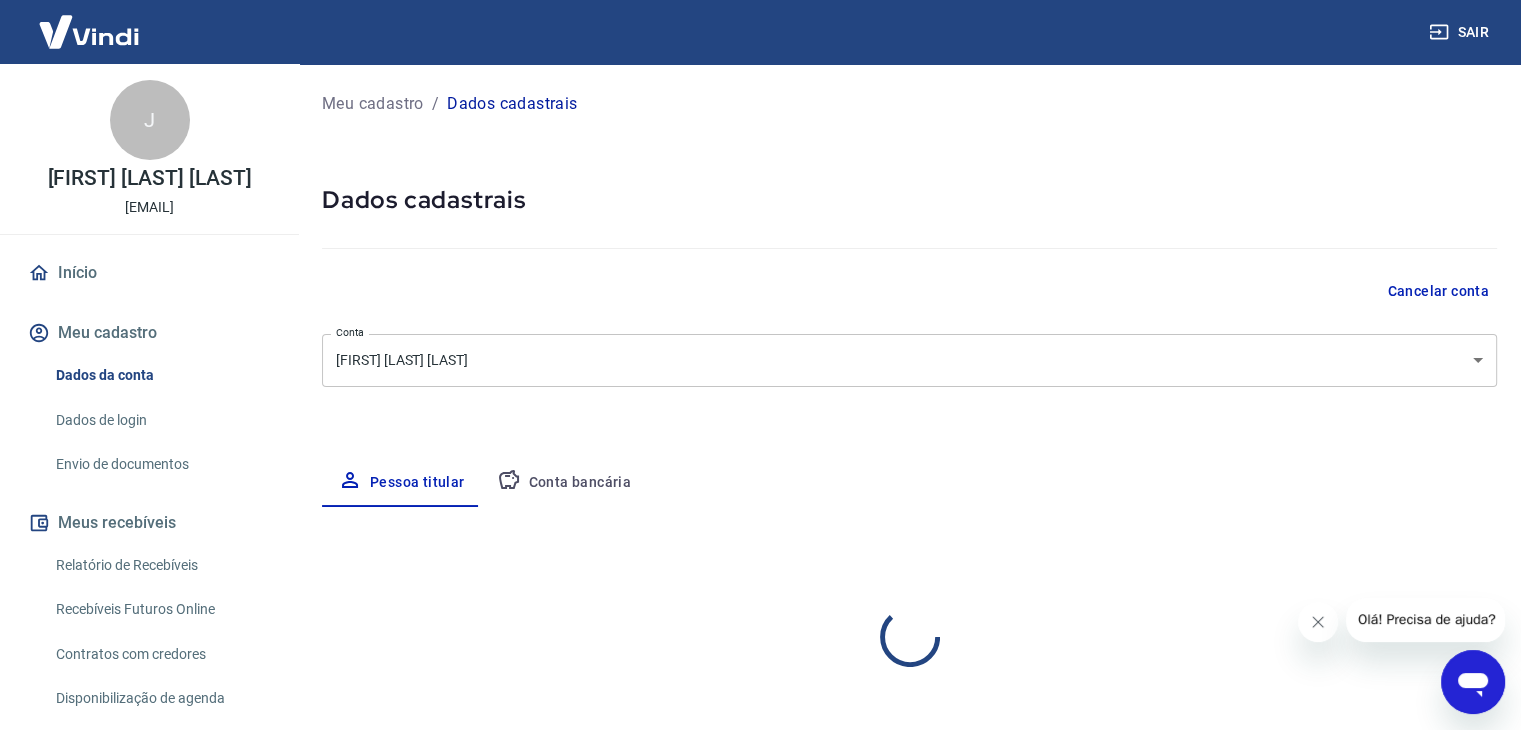 select on "RJ" 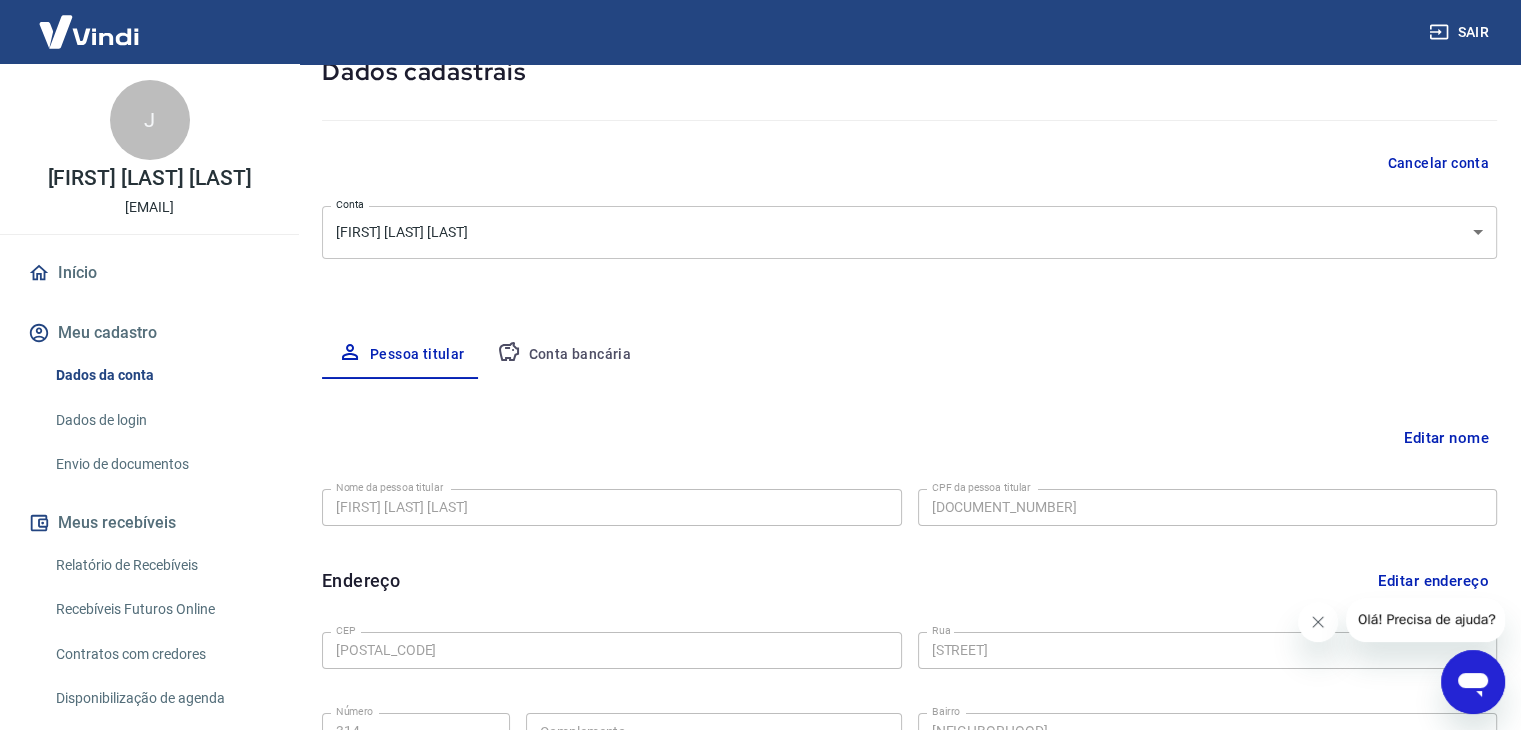scroll, scrollTop: 16, scrollLeft: 0, axis: vertical 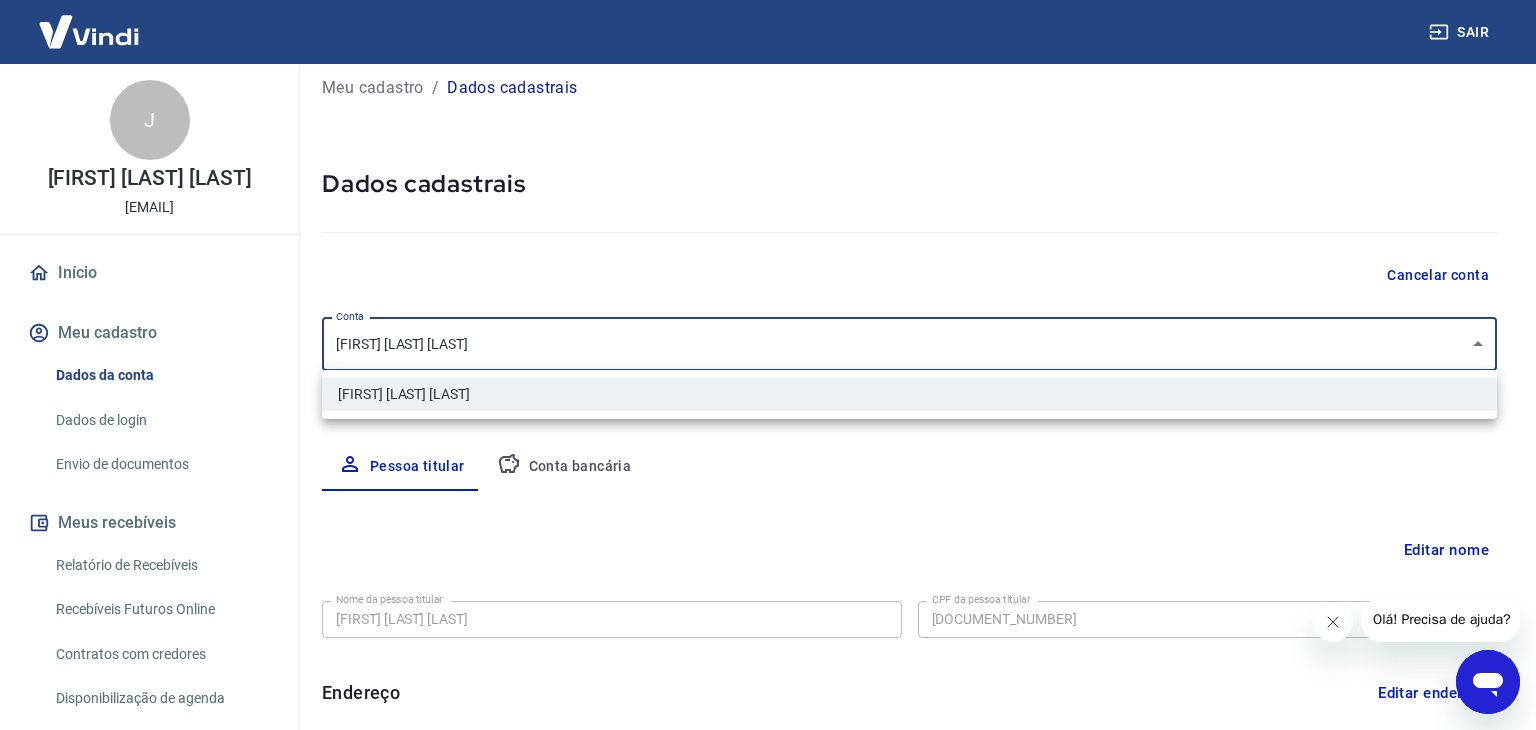 click on "Sair J Jesse Mello De Amorim jbaker.rdo@gmail.com Início Meu cadastro Dados da conta Dados de login Envio de documentos Meus recebíveis Relatório de Recebíveis Recebíveis Futuros Online Contratos com credores Disponibilização de agenda Segurança Fale conosco Meu cadastro / Dados cadastrais Dados cadastrais Cancelar conta Conta Jesse Mello De Amorim [object Object] Conta Pessoa titular Conta bancária Editar nome Nome da pessoa titular Jesse Mello De Amorim Nome da pessoa titular CPF da pessoa titular 118.611.947-06 CPF da pessoa titular Atenção! Seus recebimentos podem ficar temporariamente bloqueados se o nome da pessoa titular for editado. Salvar Cancelar Endereço Editar endereço CEP 28895-532 CEP Rua Rua Recife Rua Número 314 Número Complemento Complemento Bairro Jardim Bela Vista Bairro Cidade Rio das Ostras Cidade Estado Acre Alagoas Amapá Amazonas Bahia Ceará Distrito Federal Espírito Santo Goiás Maranhão Mato Grosso Mato Grosso do Sul Minas Gerais Pará Paraíba Paraná Pernambuco" at bounding box center [768, 349] 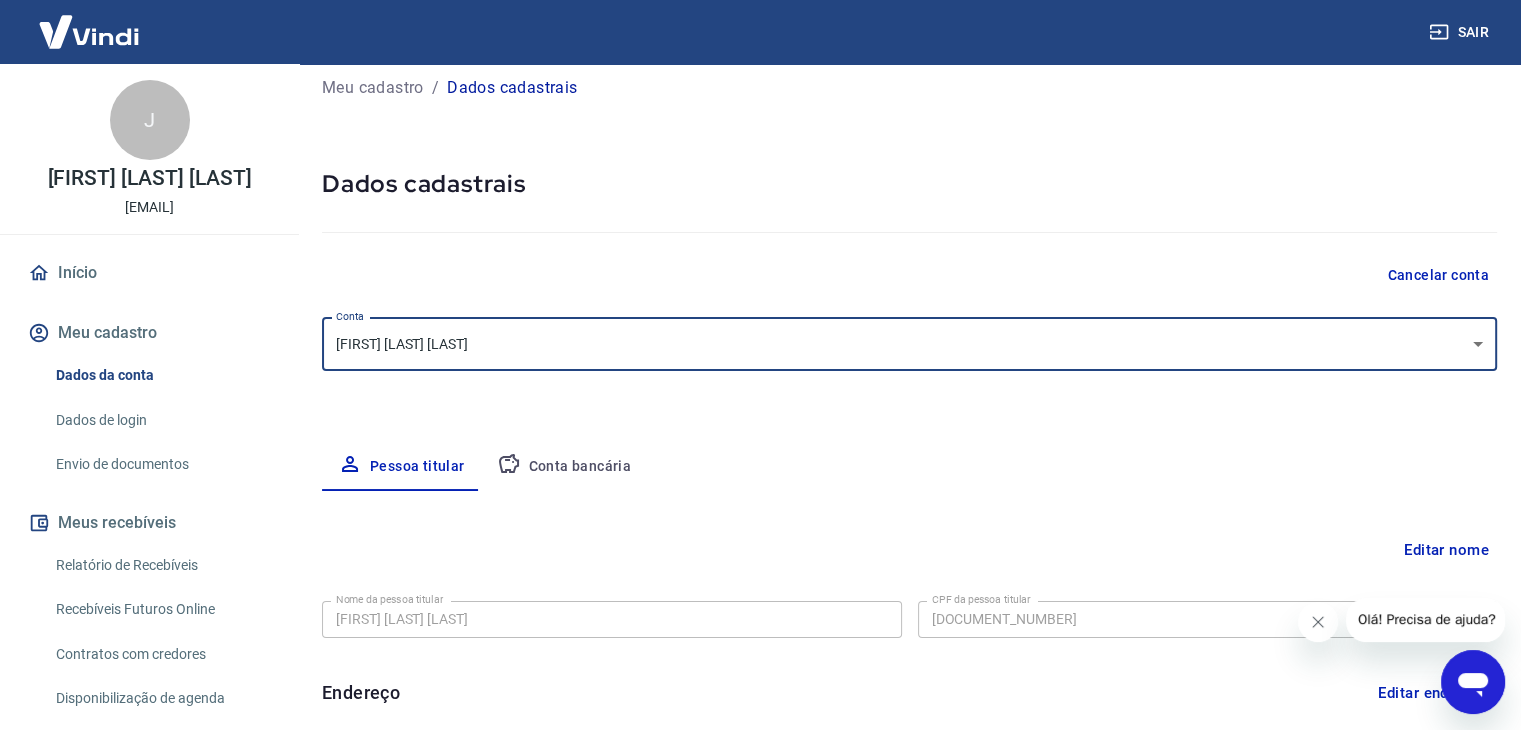 scroll, scrollTop: 0, scrollLeft: 0, axis: both 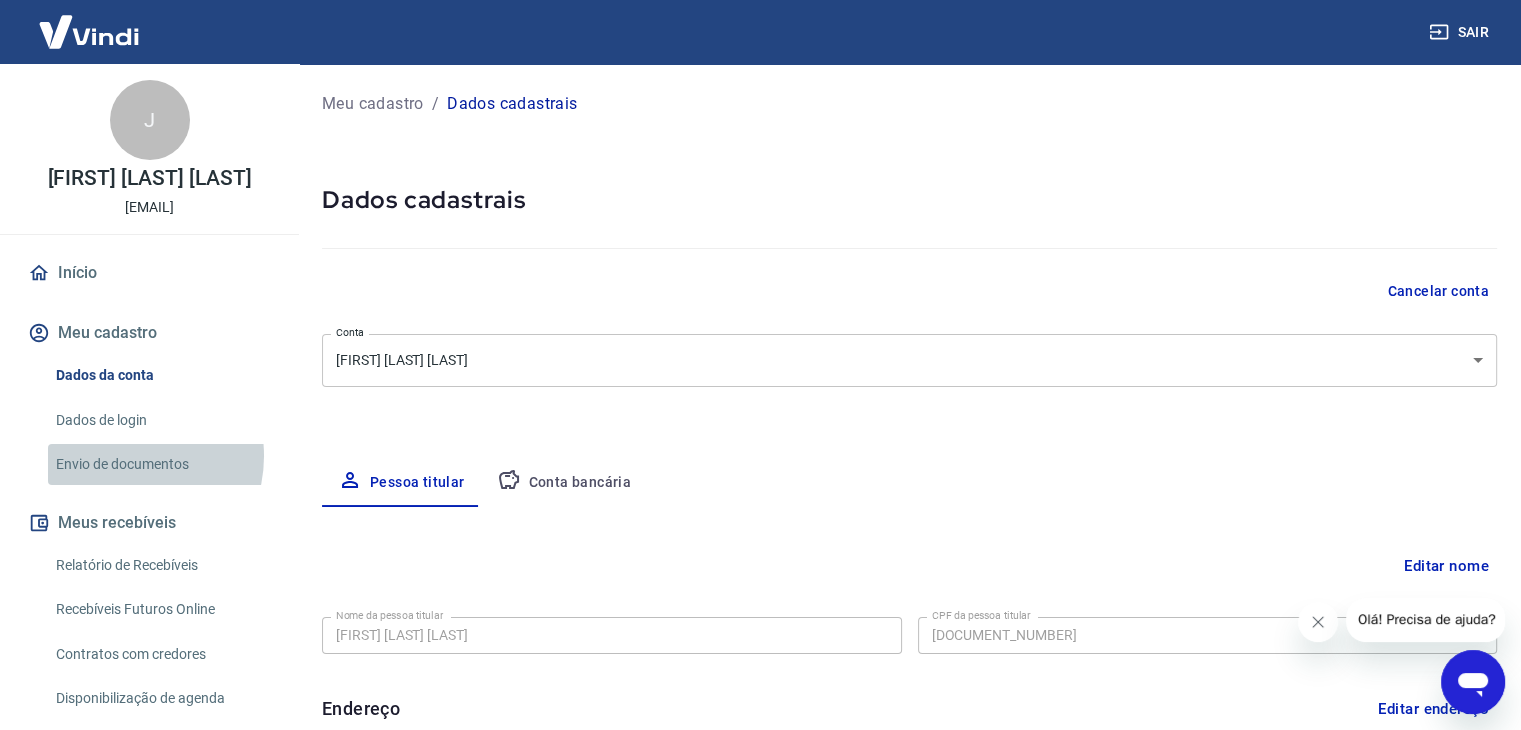 click on "Envio de documentos" at bounding box center (161, 464) 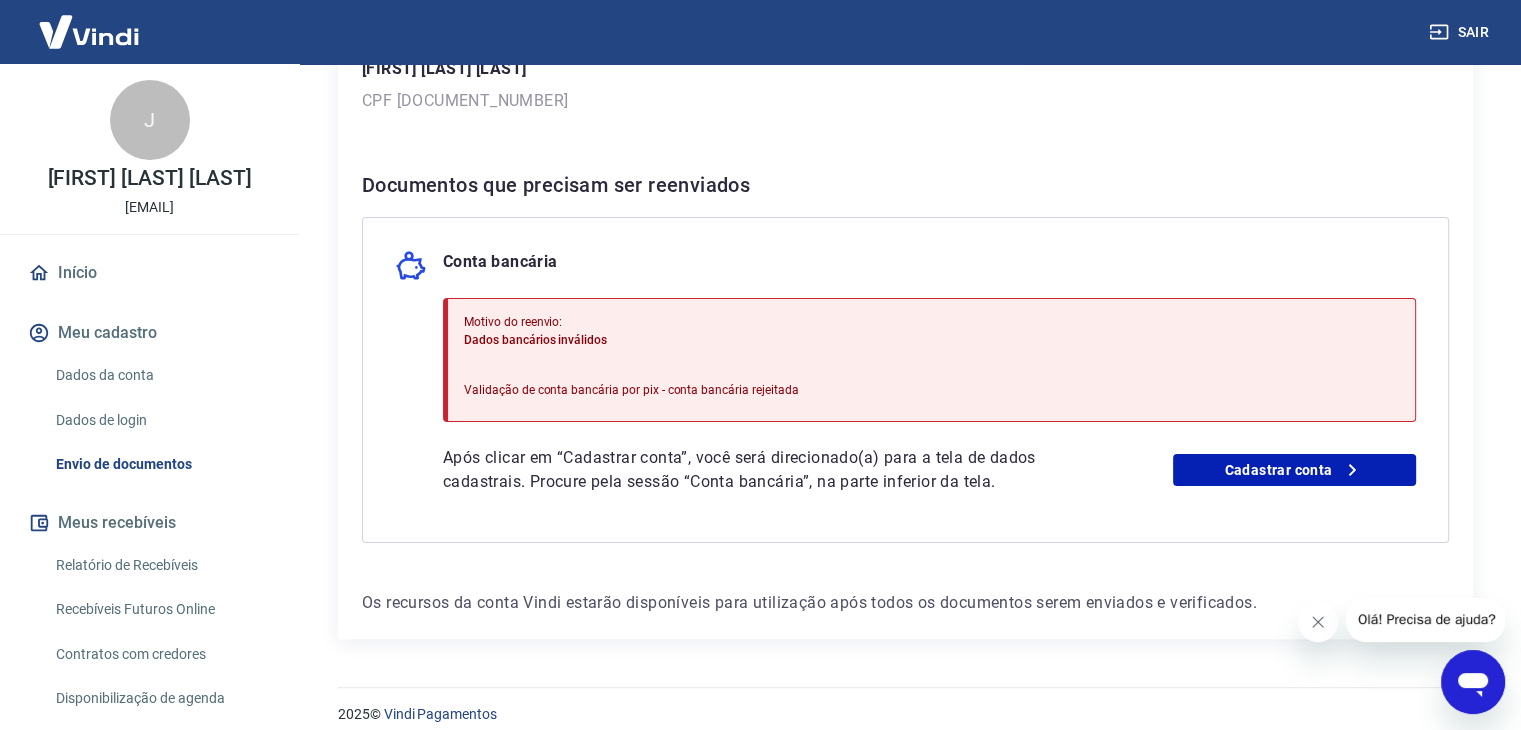 scroll, scrollTop: 334, scrollLeft: 0, axis: vertical 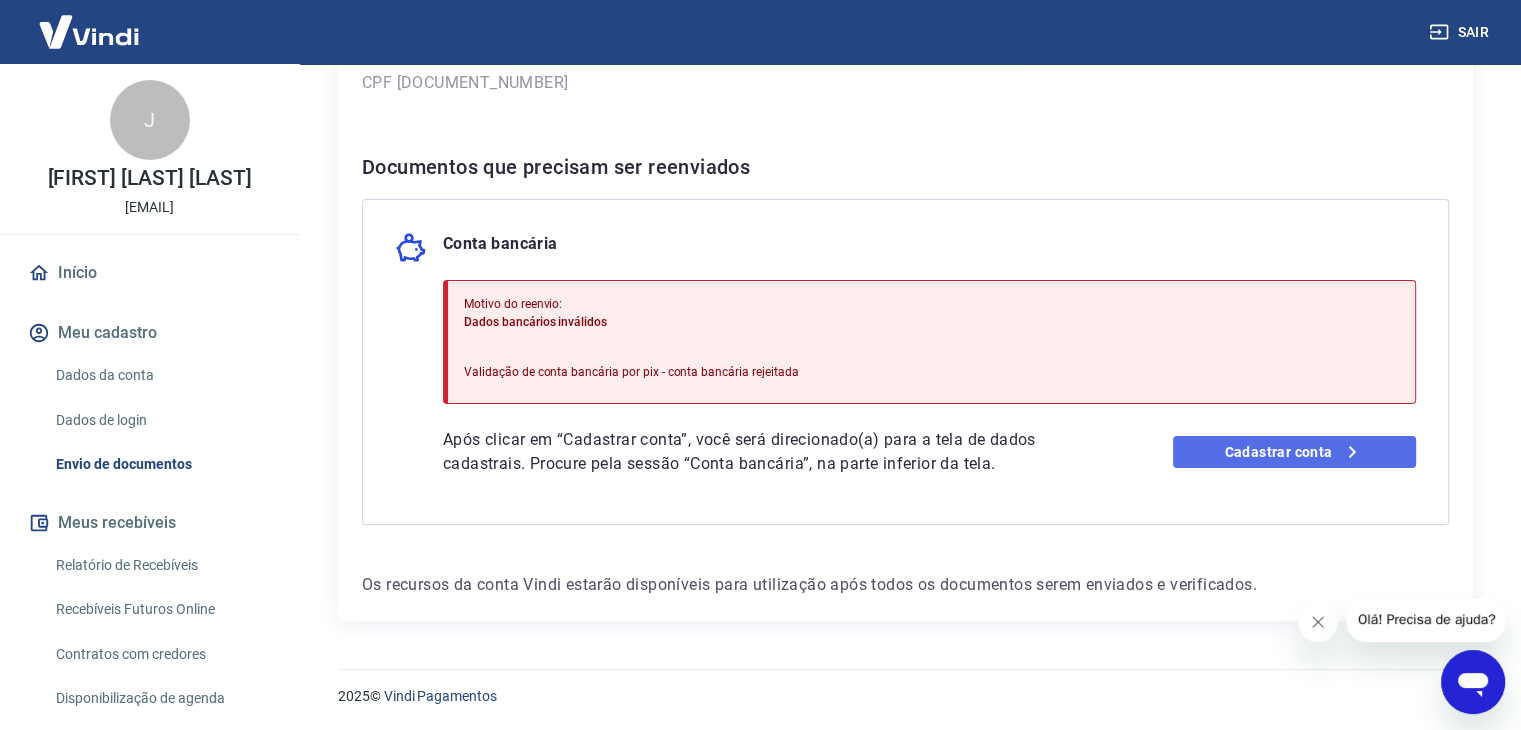 click on "Cadastrar conta" at bounding box center (1294, 452) 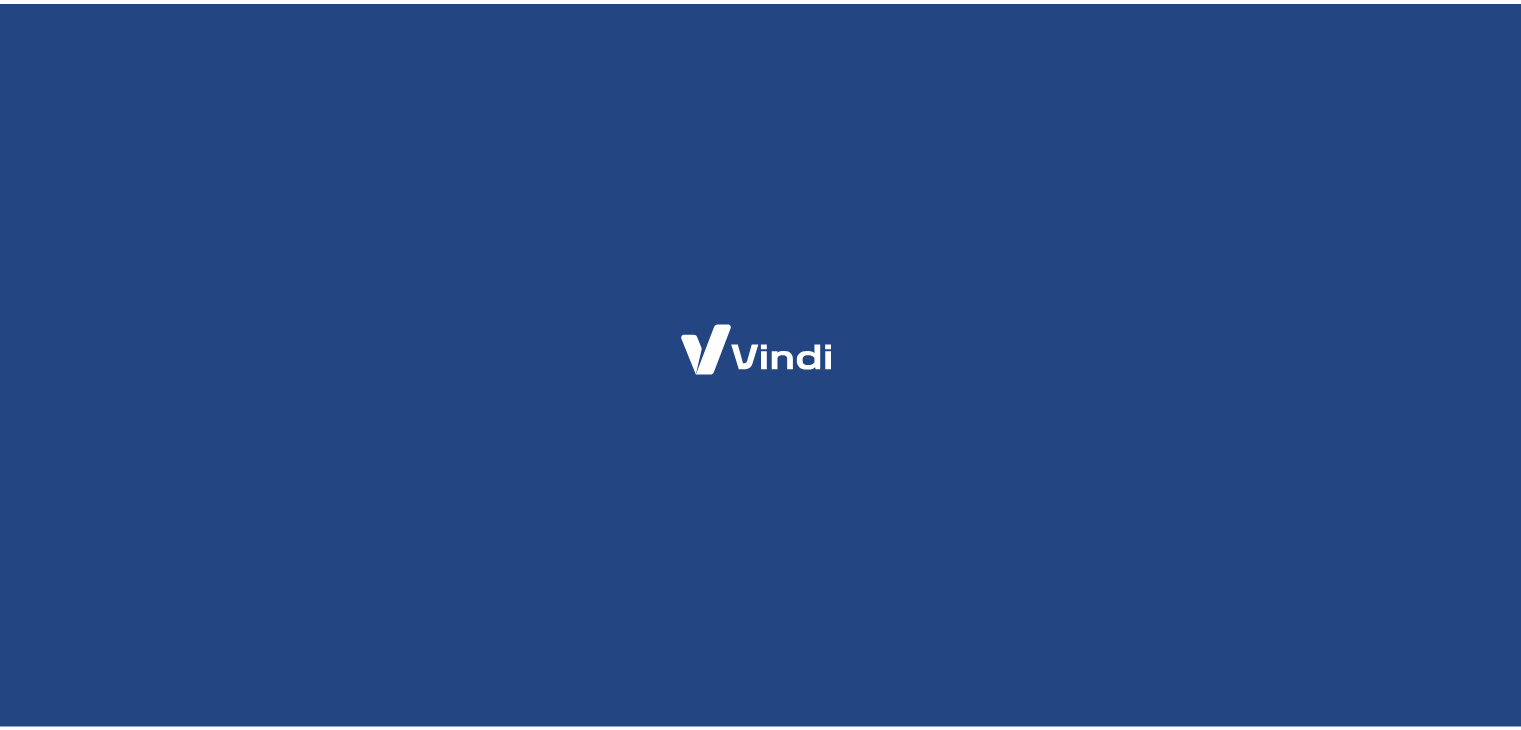 scroll, scrollTop: 0, scrollLeft: 0, axis: both 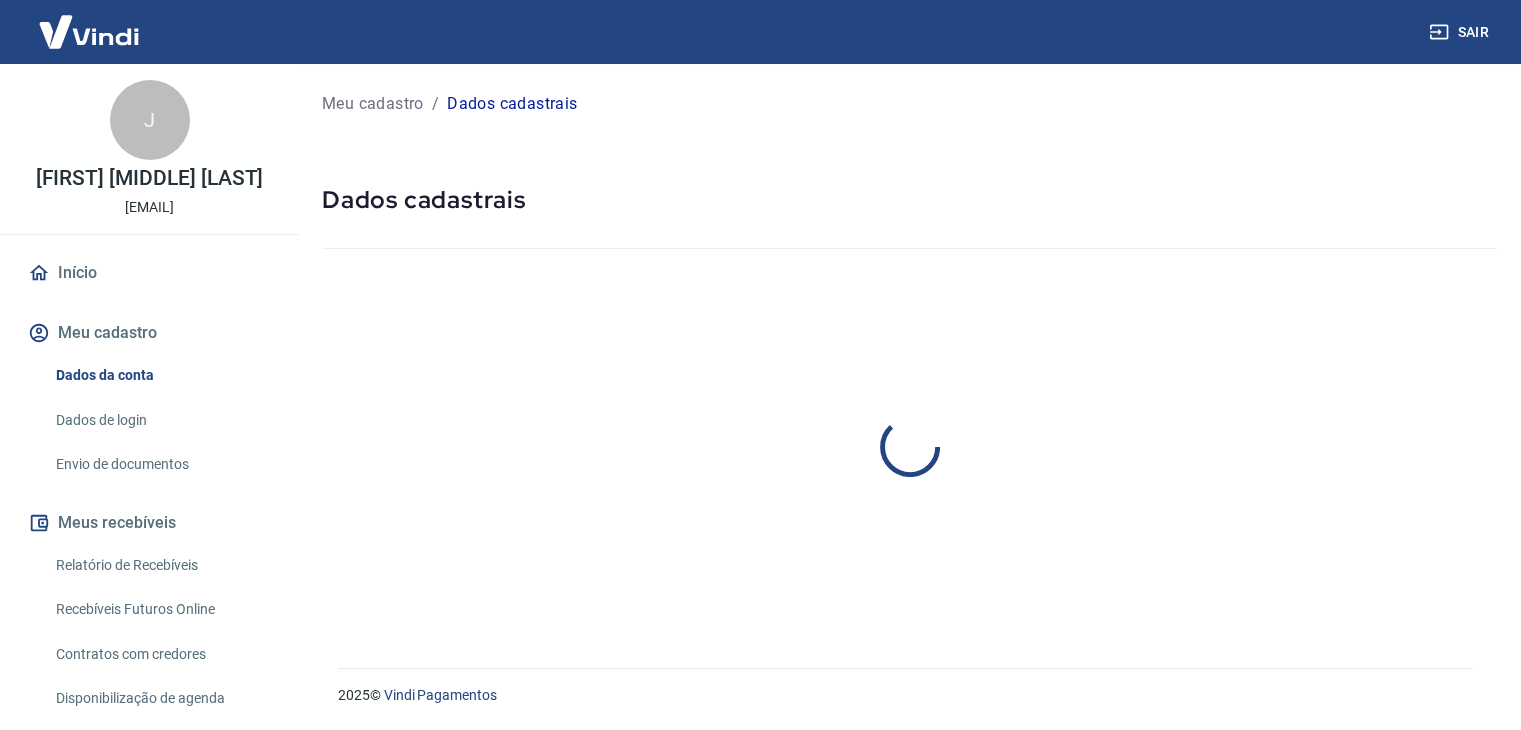 select on "RJ" 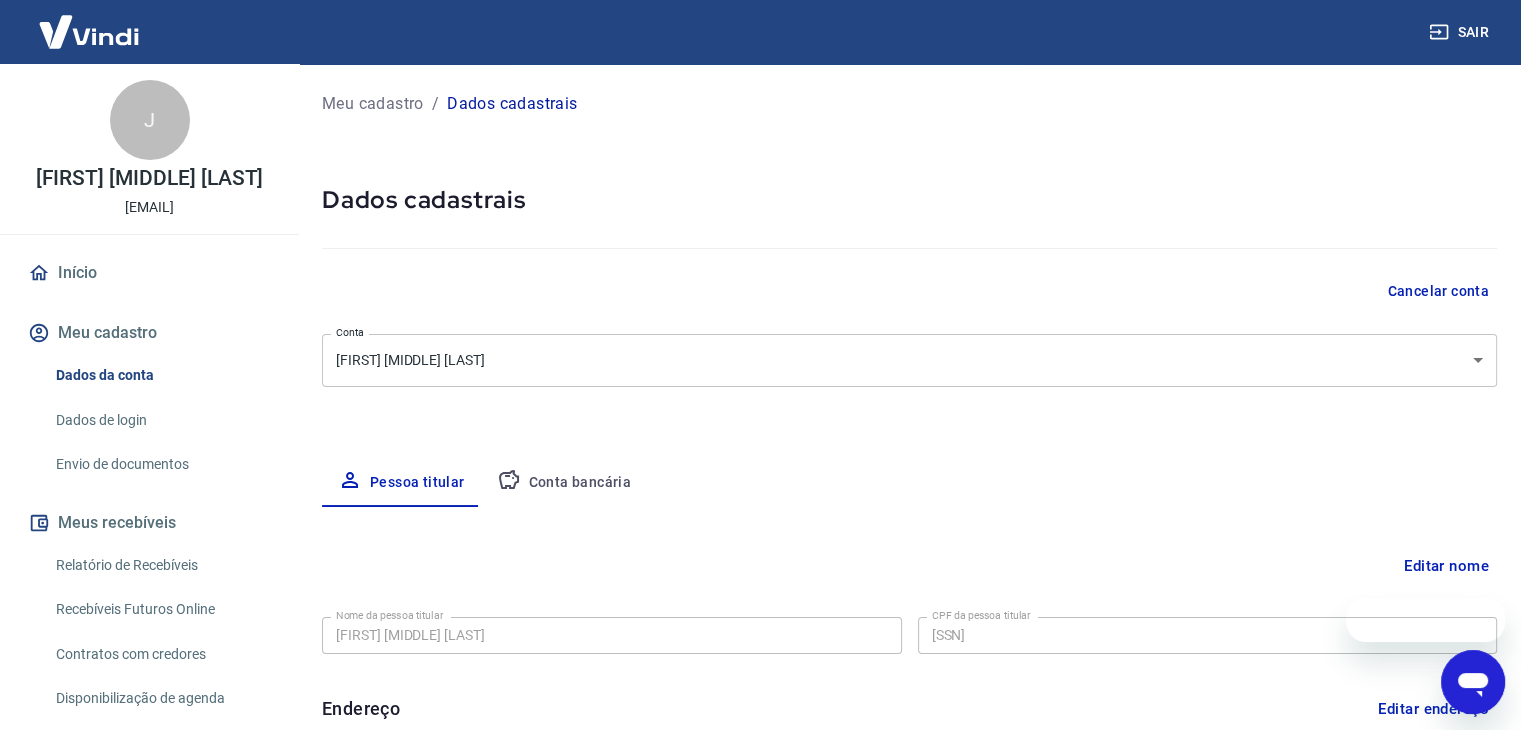 scroll, scrollTop: 0, scrollLeft: 0, axis: both 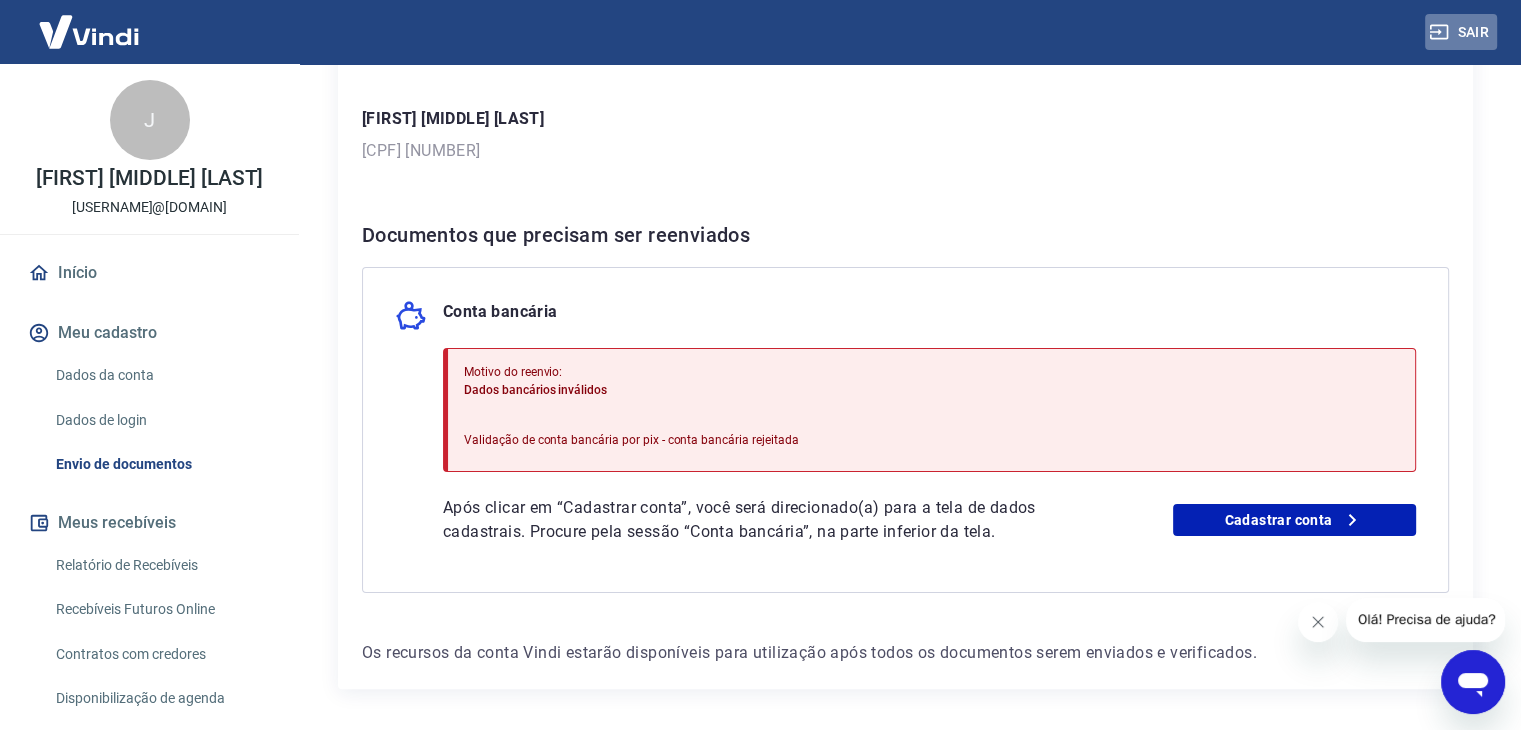 click 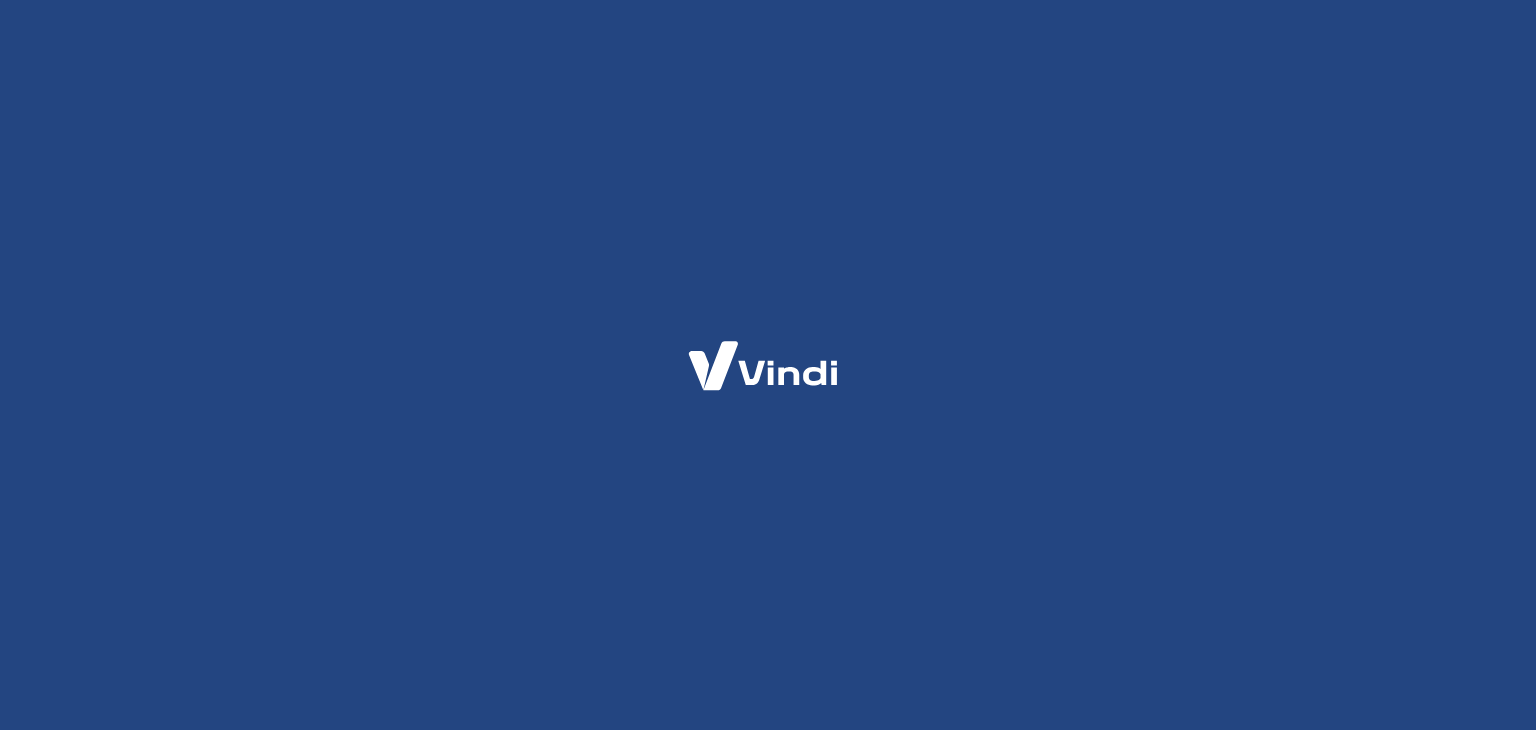 scroll, scrollTop: 0, scrollLeft: 0, axis: both 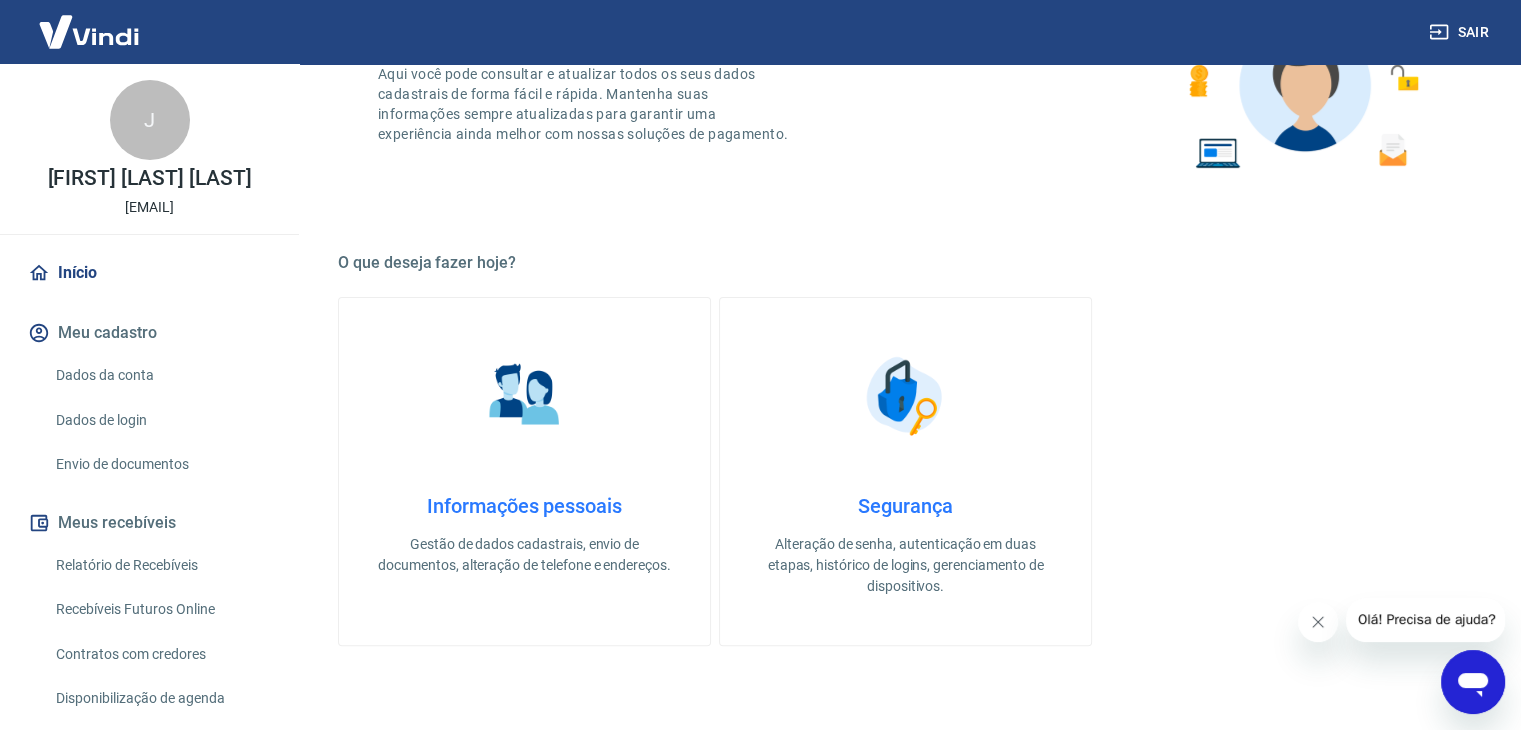 click on "Informações pessoais Gestão de dados cadastrais, envio de documentos, alteração de telefone e endereços." at bounding box center [524, 471] 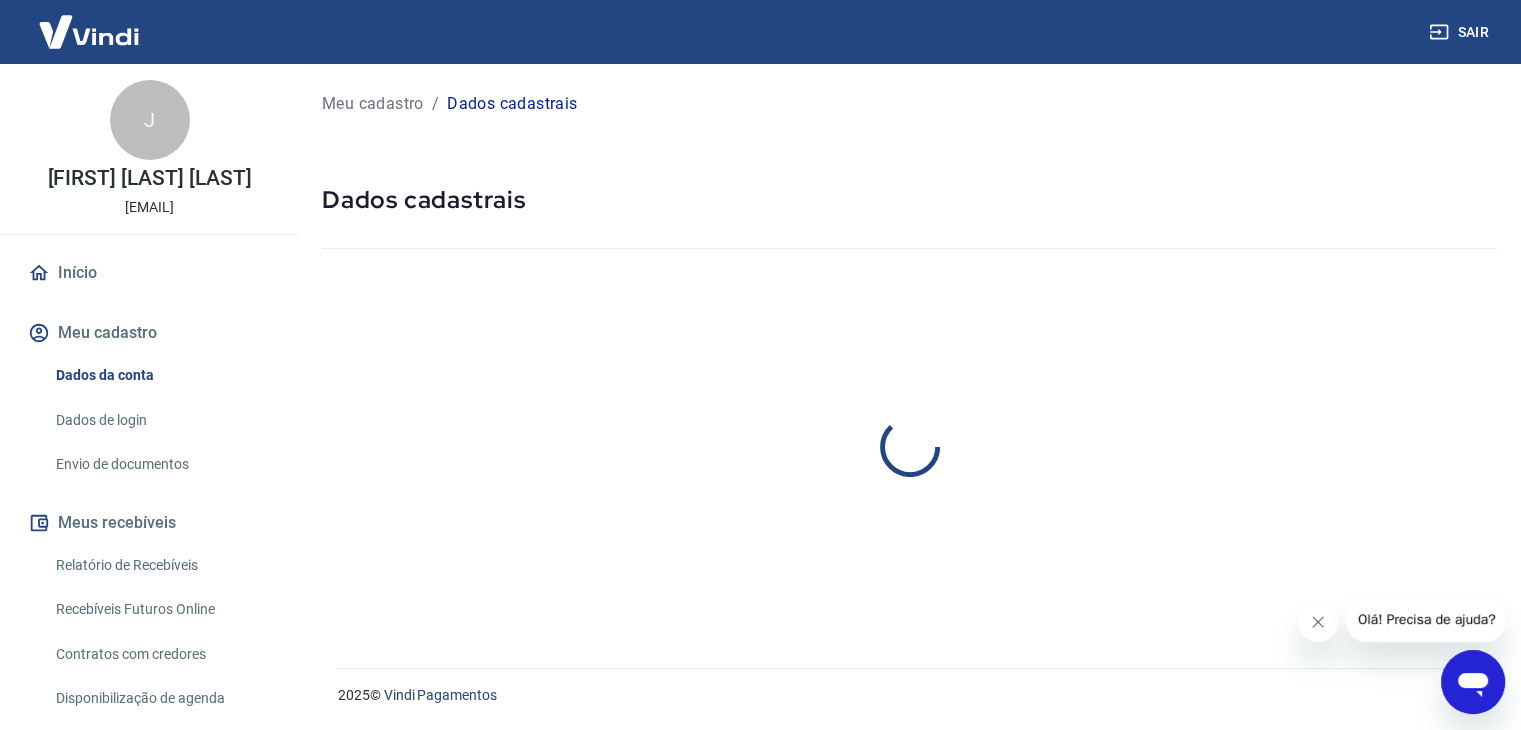 scroll, scrollTop: 0, scrollLeft: 0, axis: both 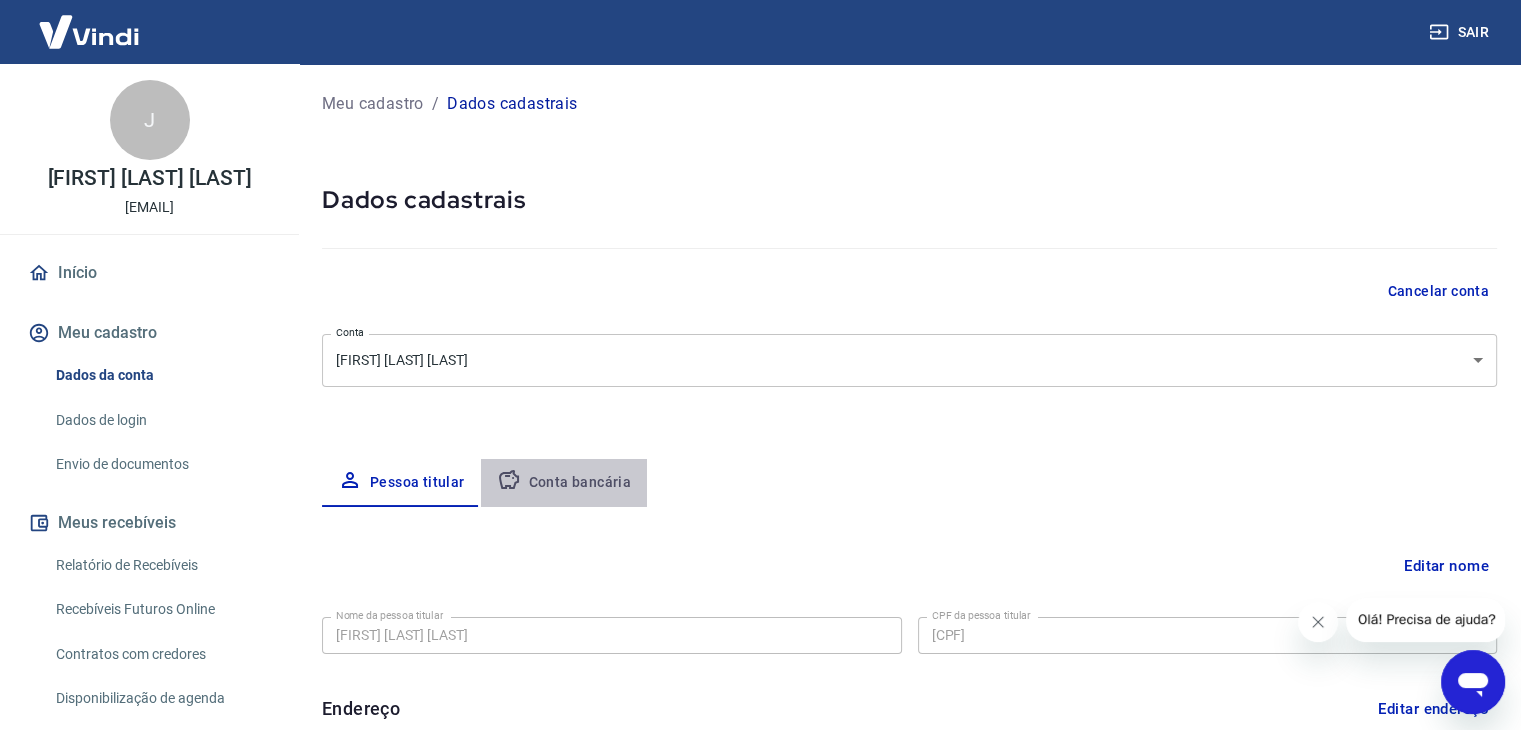 click on "Conta bancária" at bounding box center (564, 483) 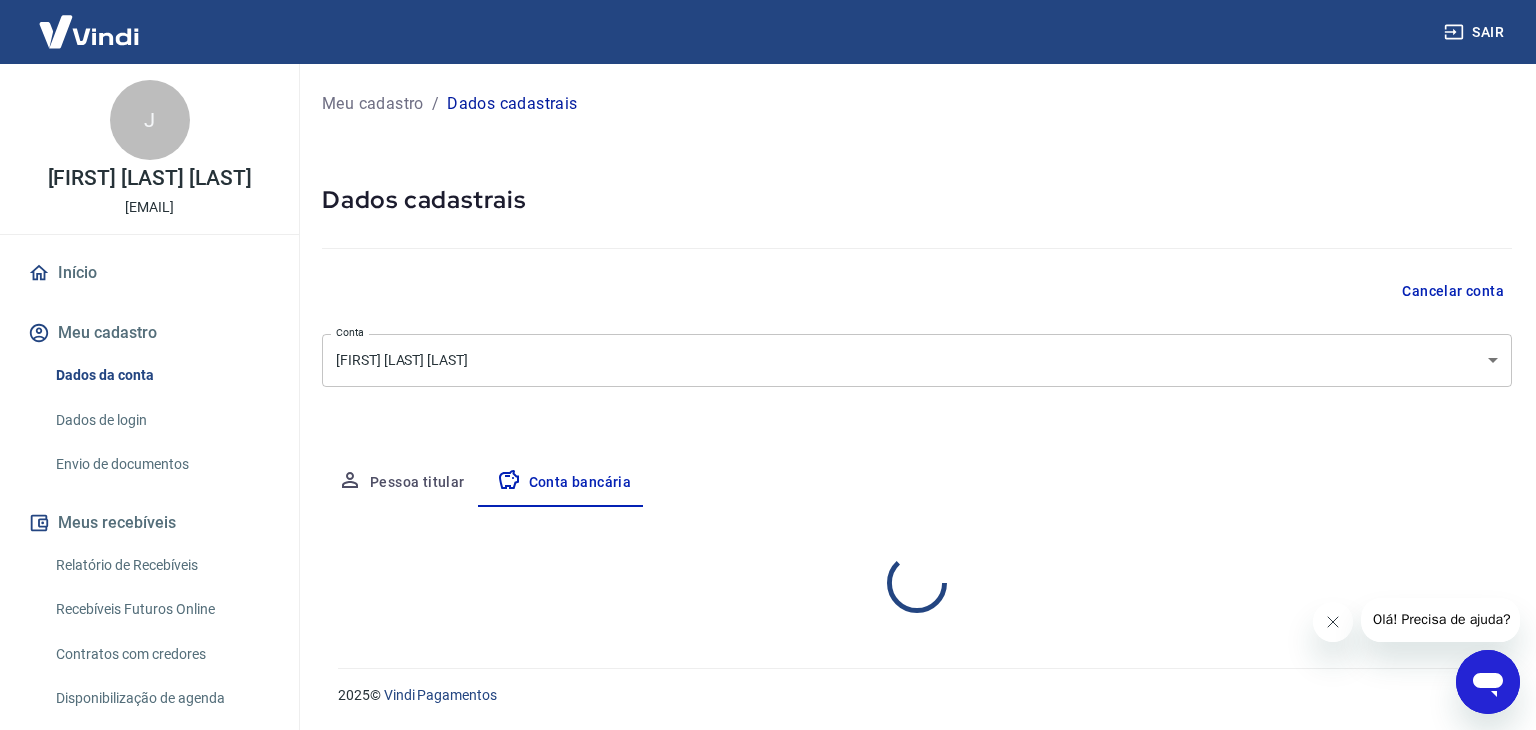 select on "1" 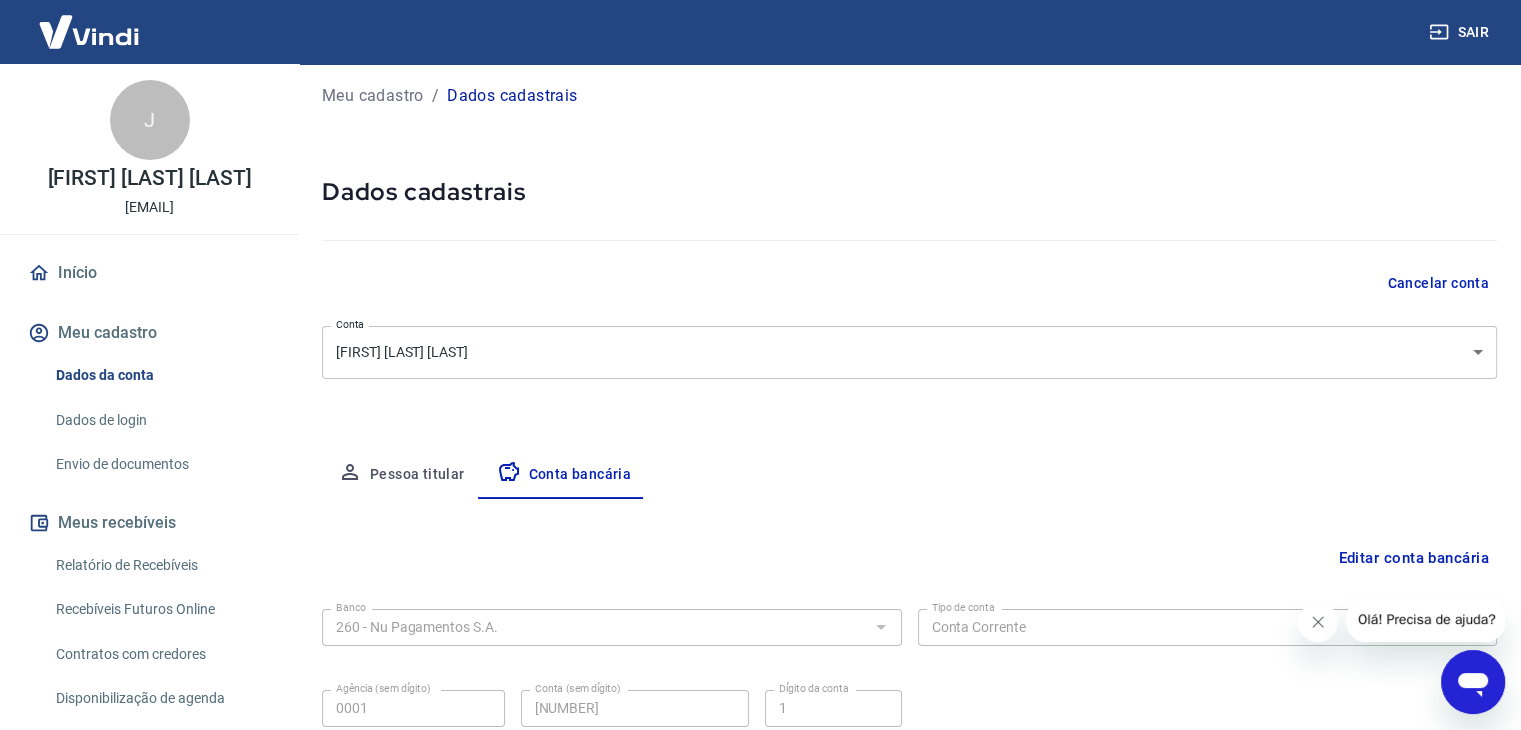 scroll, scrollTop: 0, scrollLeft: 0, axis: both 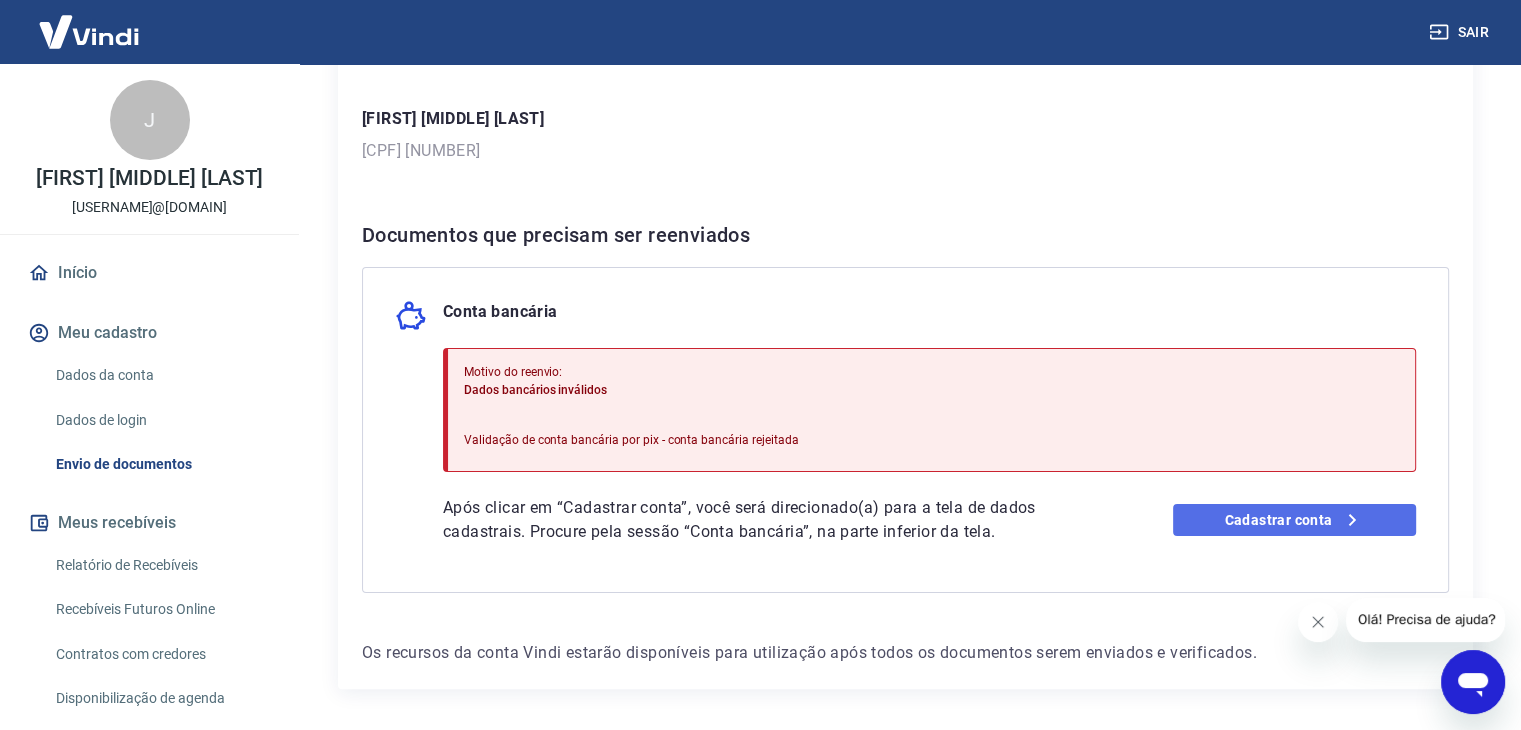 click on "Cadastrar conta" at bounding box center (1294, 520) 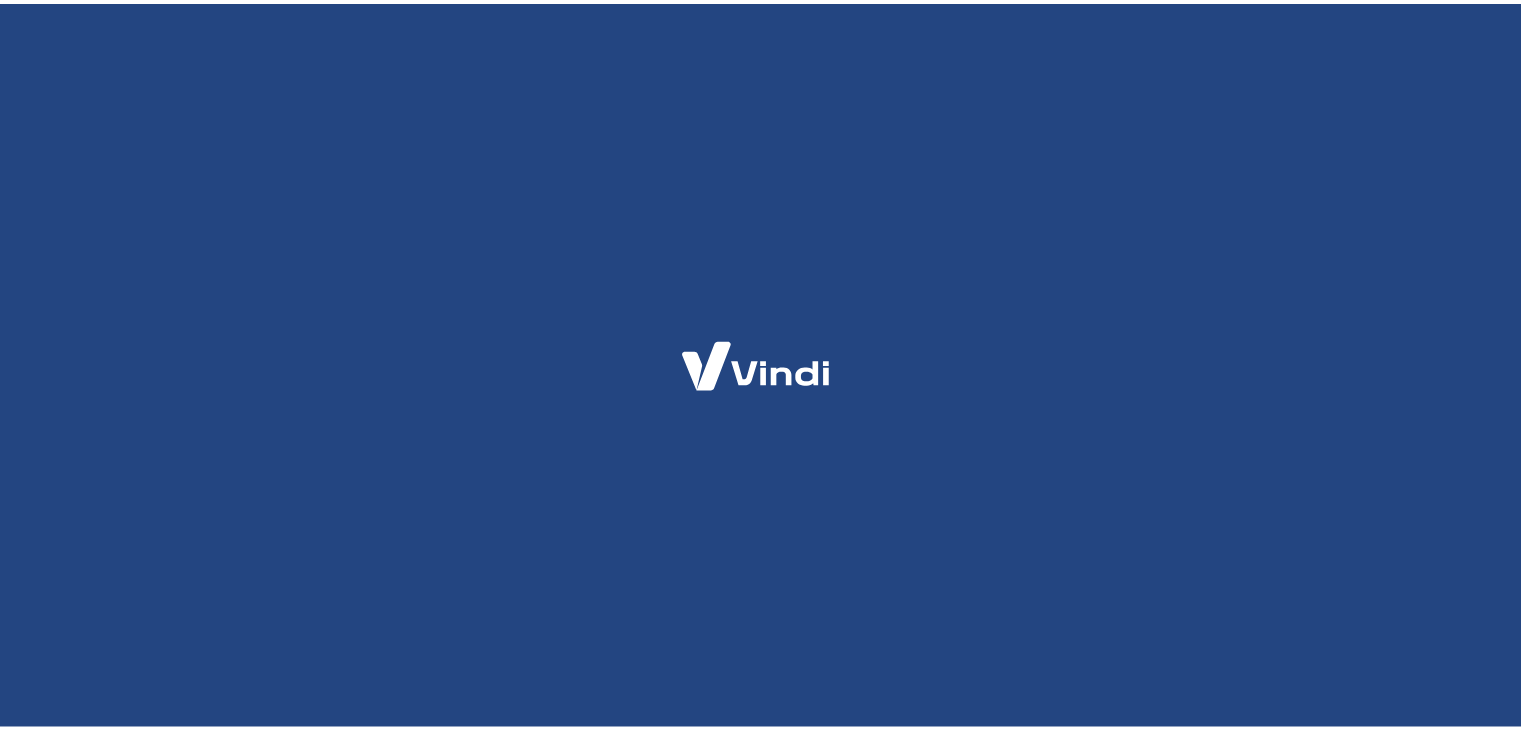 scroll, scrollTop: 0, scrollLeft: 0, axis: both 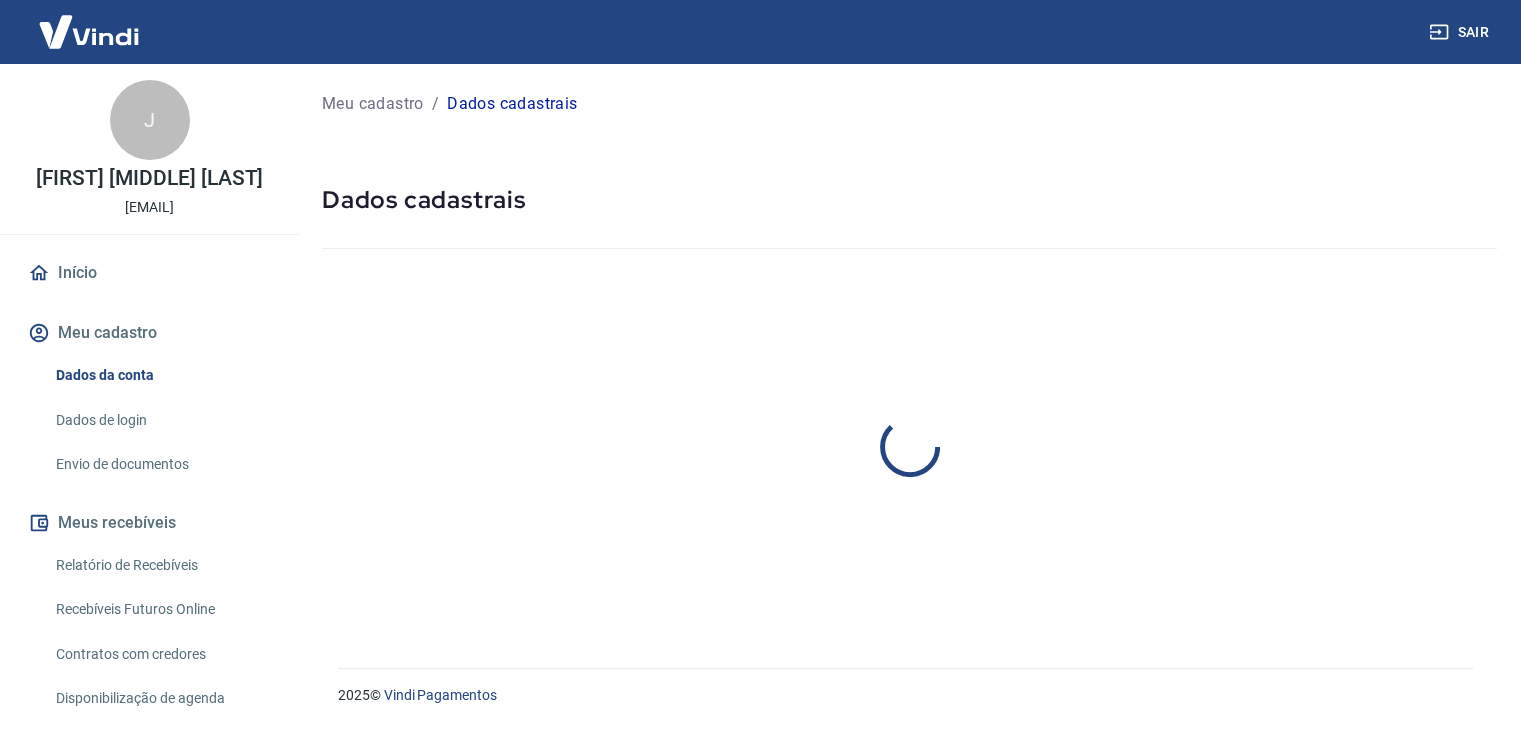 select on "RJ" 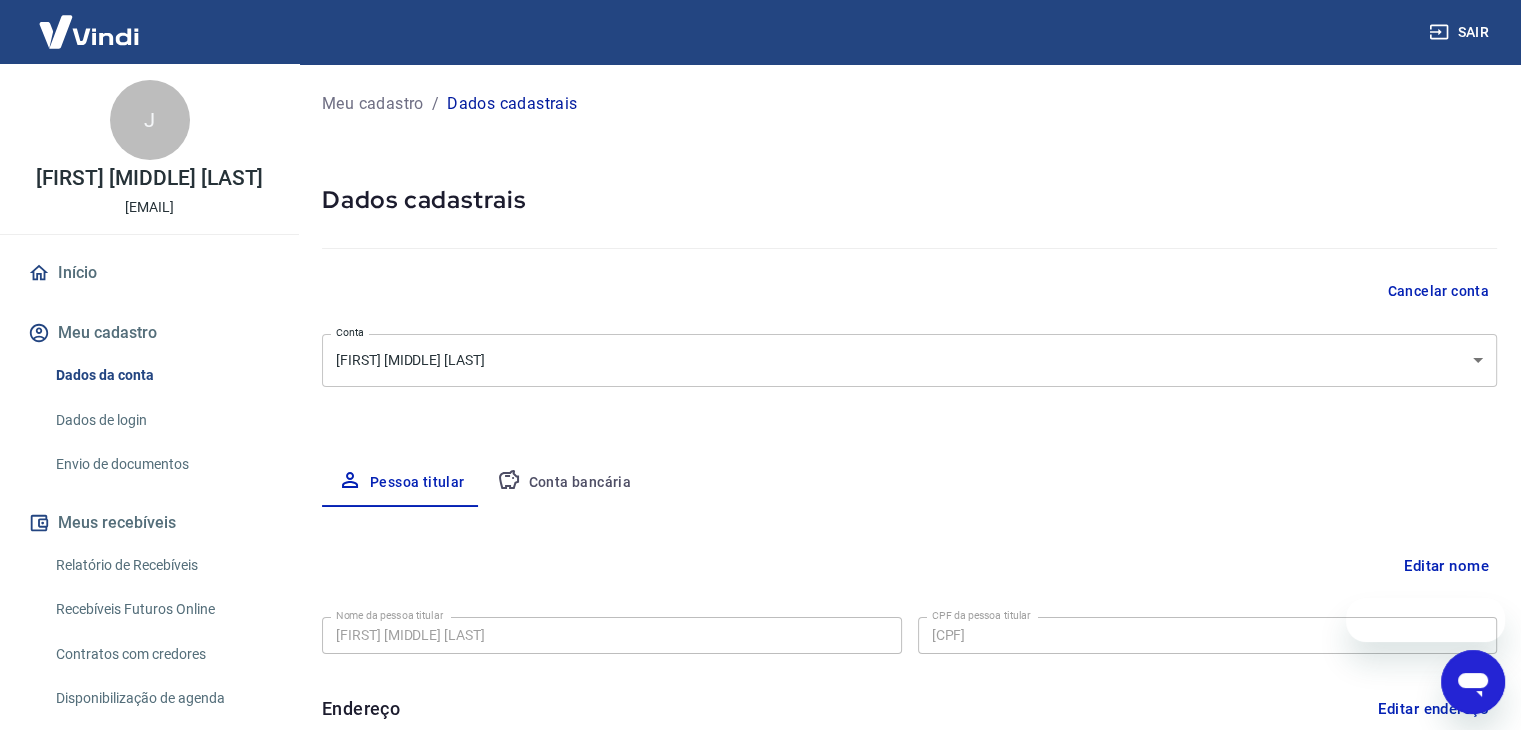 scroll, scrollTop: 0, scrollLeft: 0, axis: both 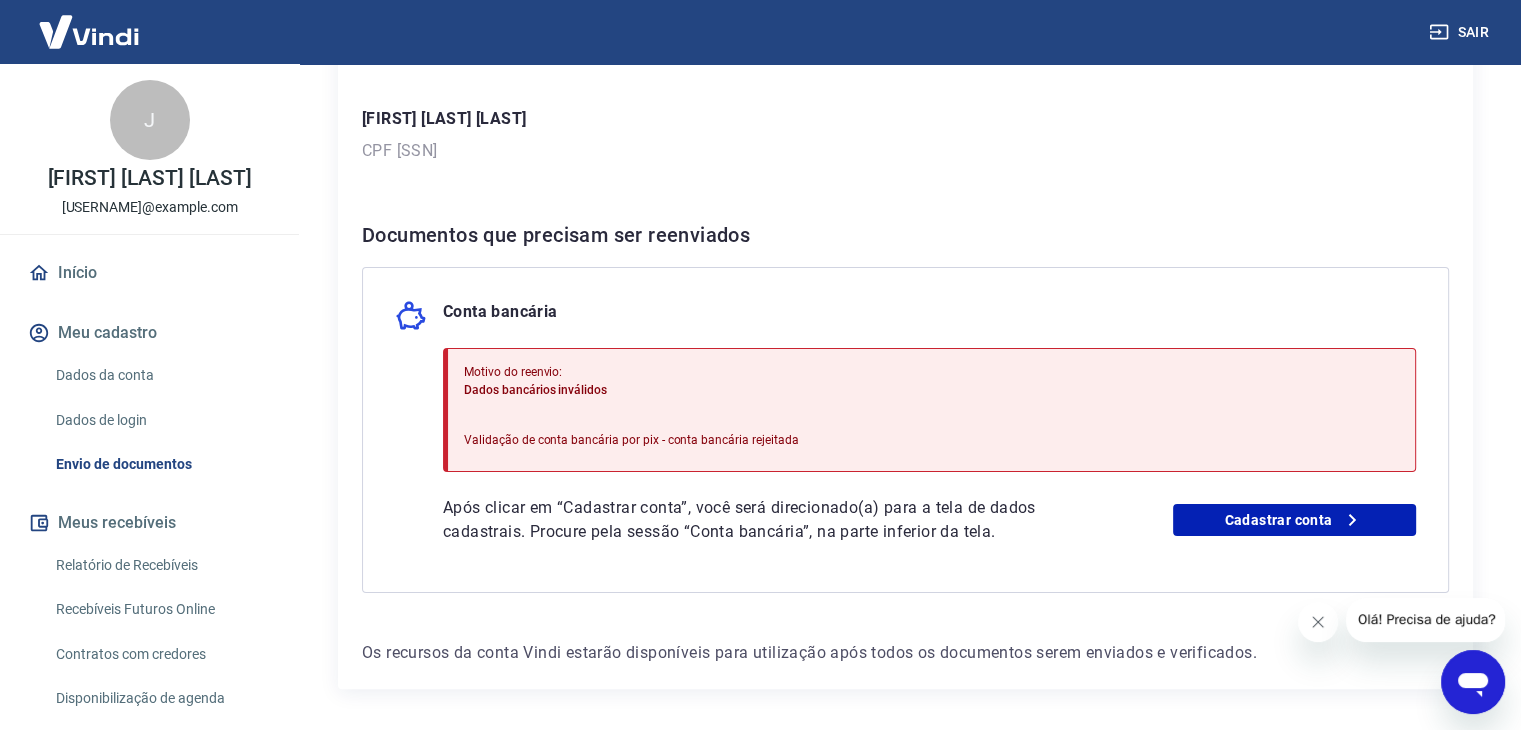 click on "Dados da conta" at bounding box center (161, 375) 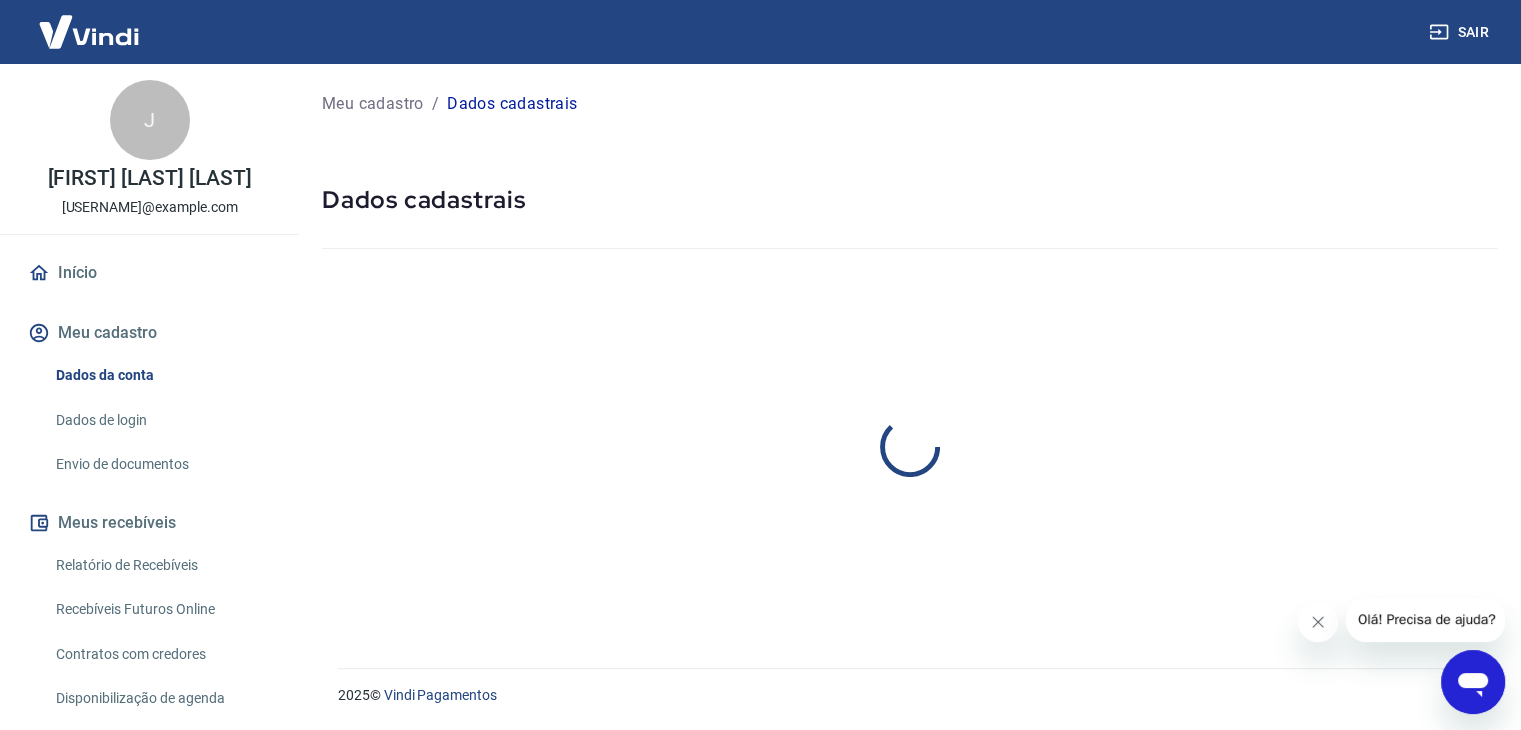 scroll, scrollTop: 0, scrollLeft: 0, axis: both 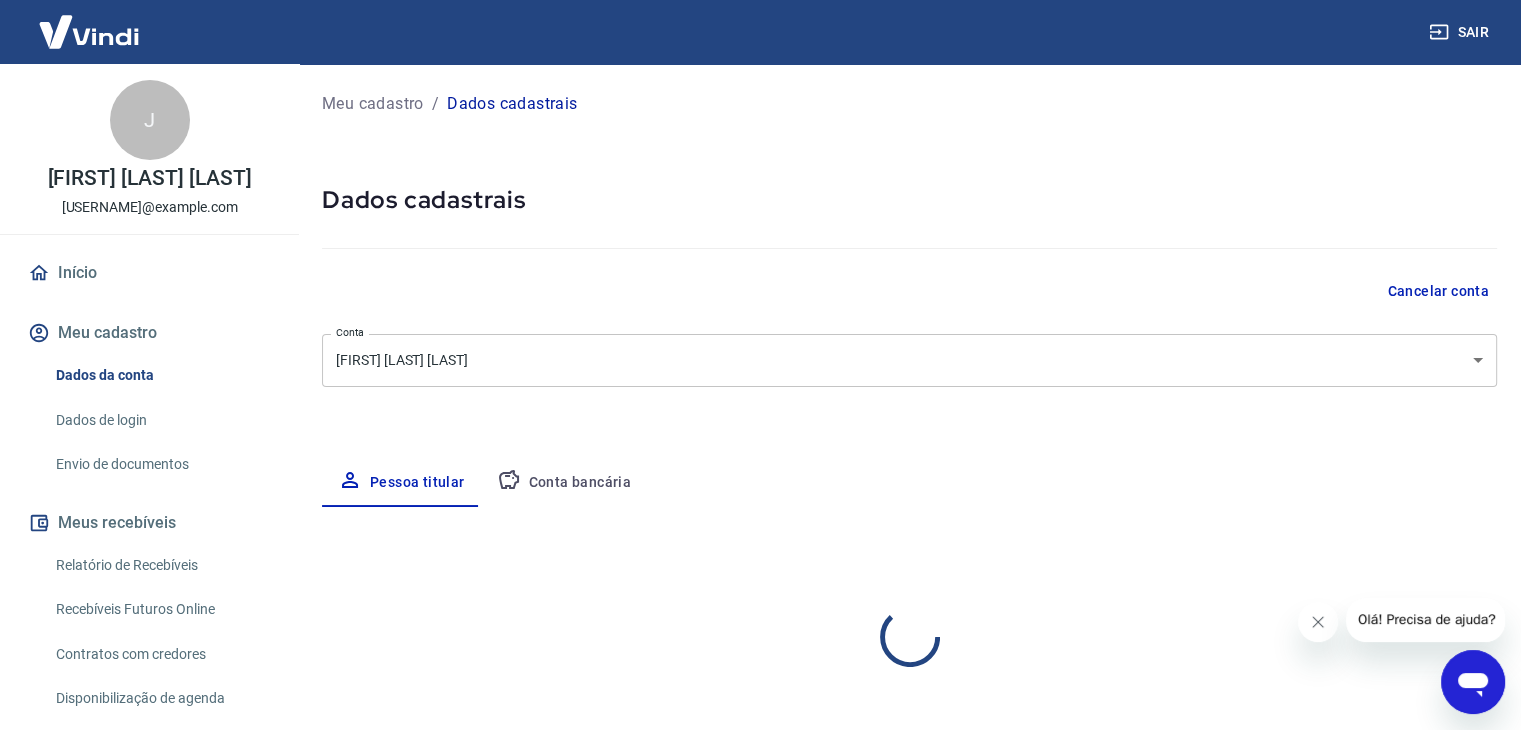 select on "RJ" 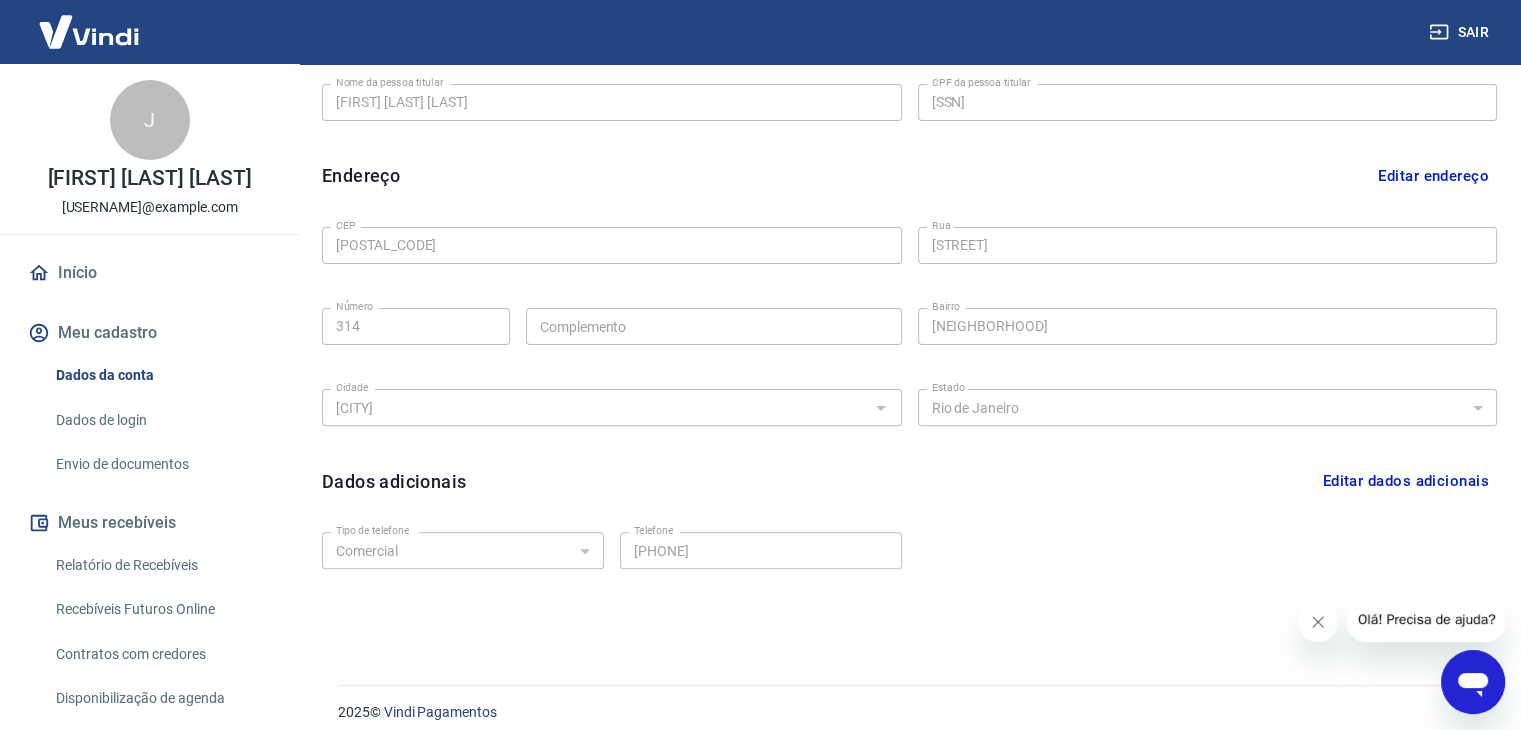 scroll, scrollTop: 550, scrollLeft: 0, axis: vertical 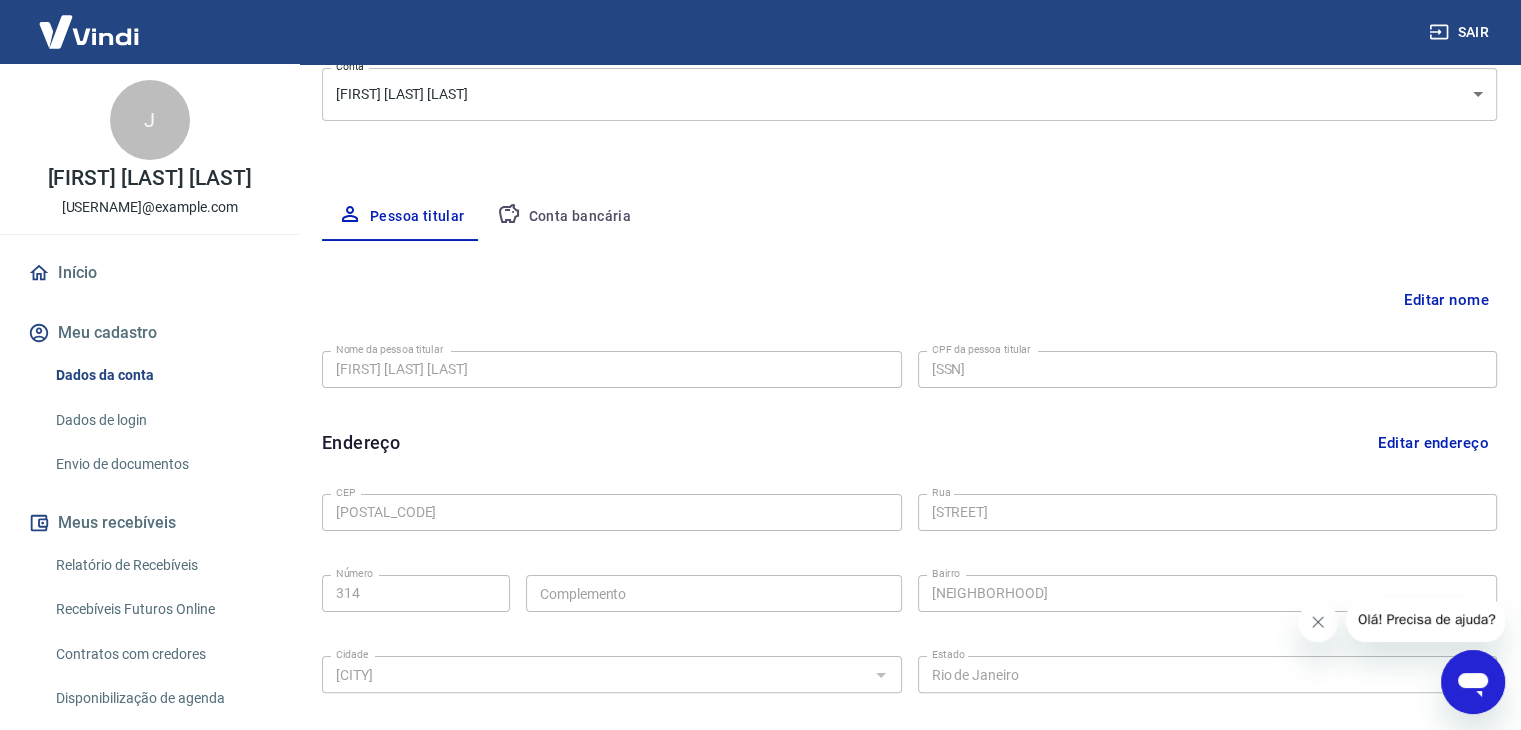 click on "Envio de documentos" at bounding box center (161, 464) 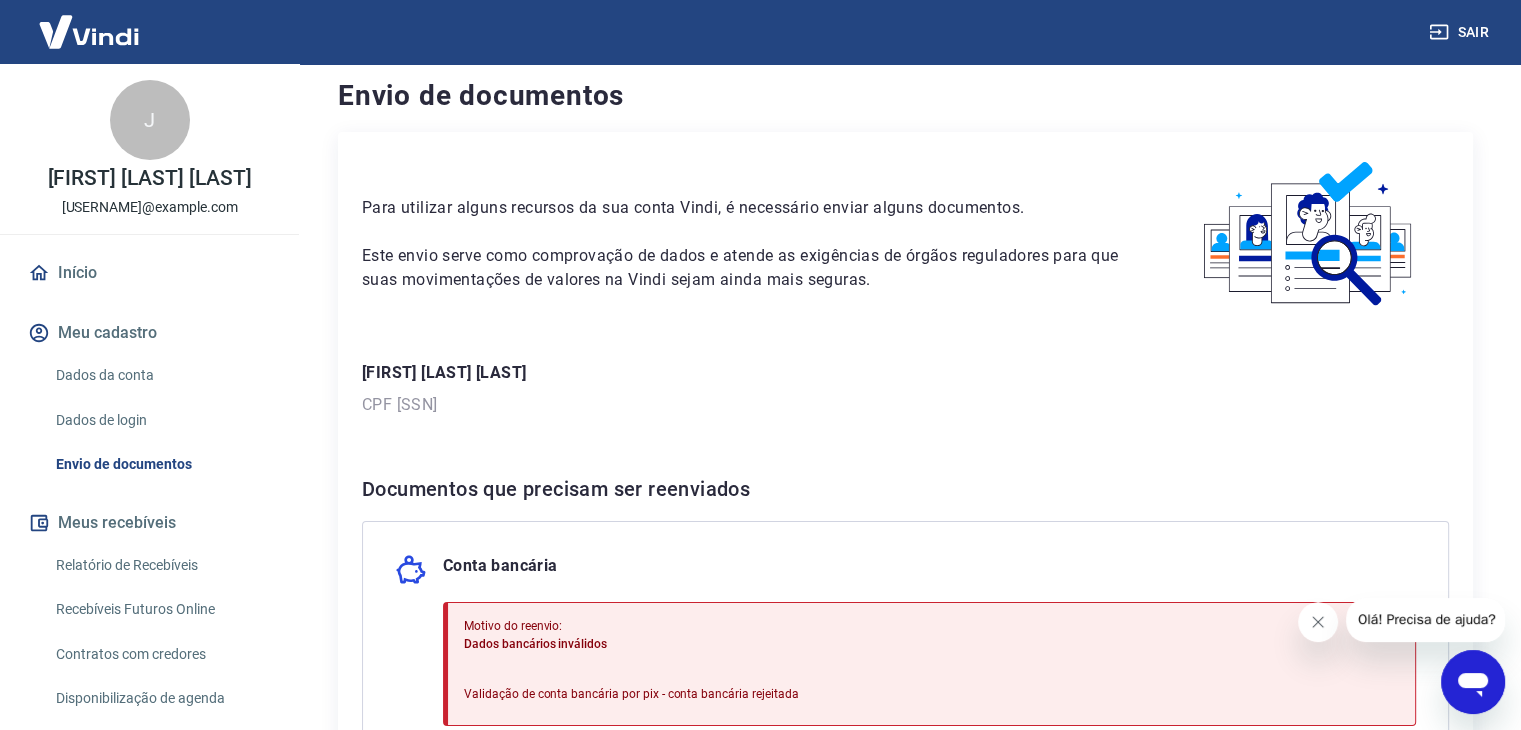 scroll, scrollTop: 0, scrollLeft: 0, axis: both 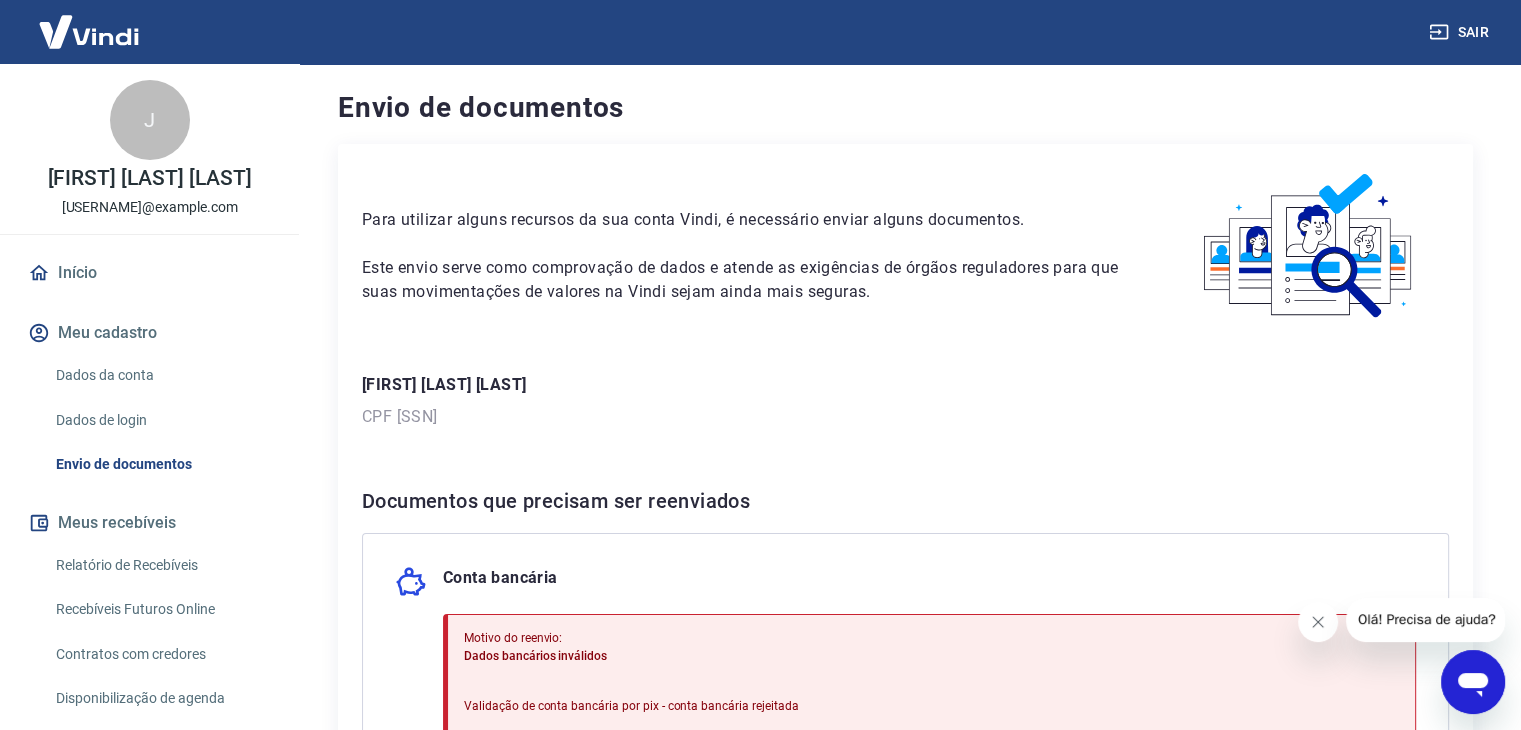 click on "Dados da conta" at bounding box center [161, 375] 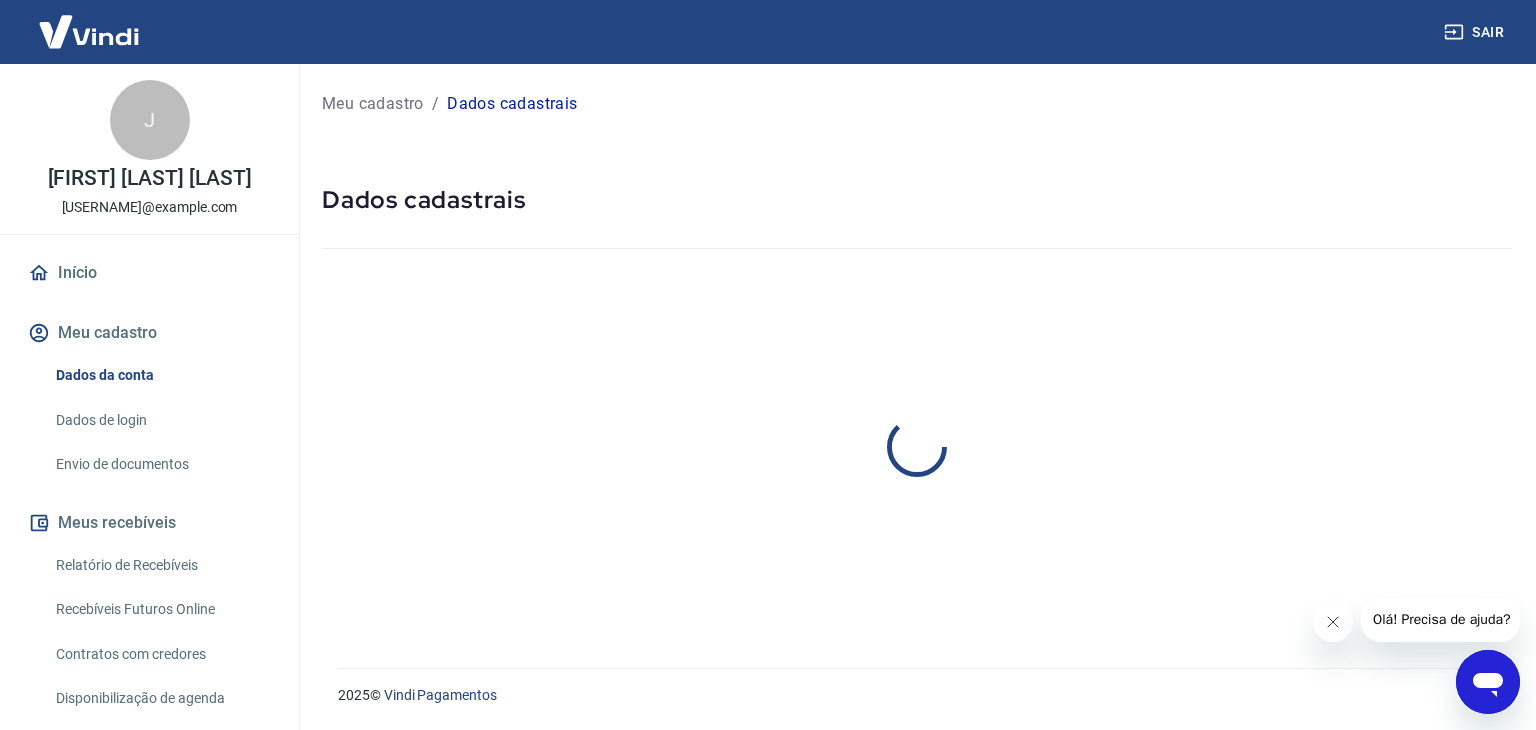 select on "RJ" 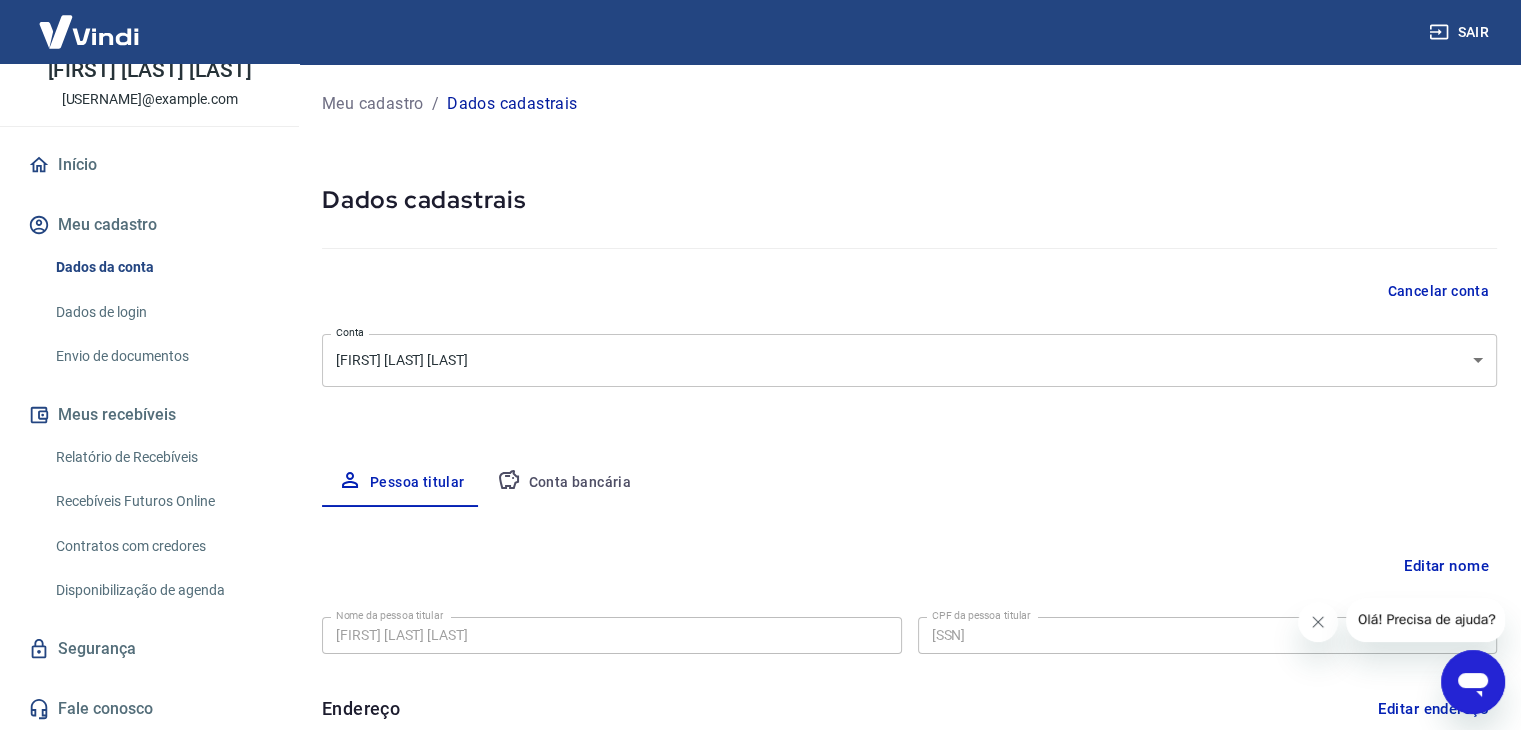 scroll, scrollTop: 108, scrollLeft: 0, axis: vertical 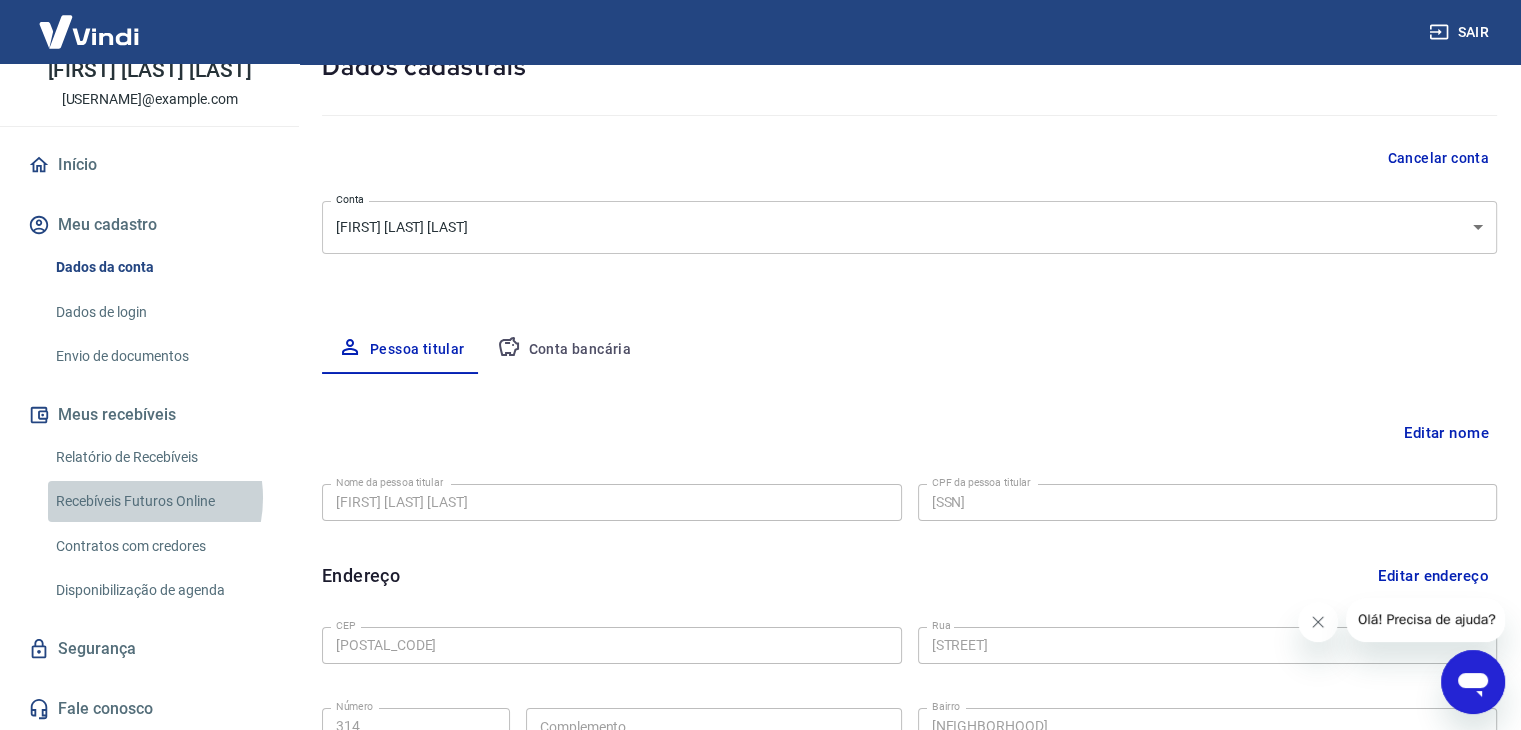 click on "Recebíveis Futuros Online" at bounding box center [161, 501] 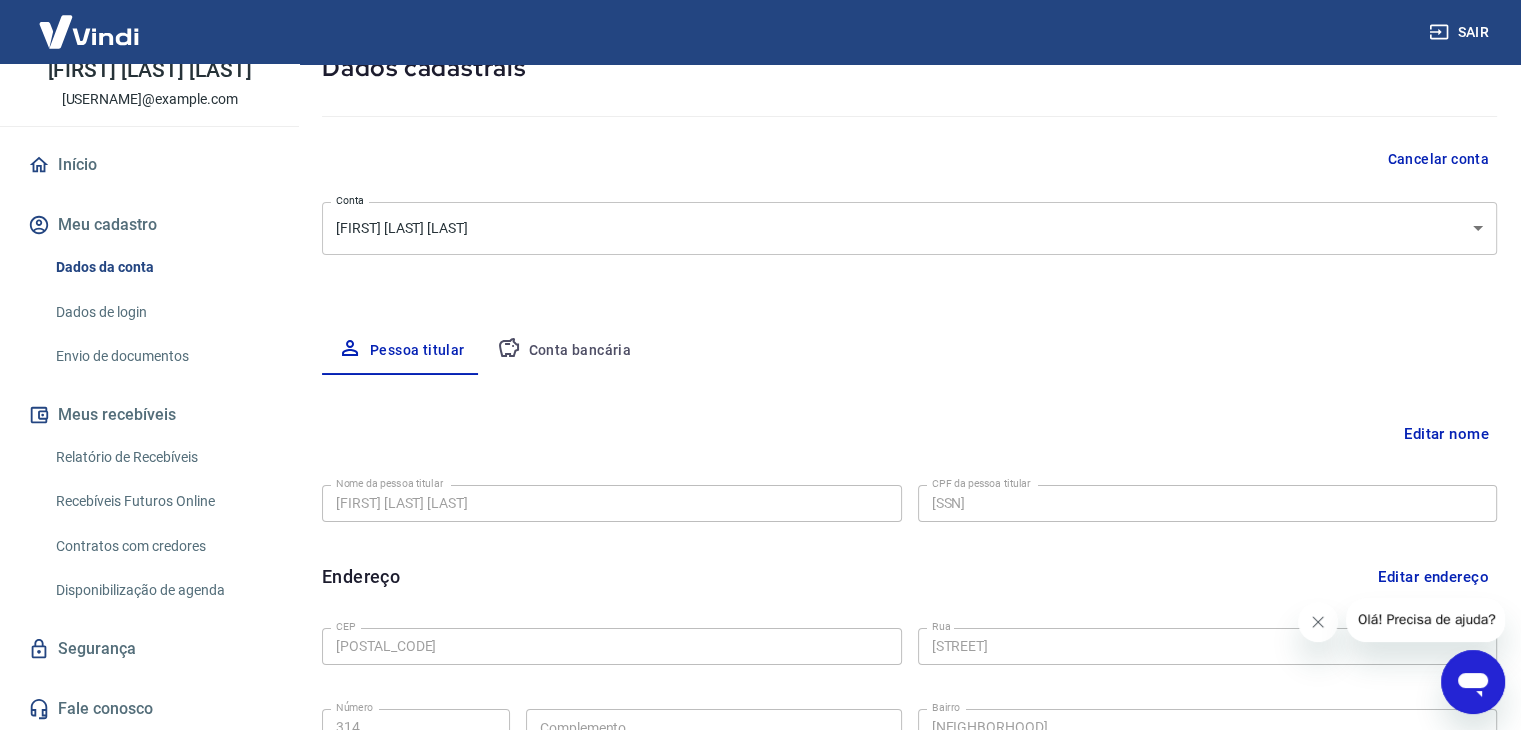 scroll, scrollTop: 133, scrollLeft: 0, axis: vertical 